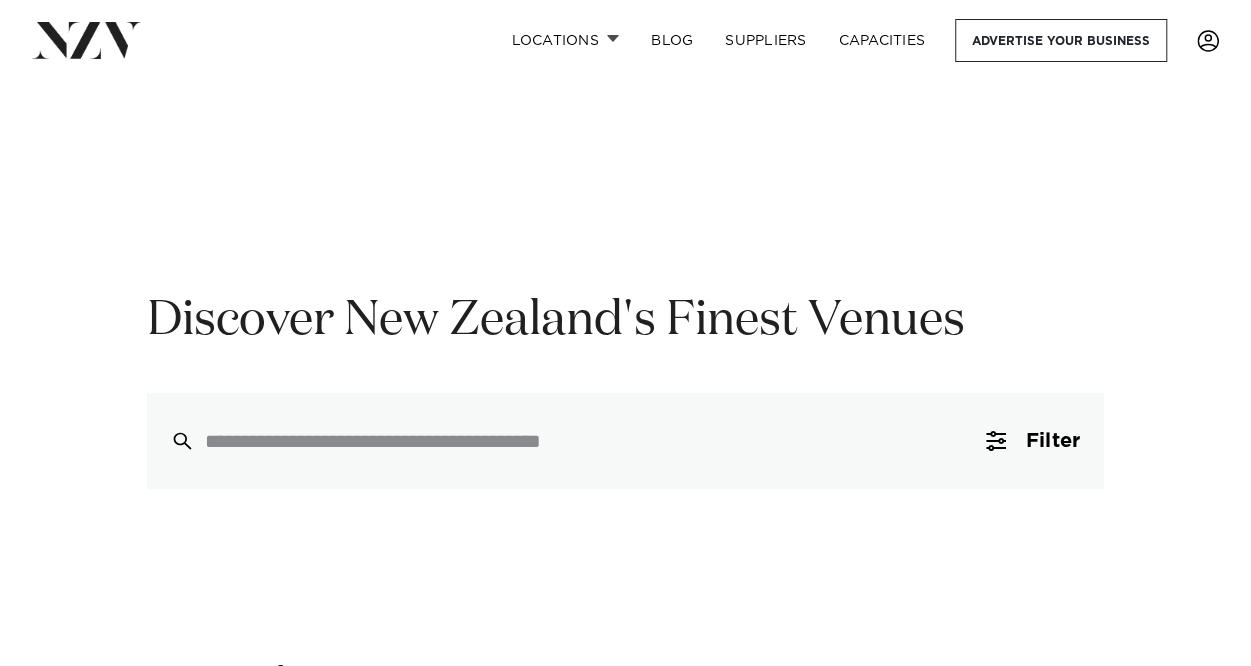 scroll, scrollTop: 342, scrollLeft: 0, axis: vertical 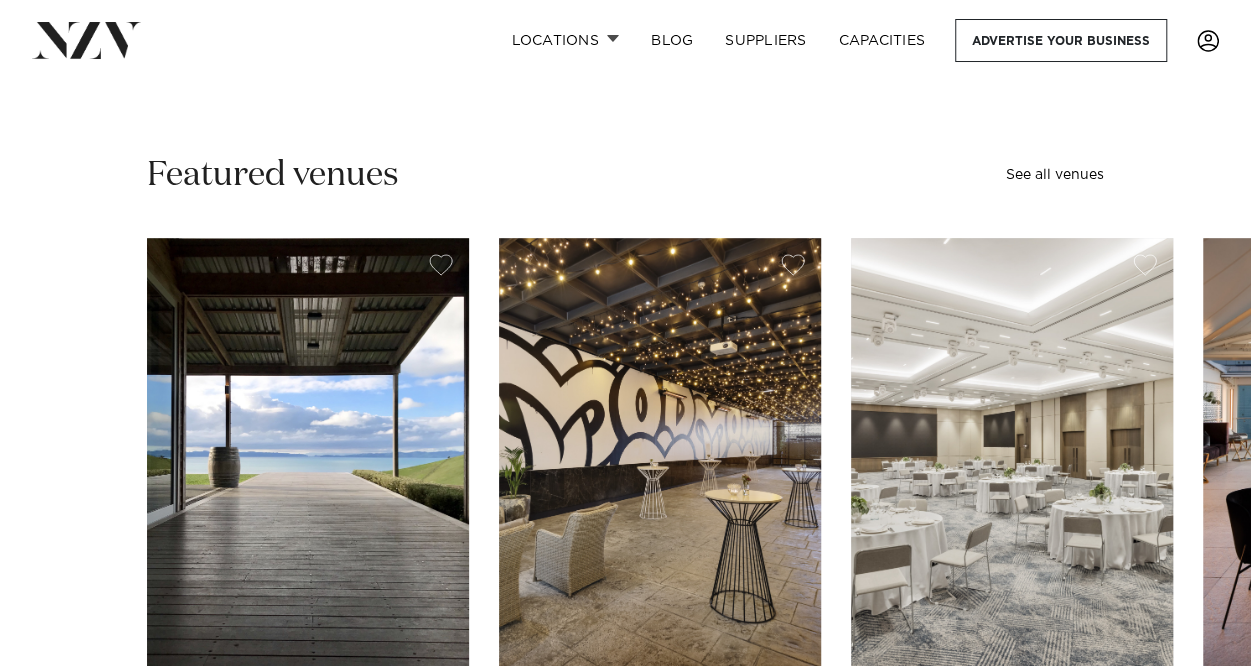 click at bounding box center [308, 454] 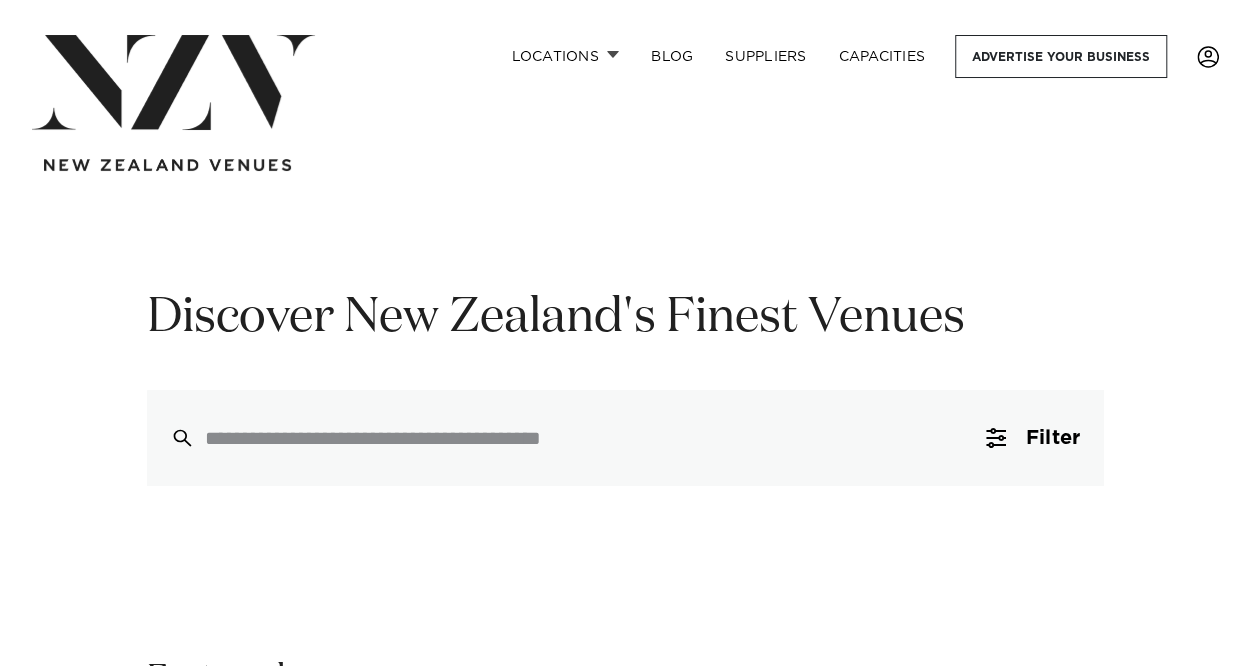 scroll, scrollTop: 0, scrollLeft: 0, axis: both 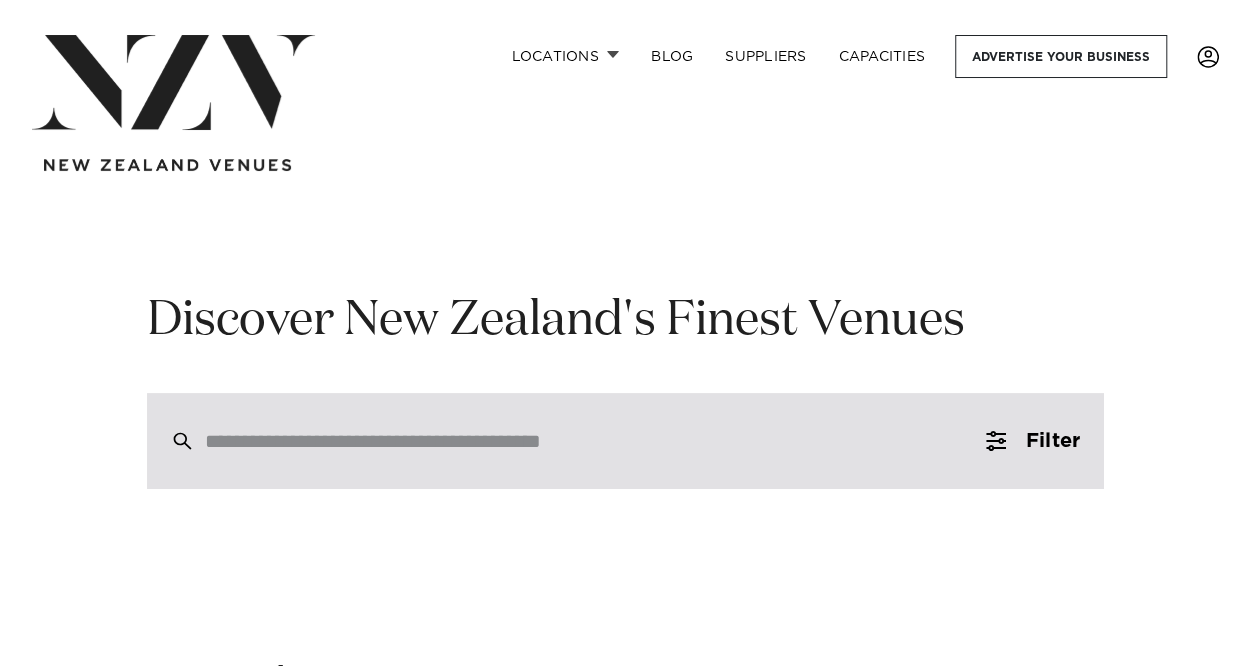 click at bounding box center [625, 441] 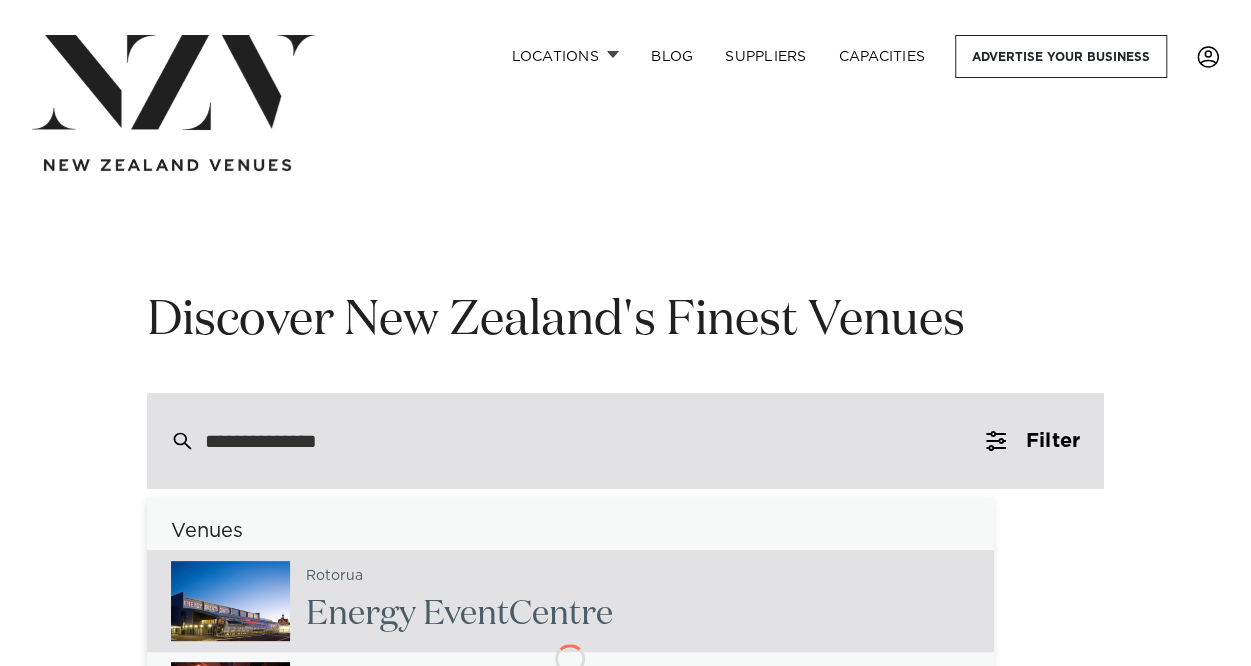 type on "**********" 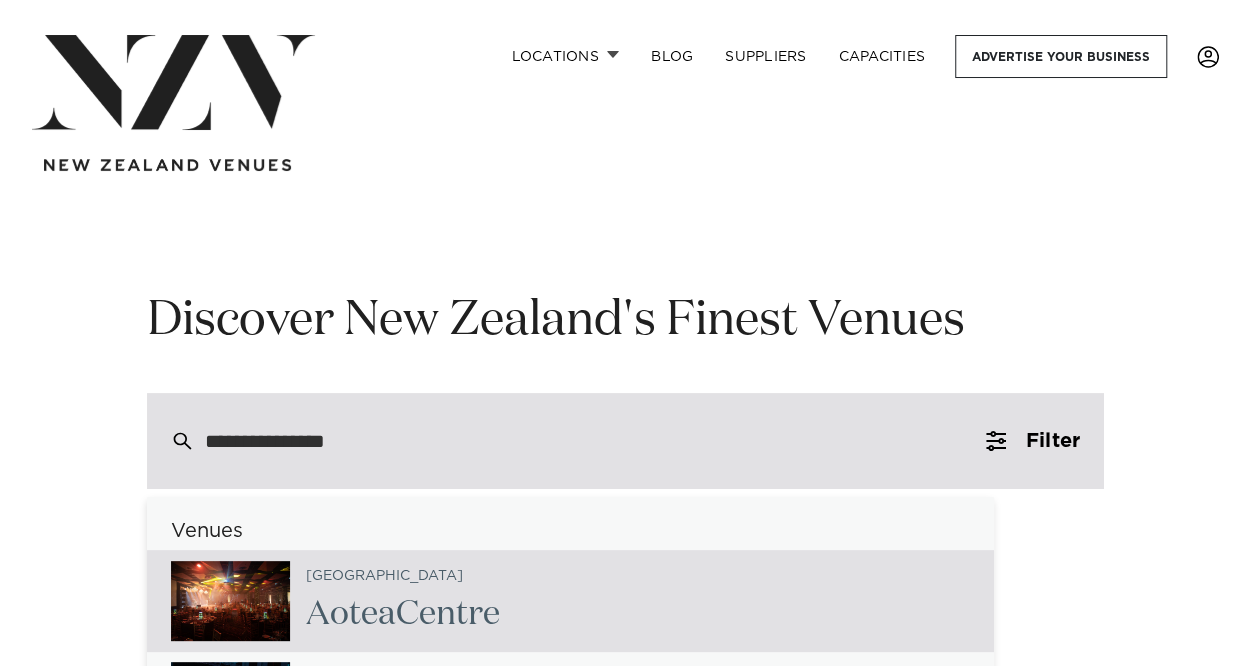 type on "**********" 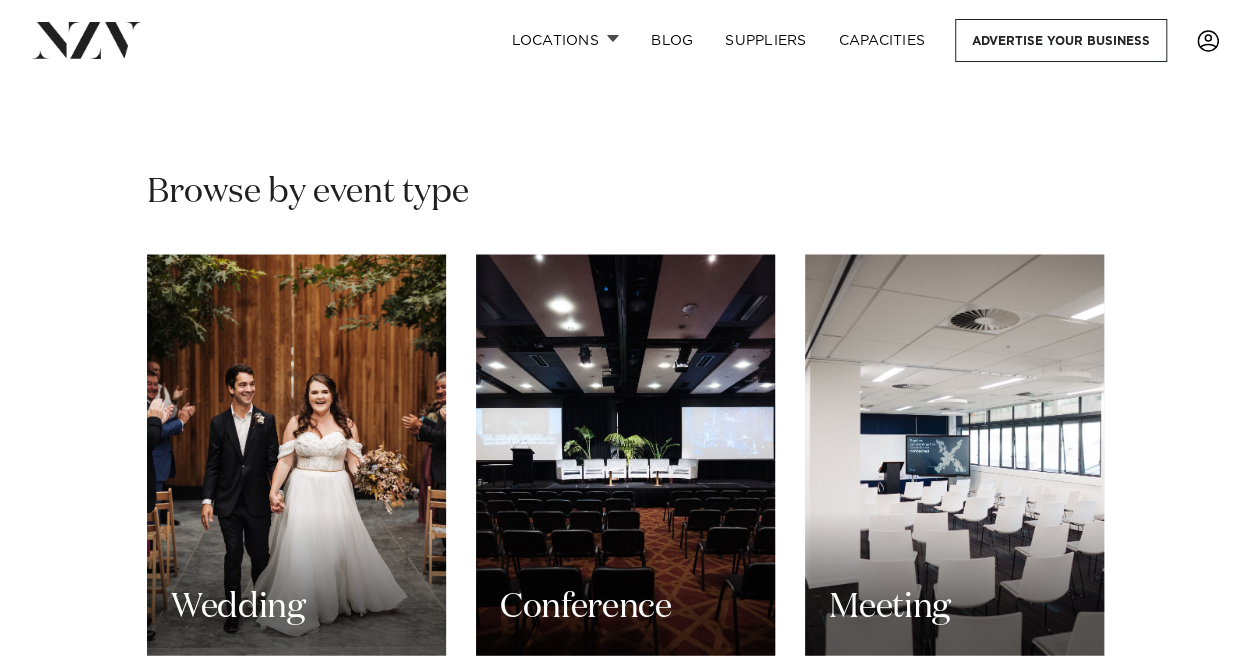 scroll, scrollTop: 1810, scrollLeft: 0, axis: vertical 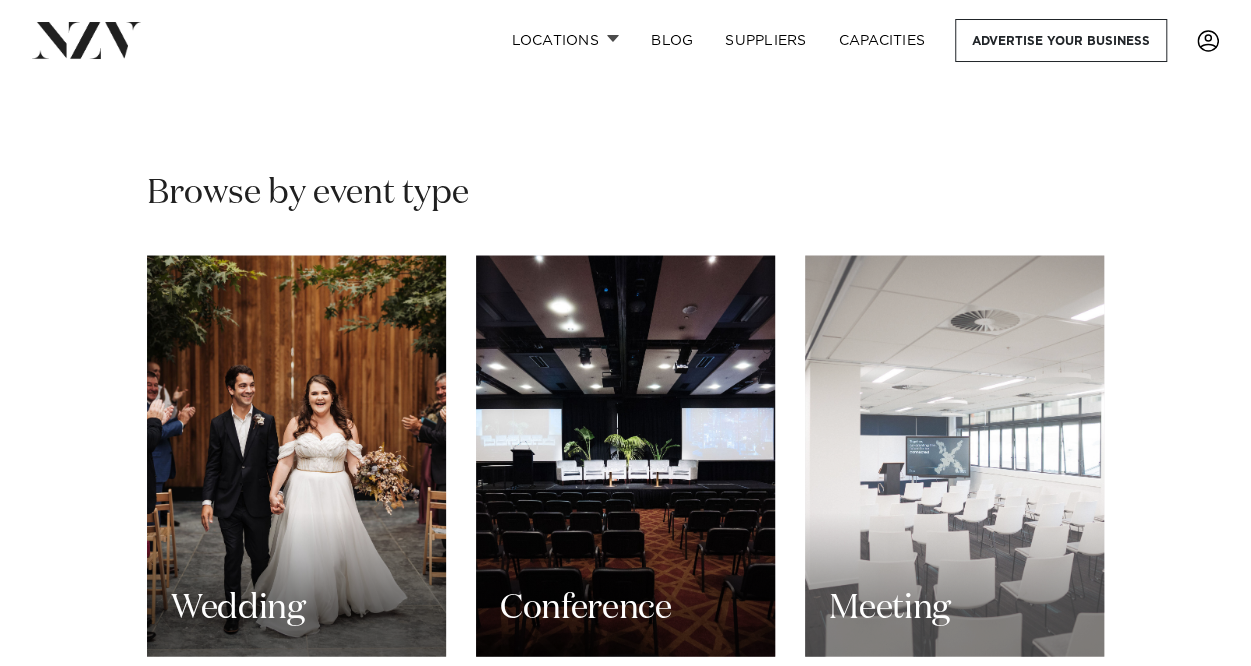 click on "Meeting" at bounding box center (954, 455) 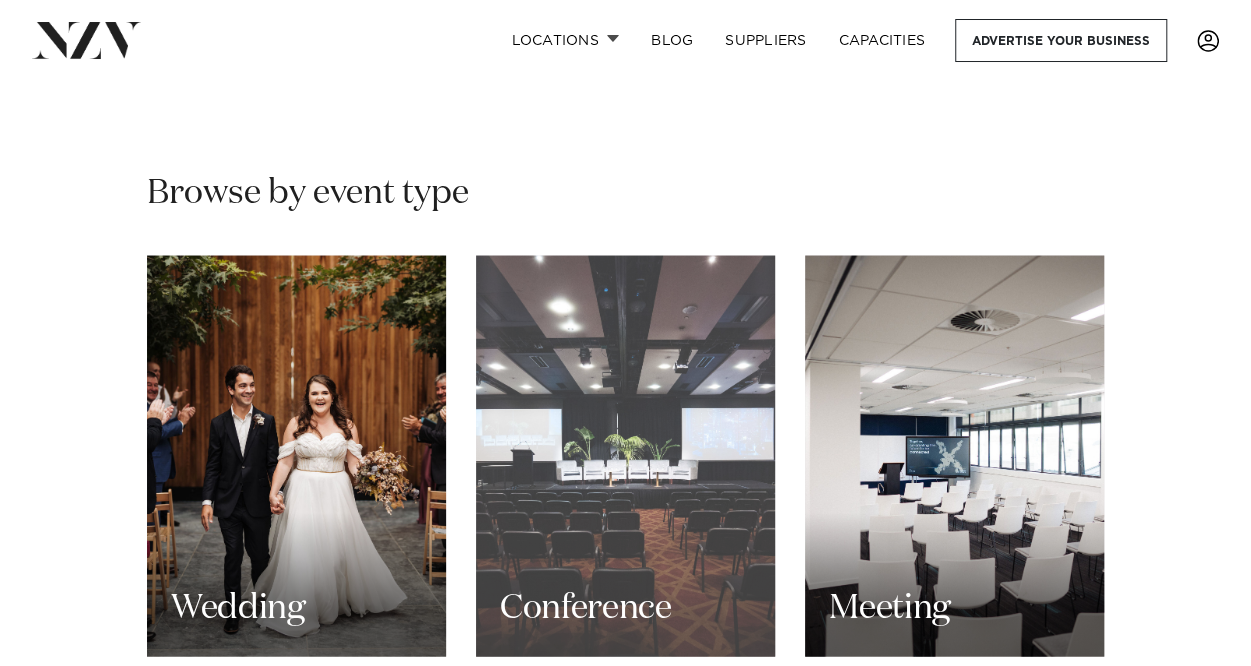 click on "Conference" at bounding box center (625, 455) 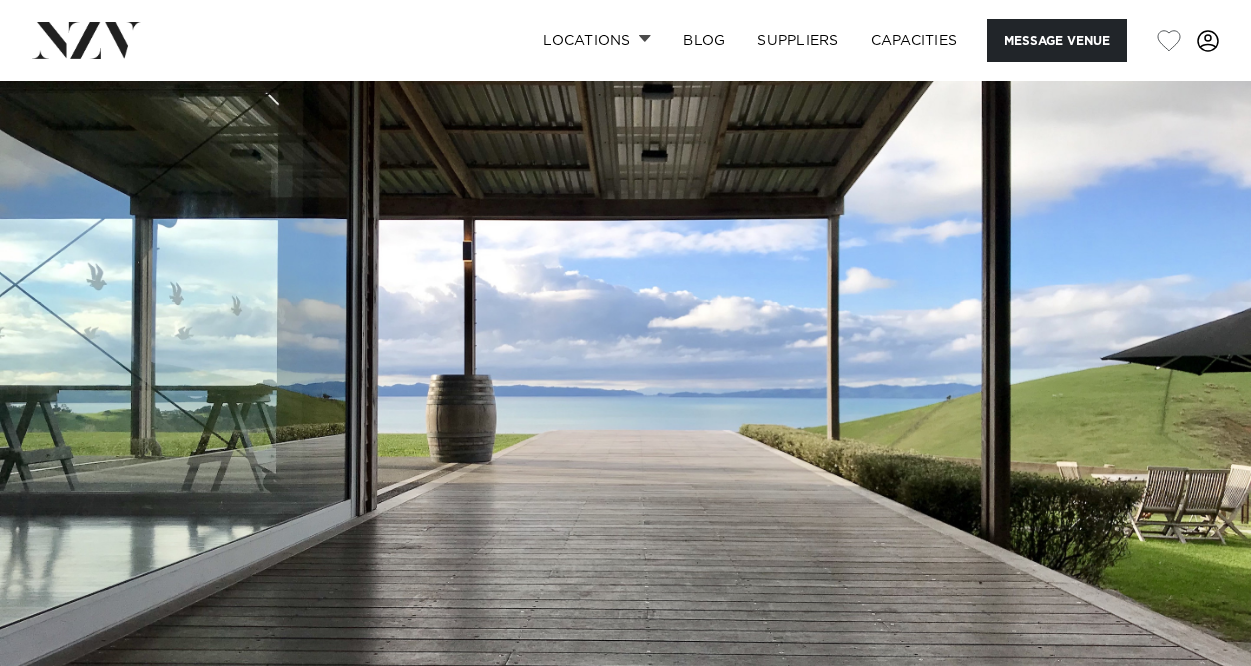 scroll, scrollTop: 0, scrollLeft: 0, axis: both 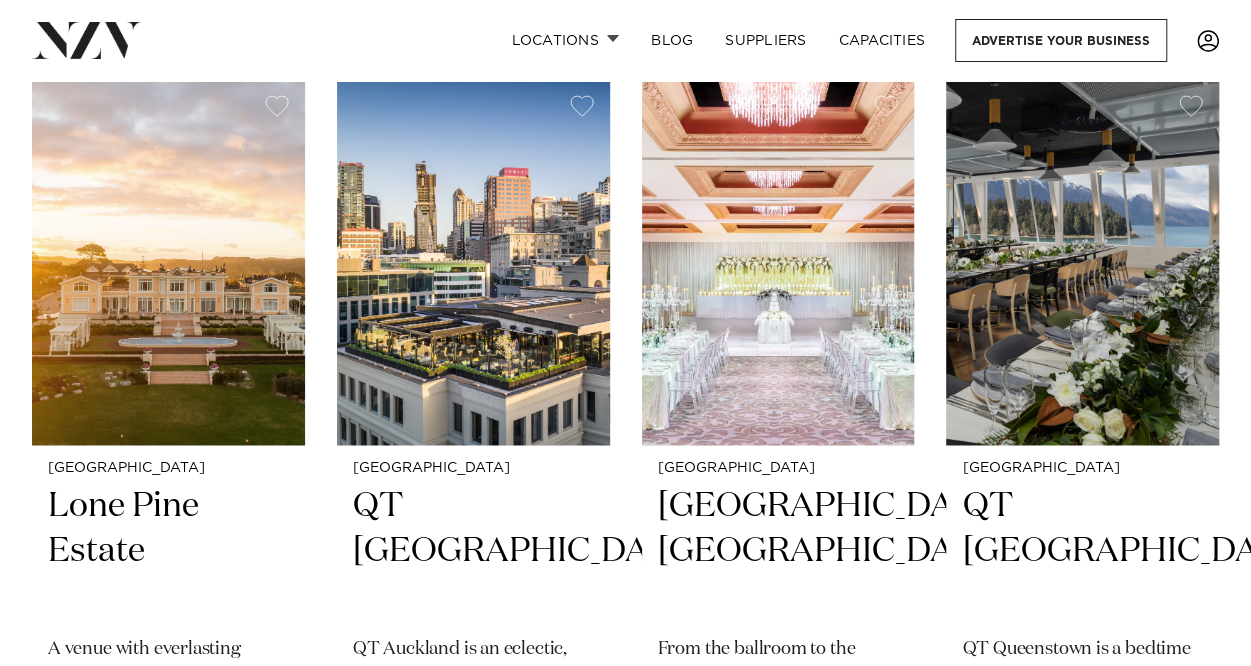click on "Cordis, Auckland" at bounding box center [778, 551] 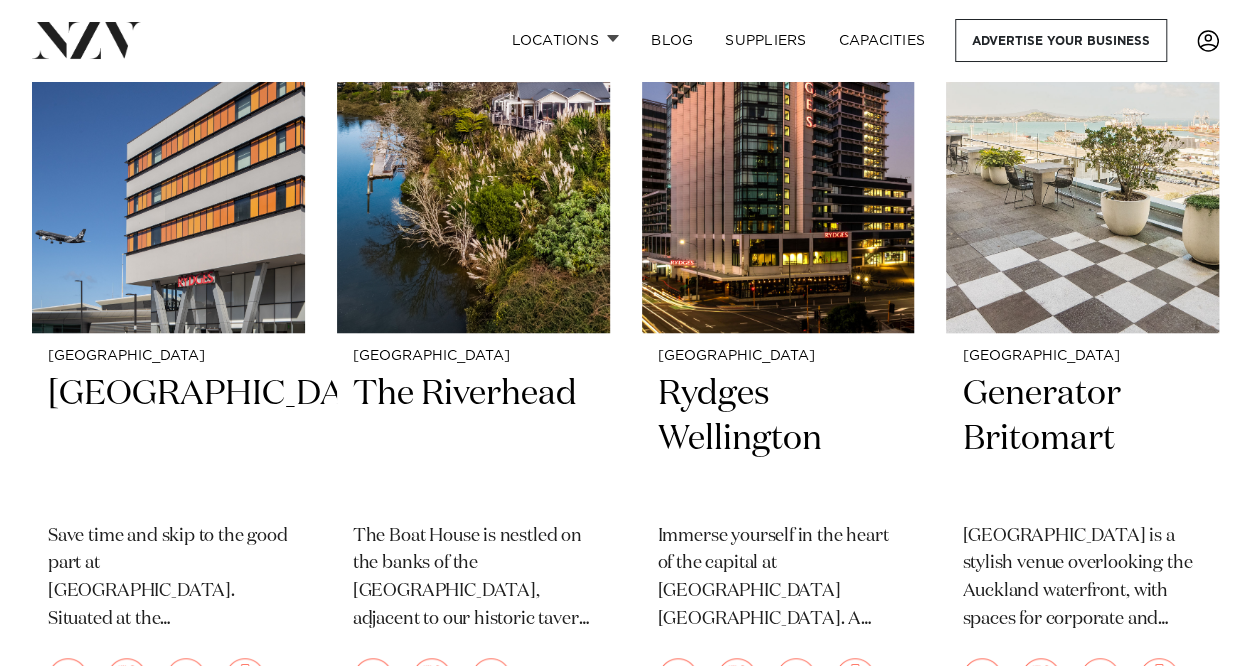 scroll, scrollTop: 570, scrollLeft: 0, axis: vertical 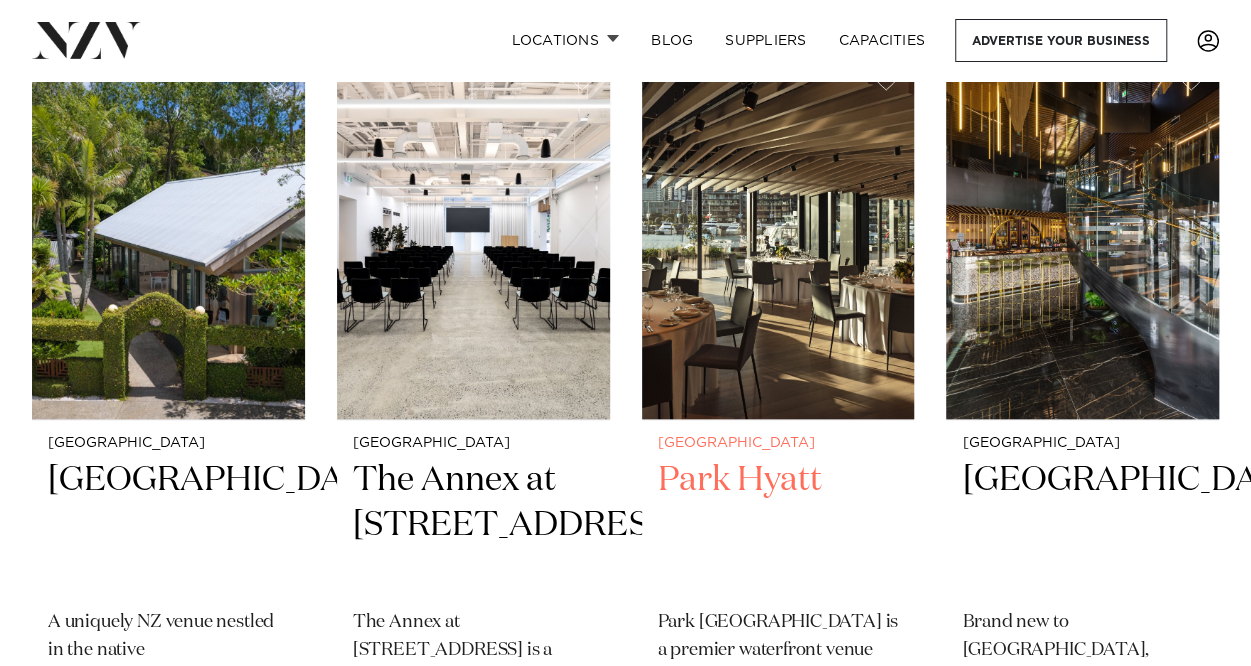 click at bounding box center (778, 236) 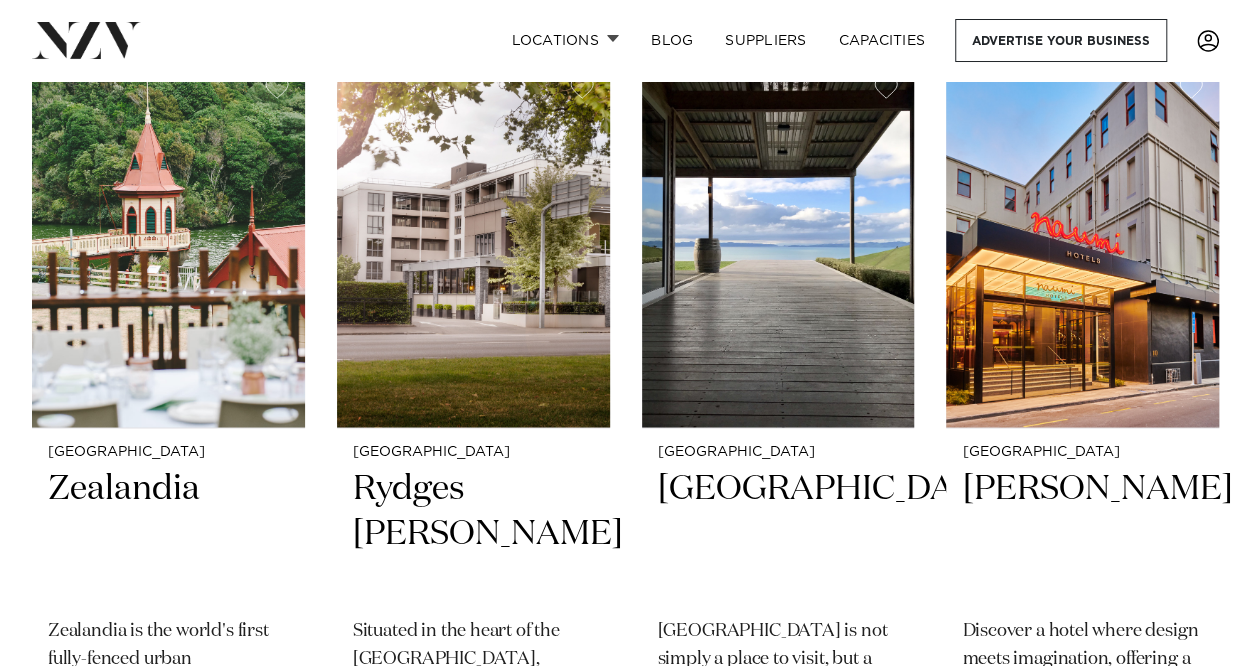 scroll, scrollTop: 5270, scrollLeft: 0, axis: vertical 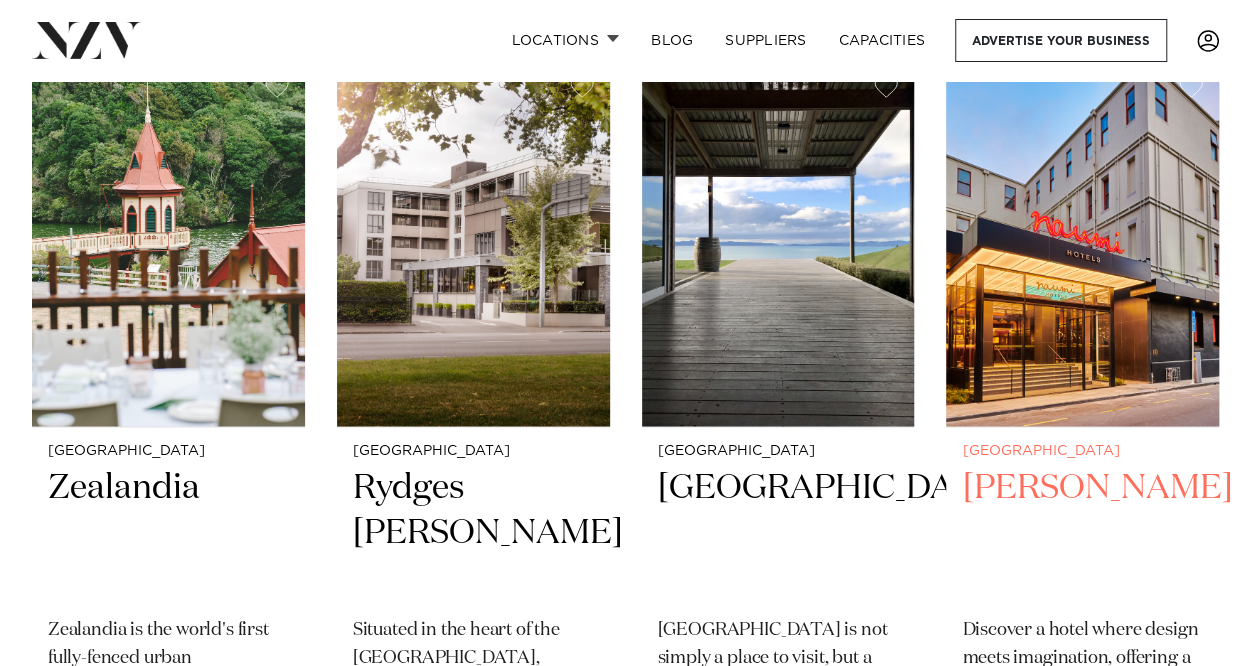 click at bounding box center [1082, 243] 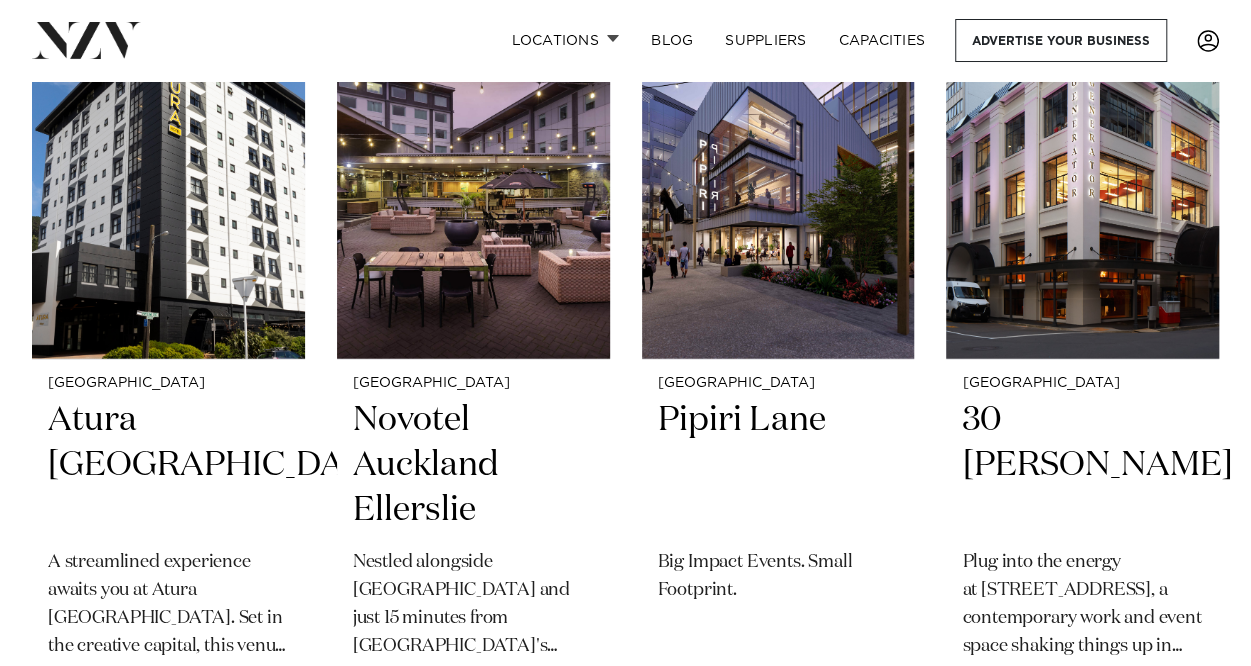 scroll, scrollTop: 6159, scrollLeft: 0, axis: vertical 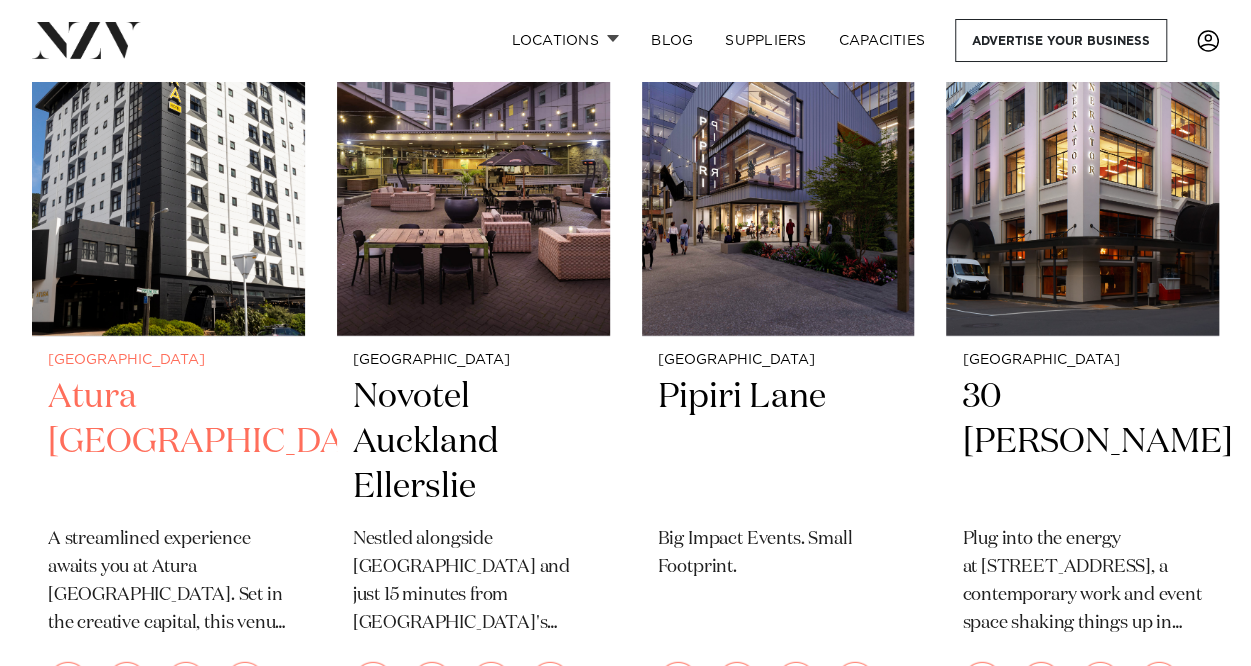 click at bounding box center [168, 154] 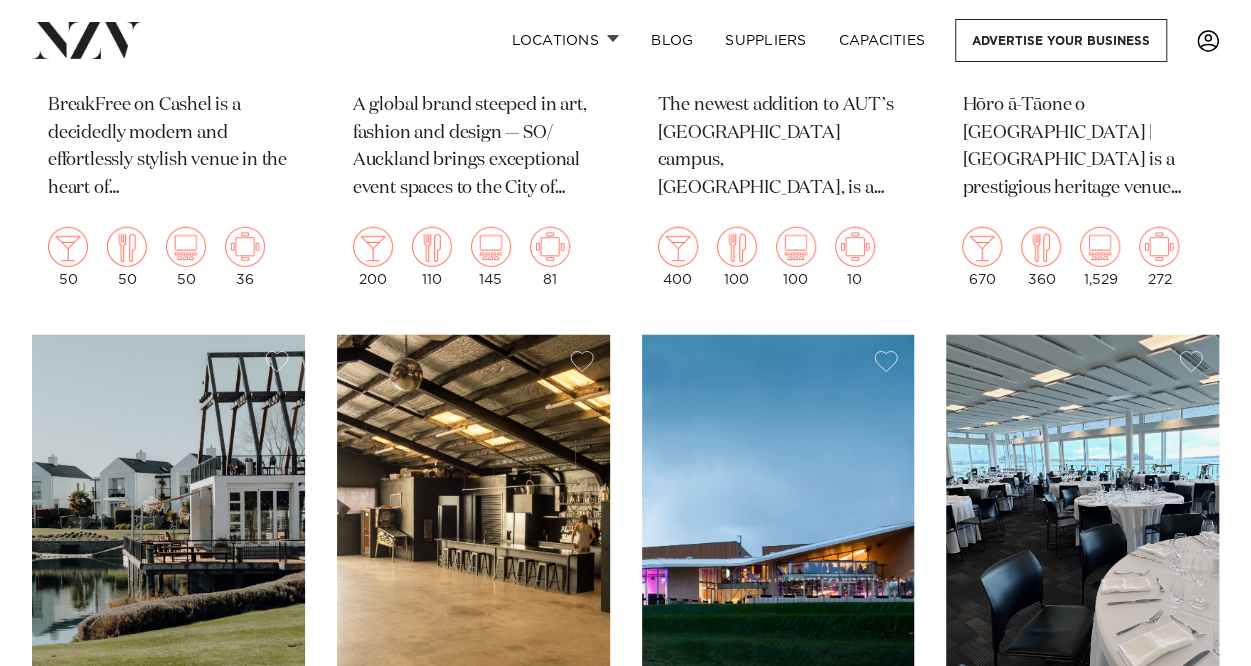 scroll, scrollTop: 14071, scrollLeft: 0, axis: vertical 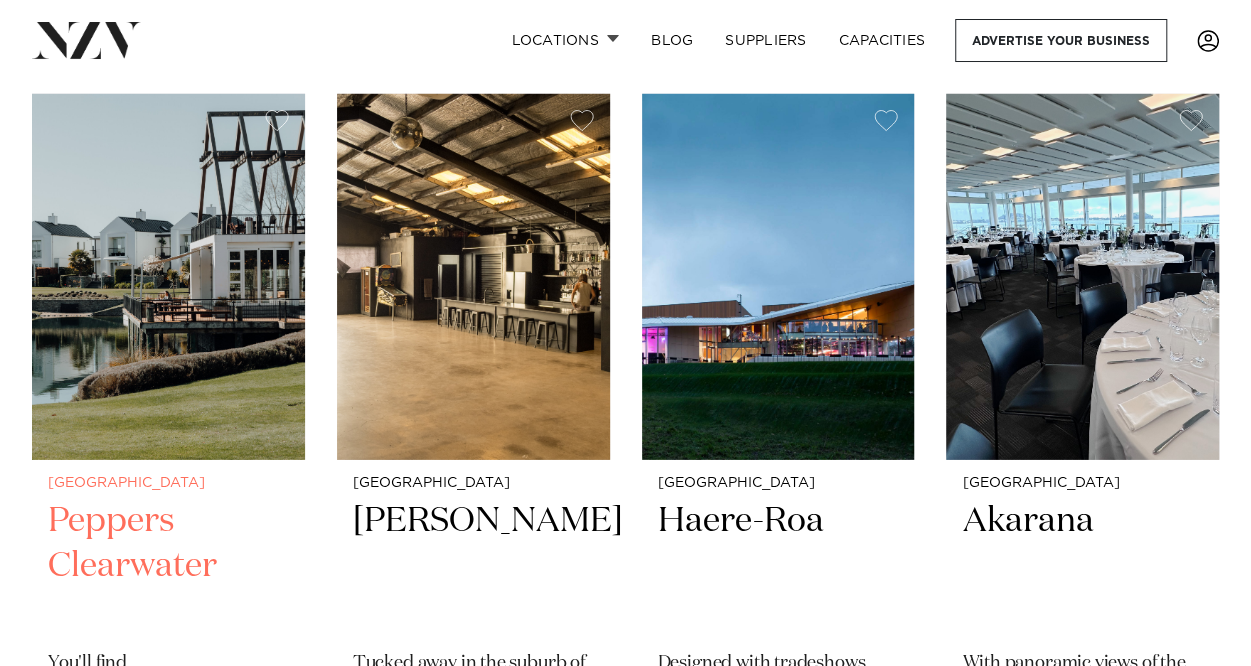 click at bounding box center (168, 277) 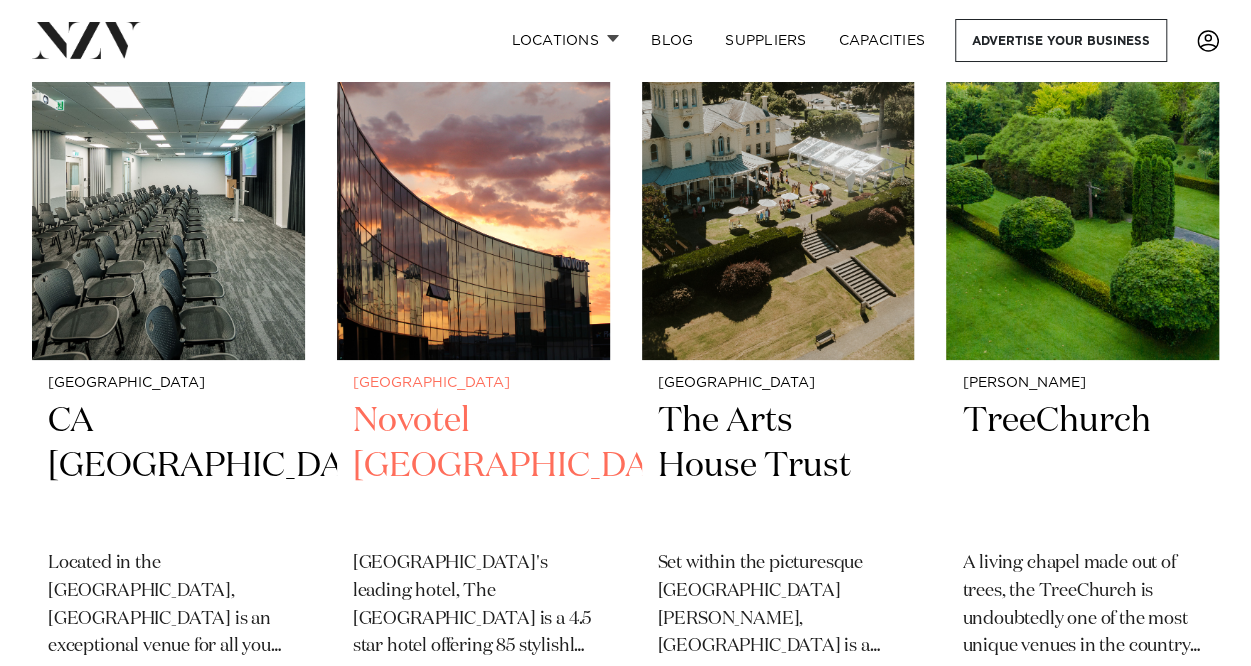 scroll, scrollTop: 14969, scrollLeft: 0, axis: vertical 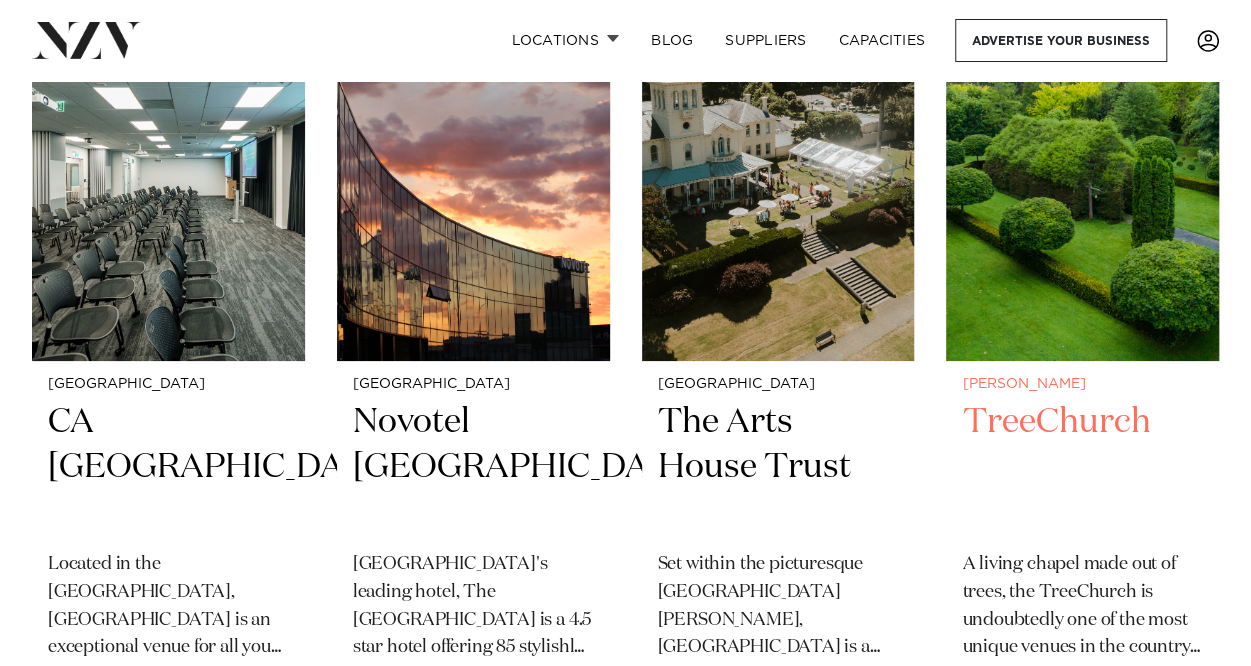 click at bounding box center (1082, 178) 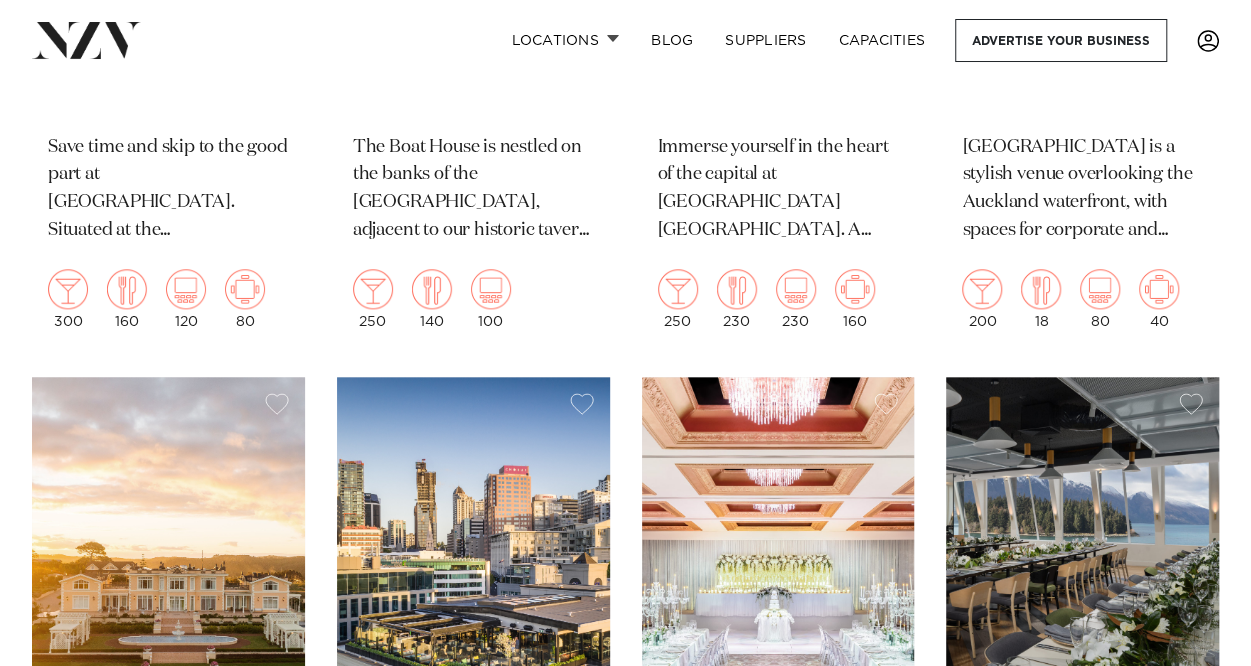 scroll, scrollTop: 0, scrollLeft: 0, axis: both 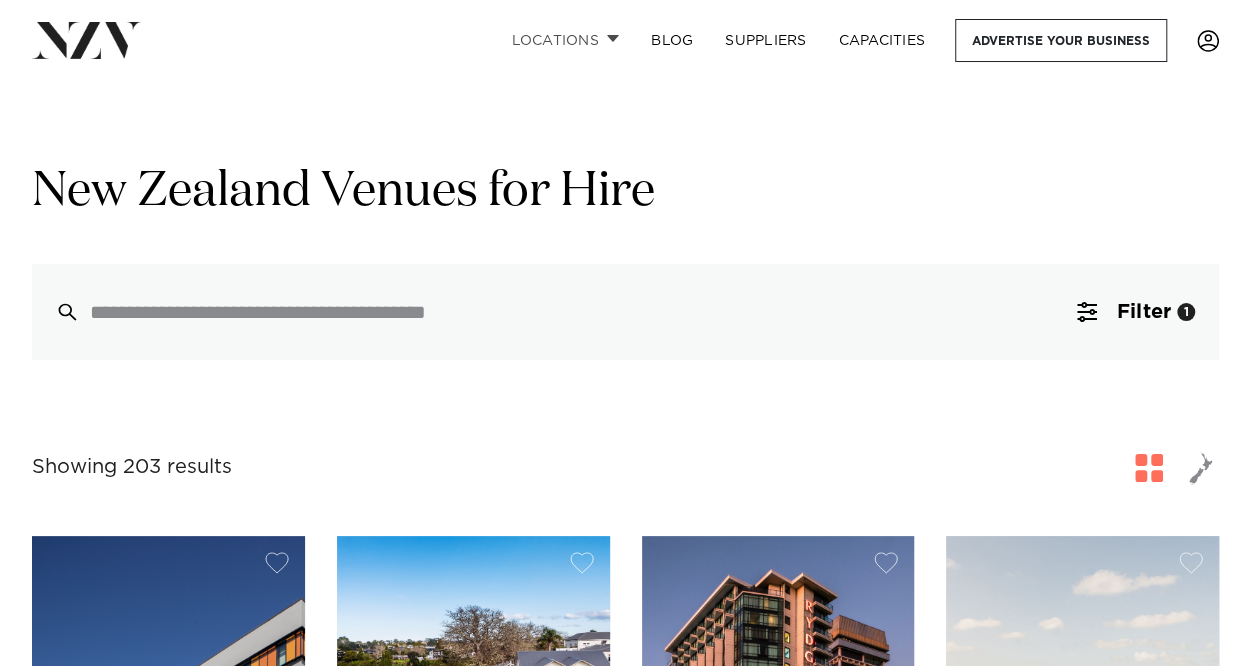 click on "Locations" at bounding box center (565, 40) 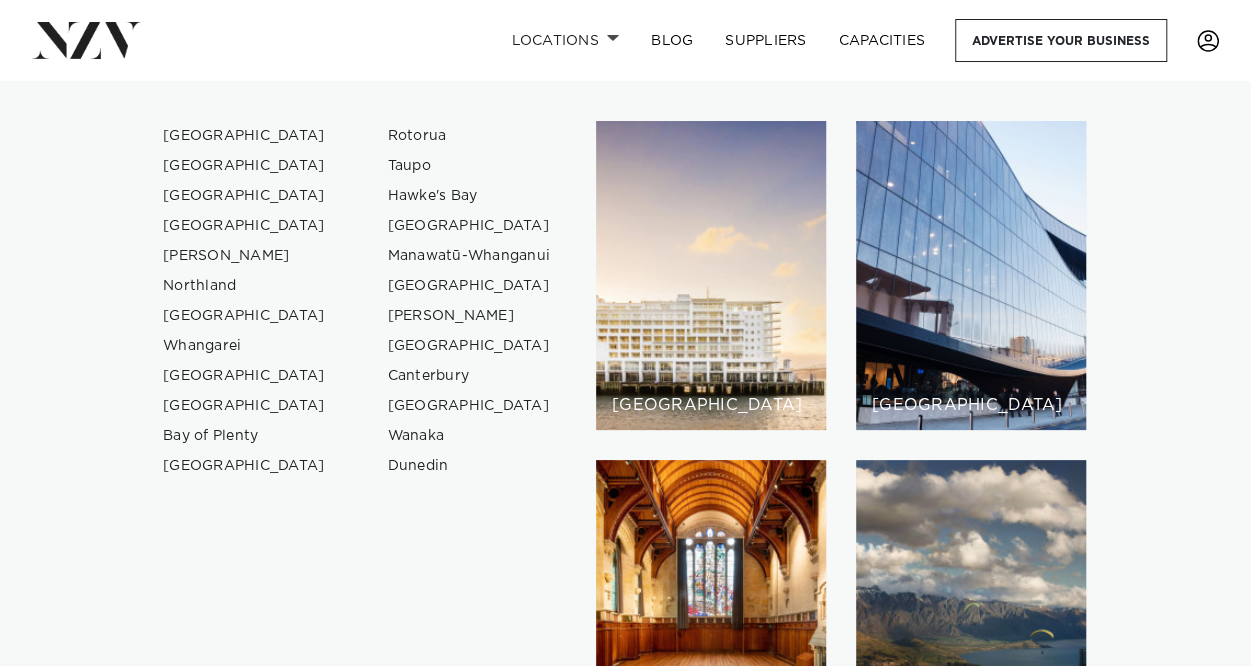 click on "Locations
Auckland
Wellington
Christchurch
Queenstown
Hamilton
Northland
Bay of Islands
Whangarei
Waiheke Island
Waikato
Bay of Plenty
Tauranga
Rotorua
Taupo
Hawke's Bay
New Plymouth
Manawatū-Whanganui
Palmerston North
Nelson-Tasman
Marlborough" at bounding box center [625, 40] 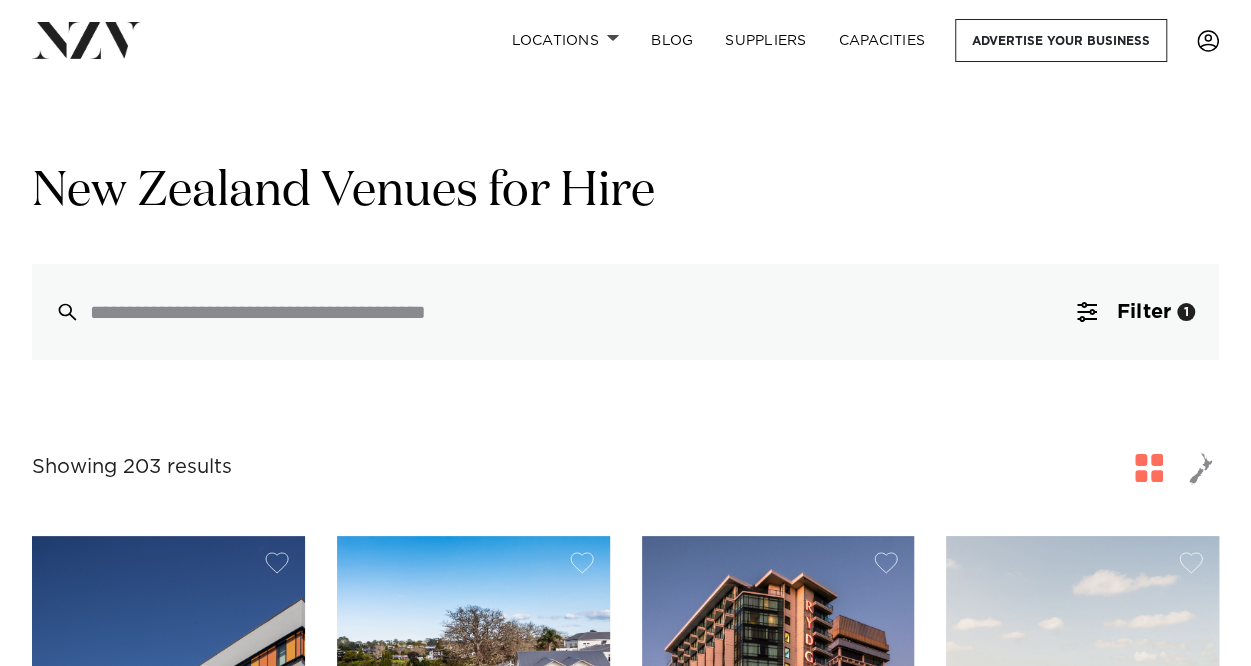click at bounding box center (86, 40) 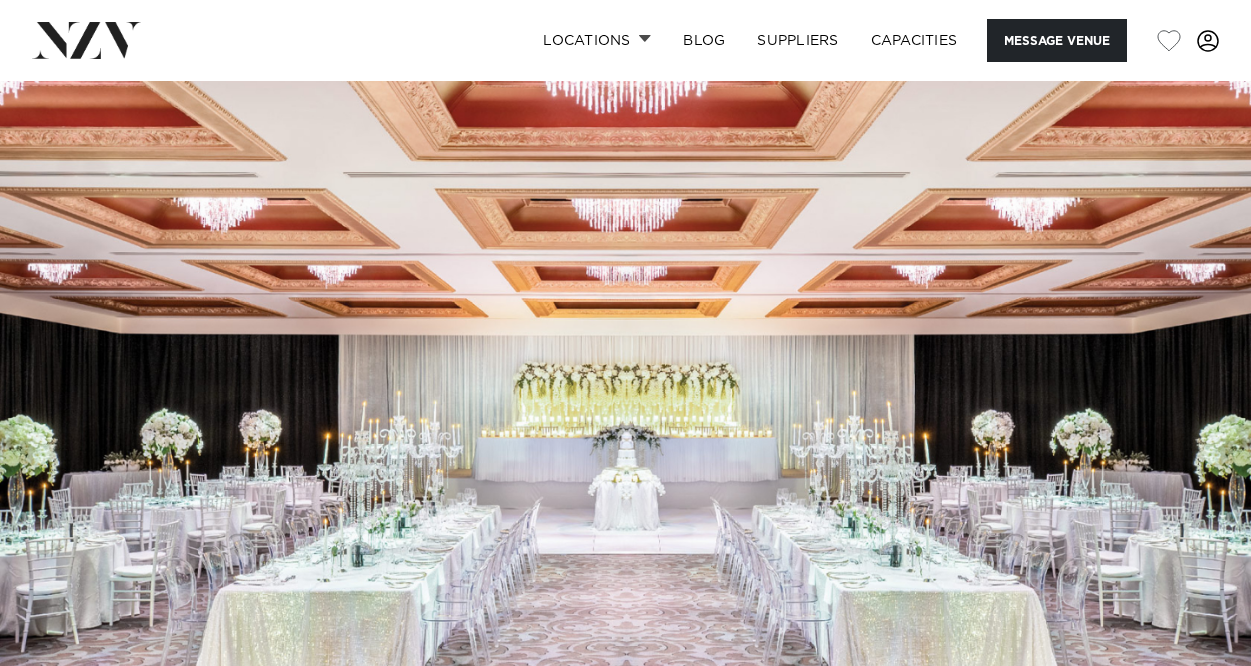 scroll, scrollTop: 0, scrollLeft: 0, axis: both 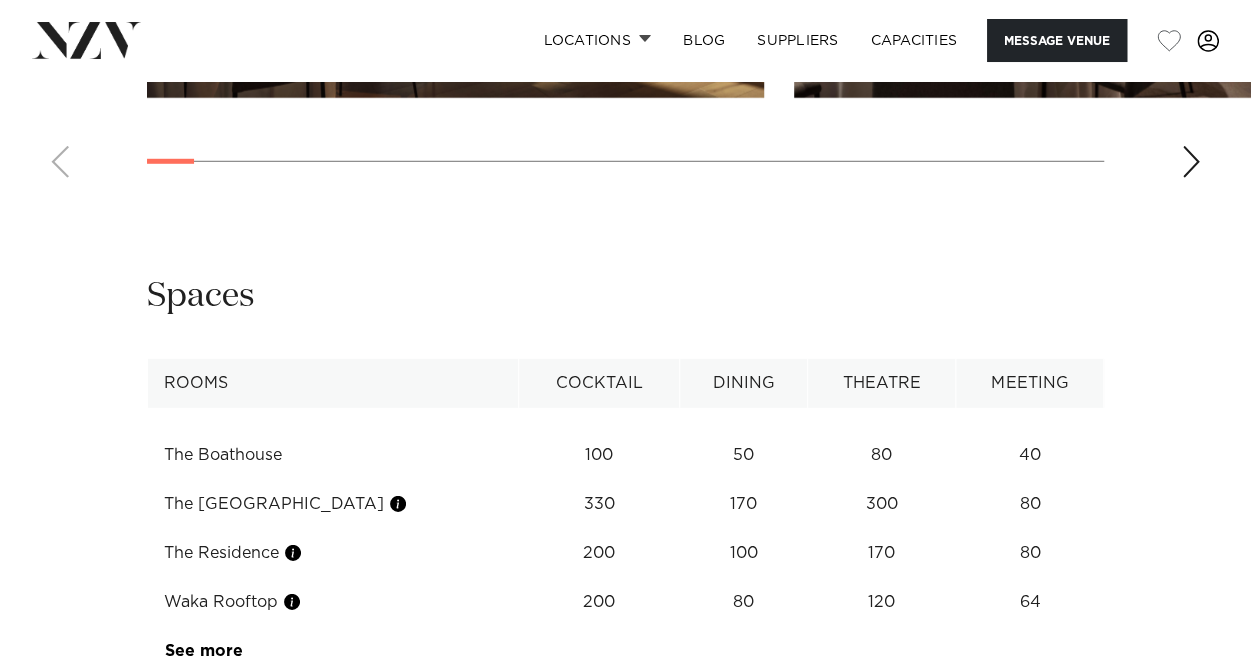 click at bounding box center [0, 0] 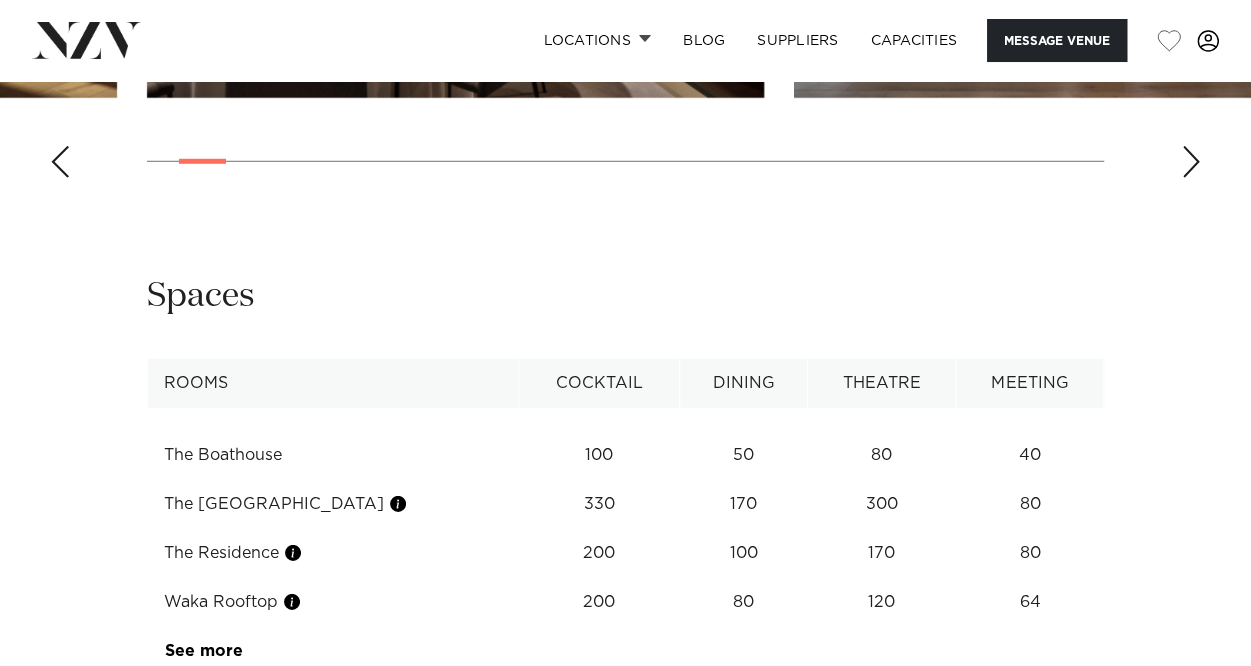 click at bounding box center (1191, 162) 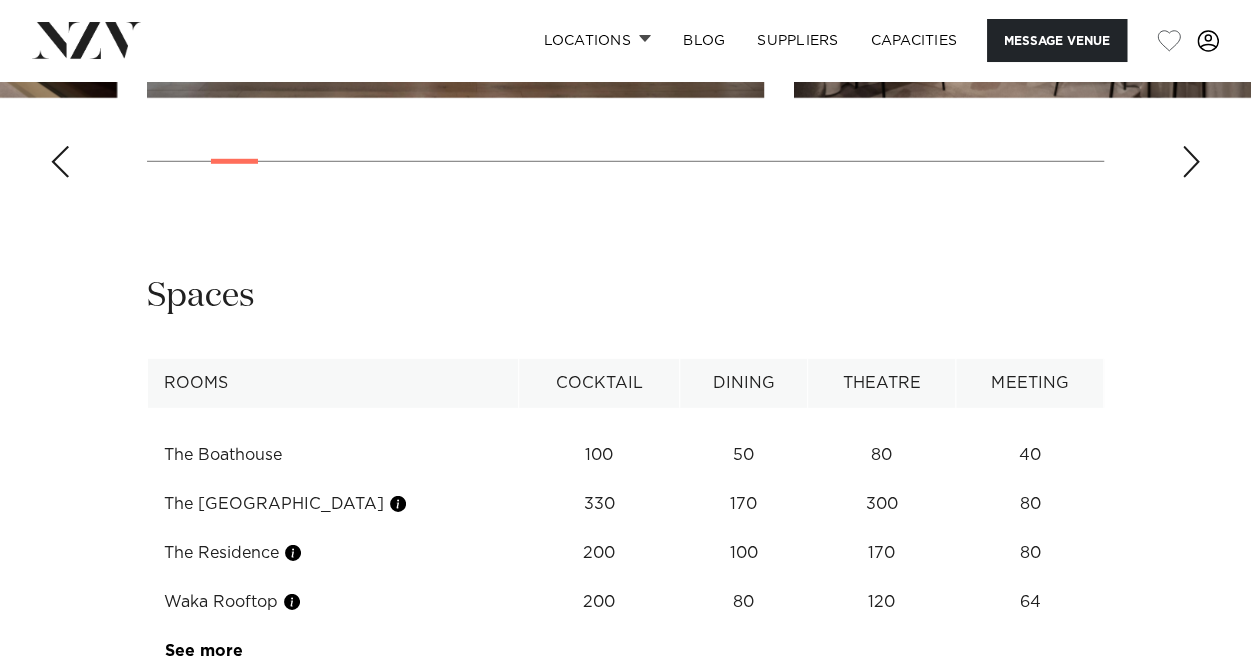 click at bounding box center [1191, 162] 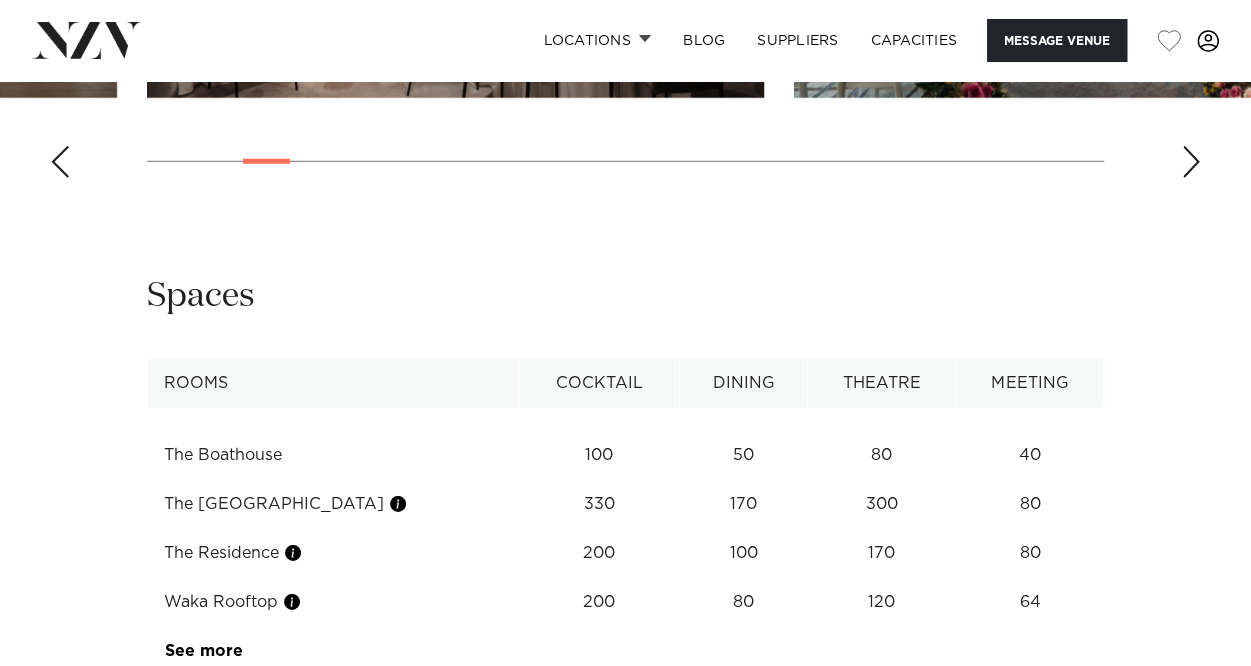 click at bounding box center (1191, 162) 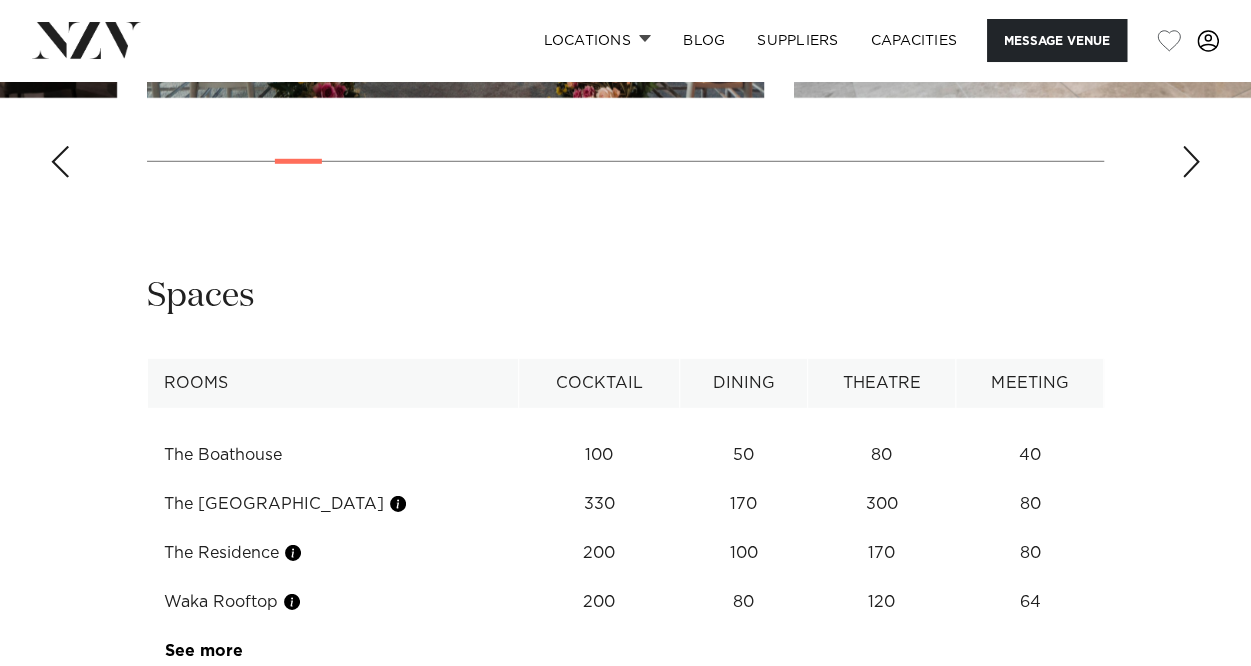 click at bounding box center (1191, 162) 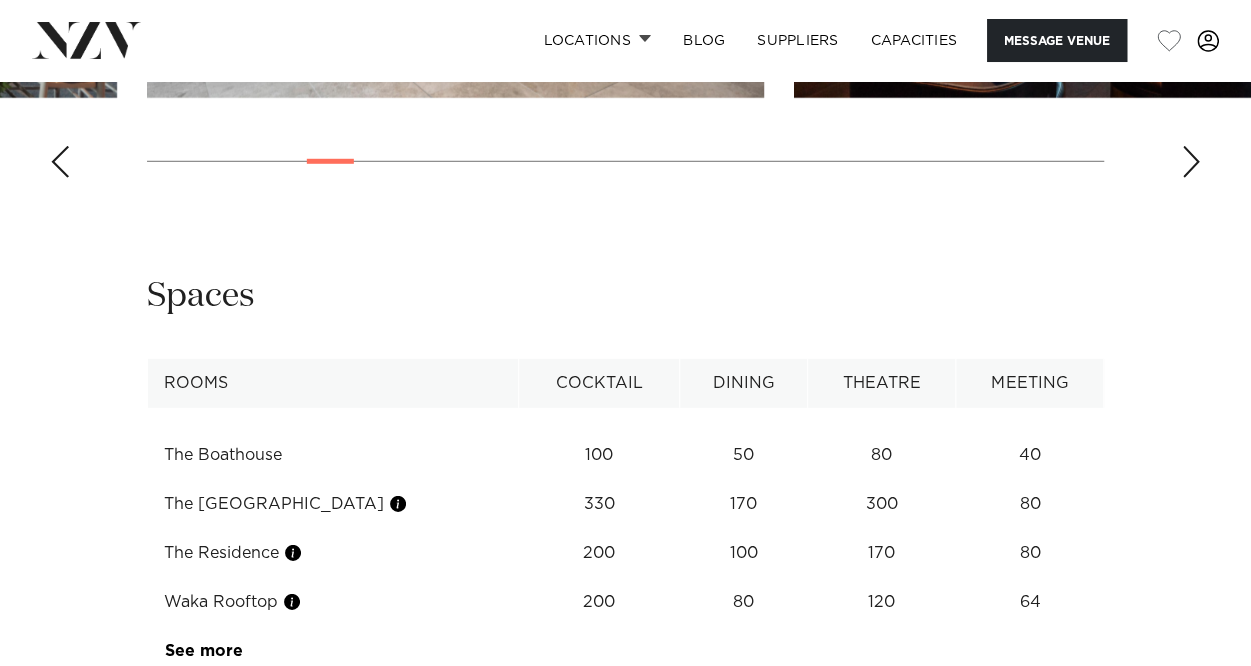click at bounding box center [1191, 162] 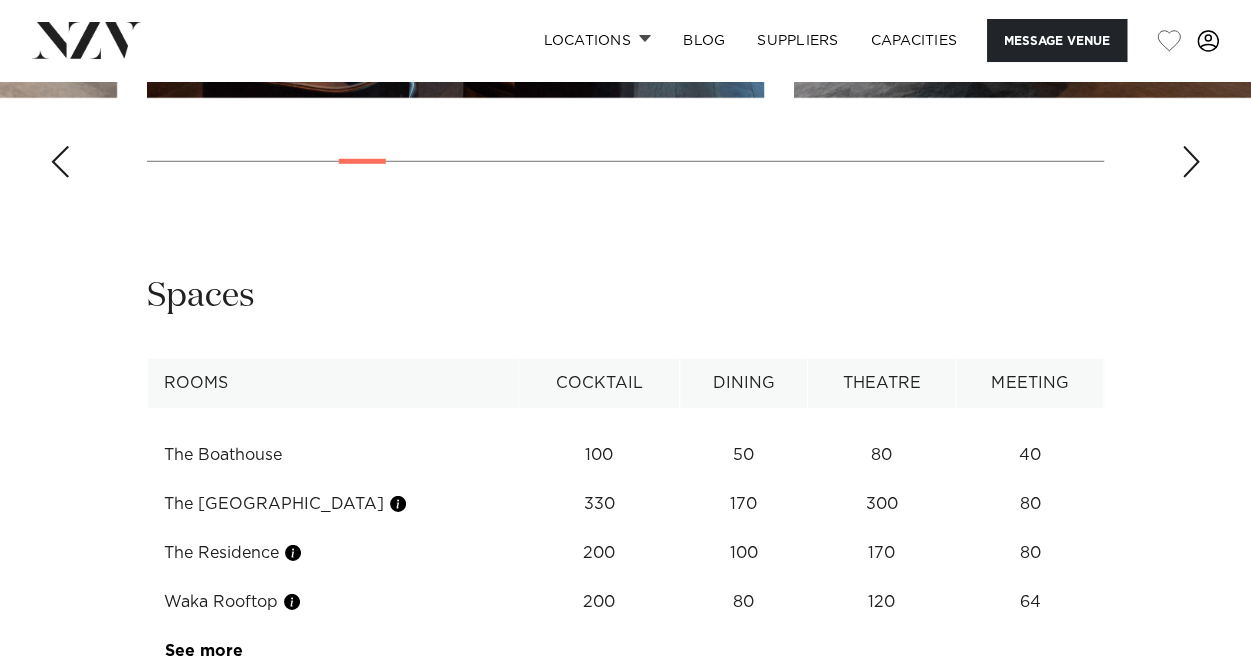 click at bounding box center (1191, 162) 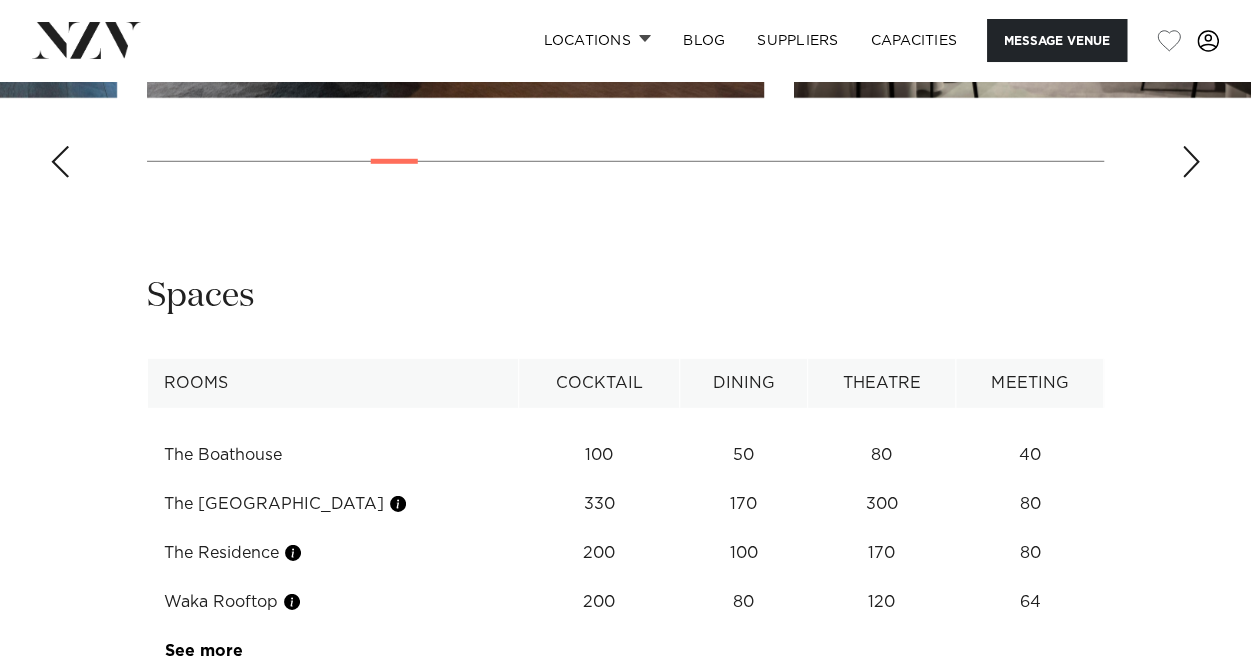click at bounding box center [1191, 162] 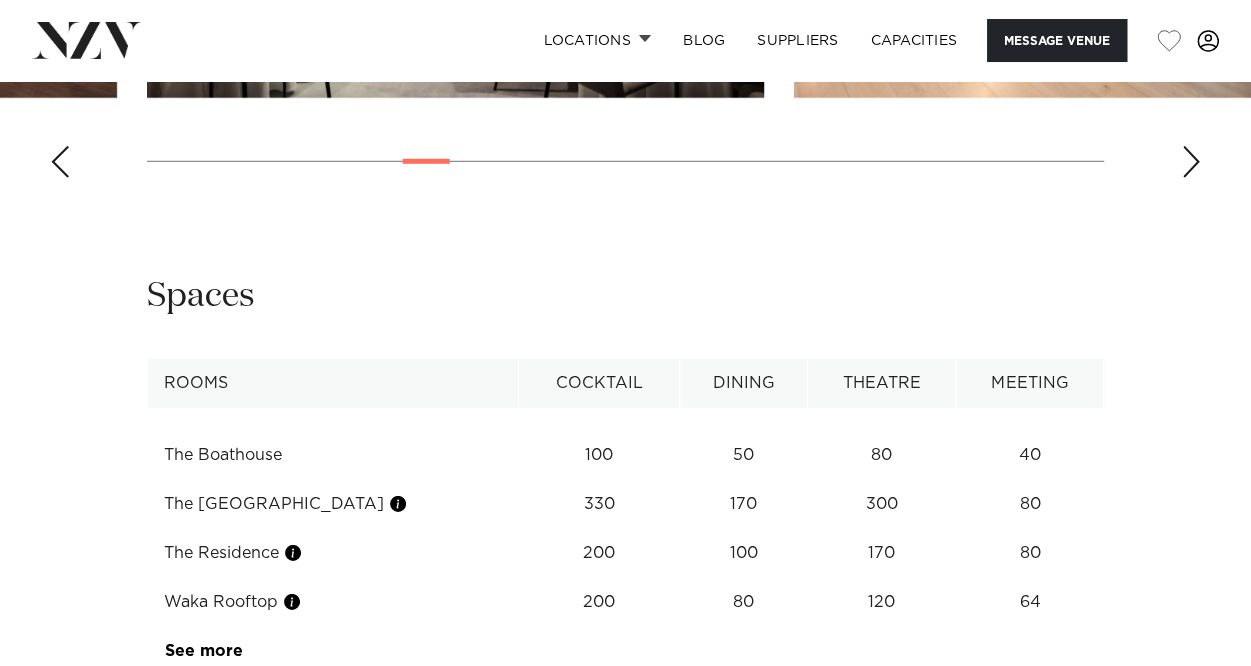 click at bounding box center [1191, 162] 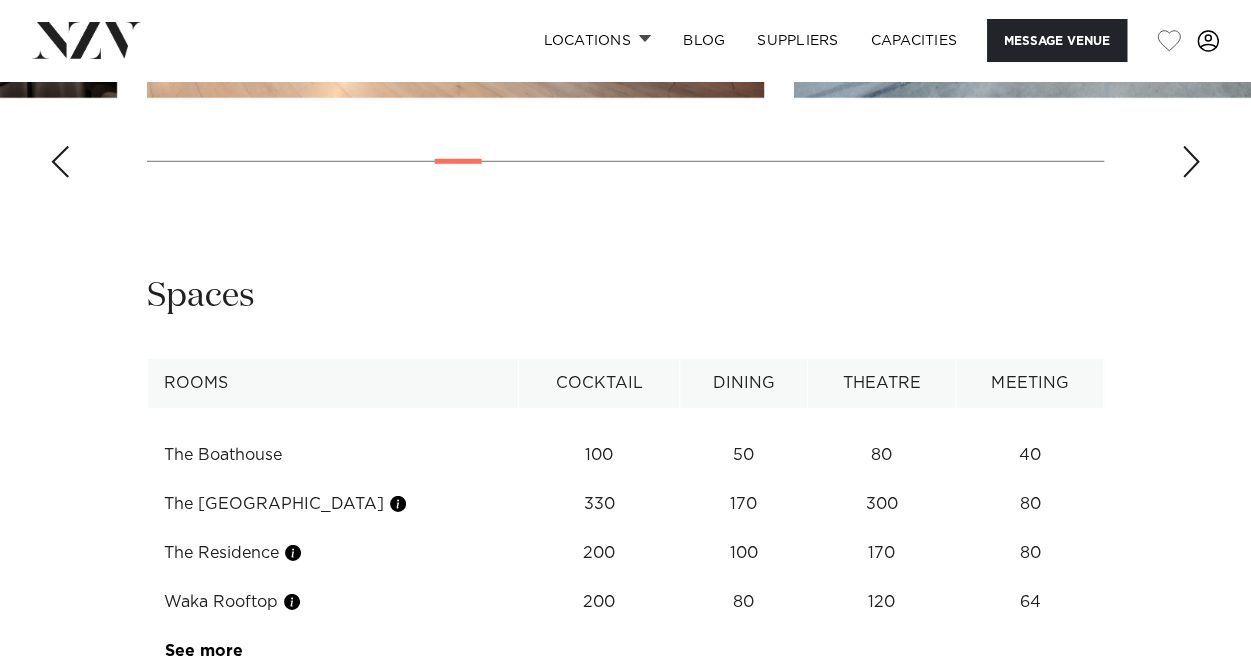 click at bounding box center (625, -81) 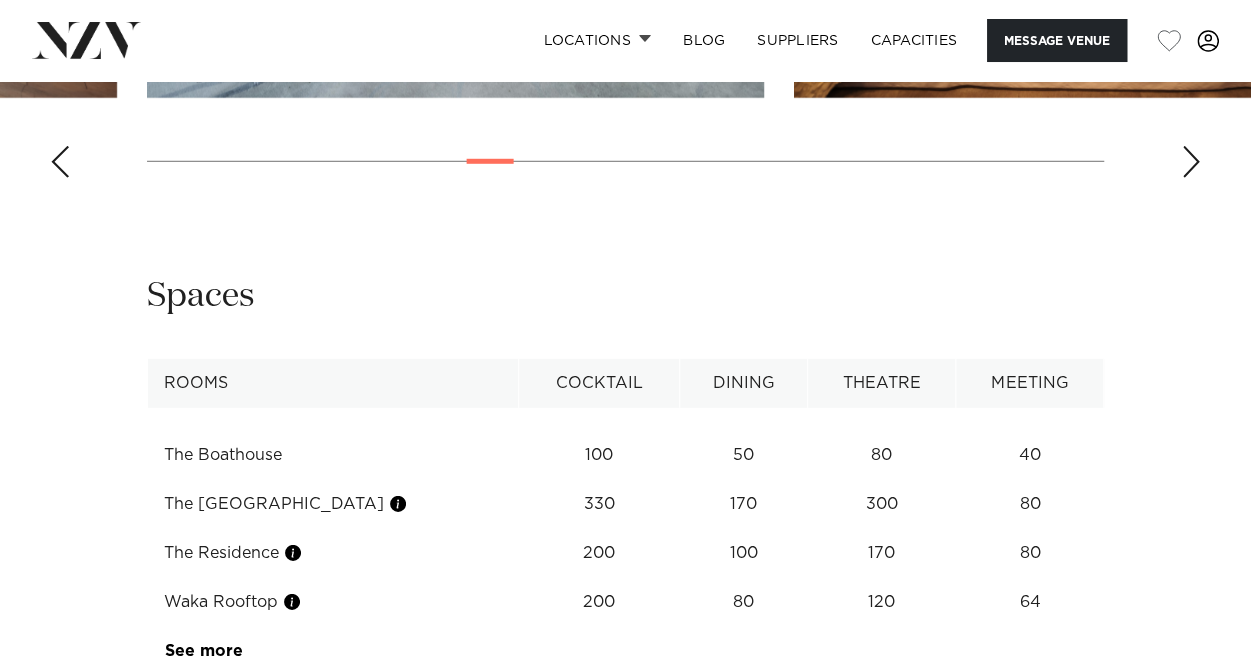 click at bounding box center (1191, 162) 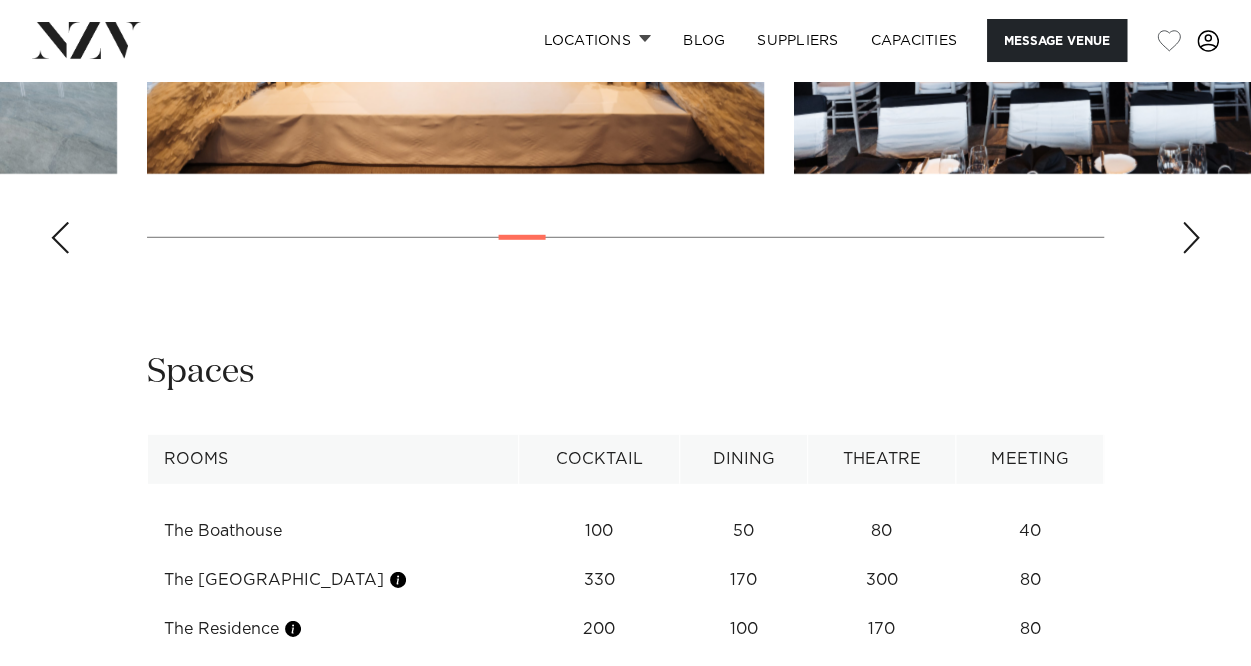 scroll, scrollTop: 2783, scrollLeft: 0, axis: vertical 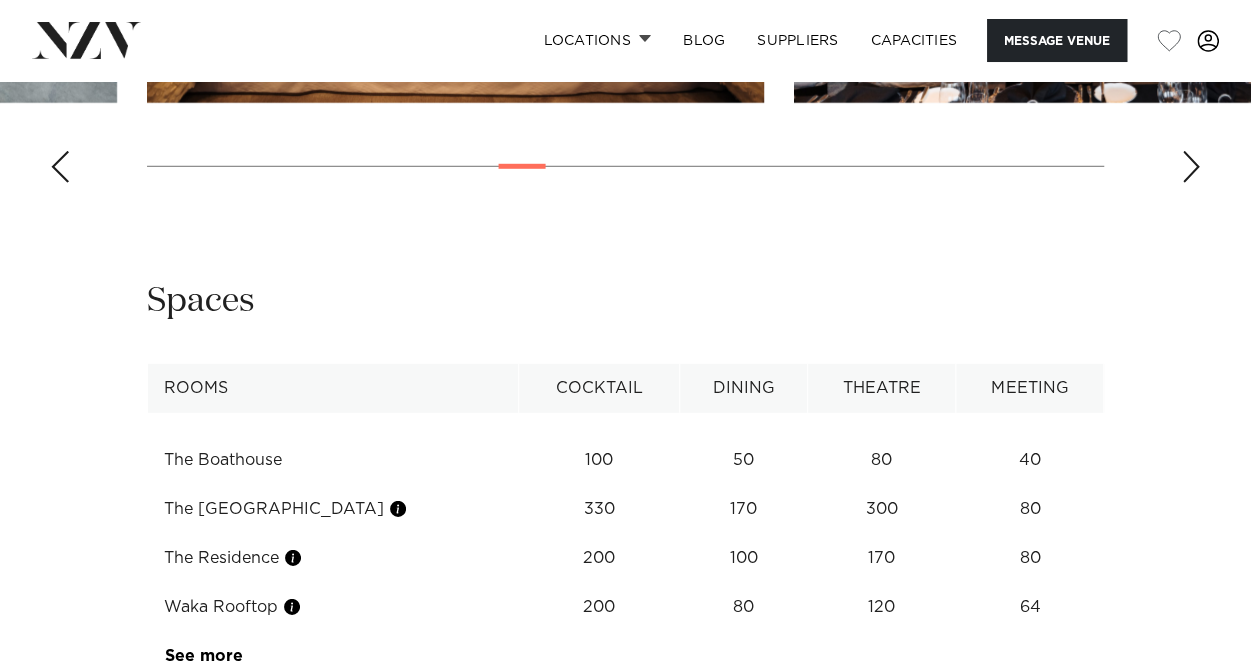 click at bounding box center (625, -76) 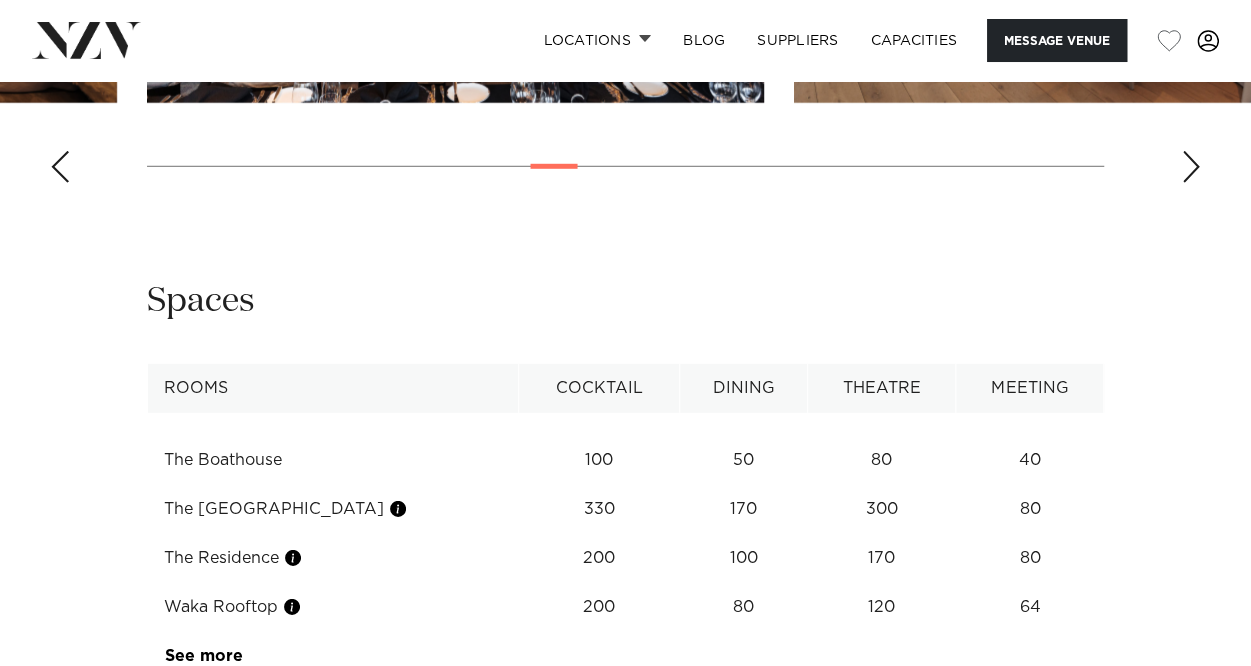 click at bounding box center (1191, 167) 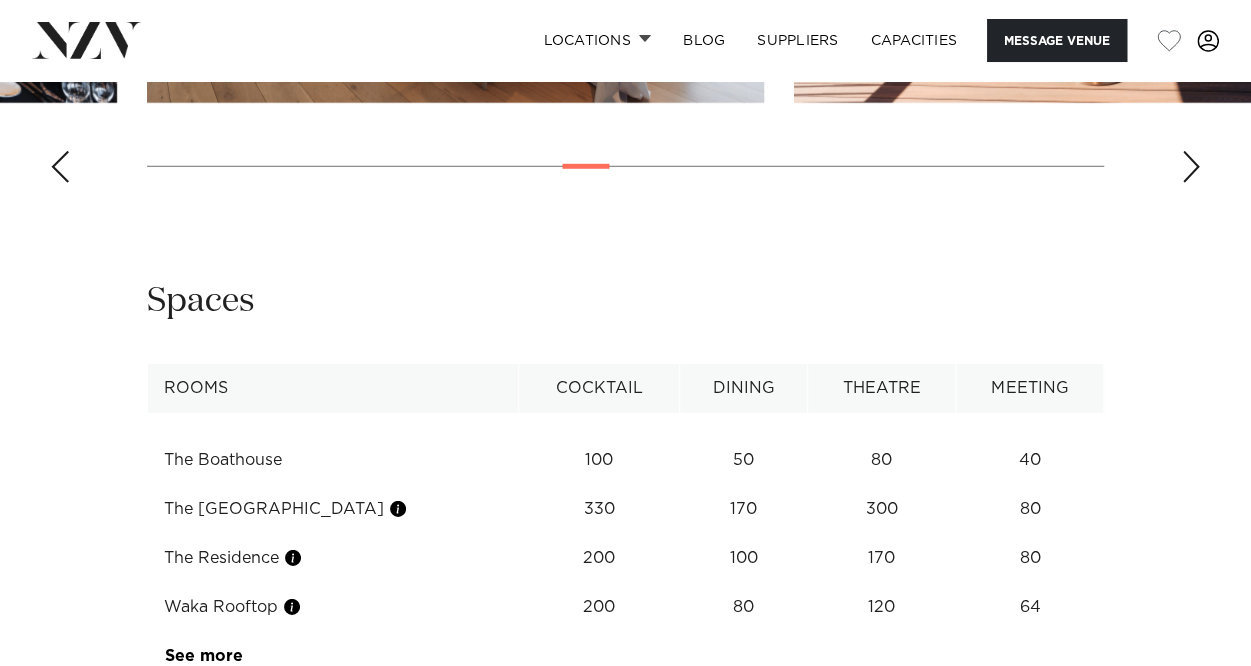 click at bounding box center [1191, 167] 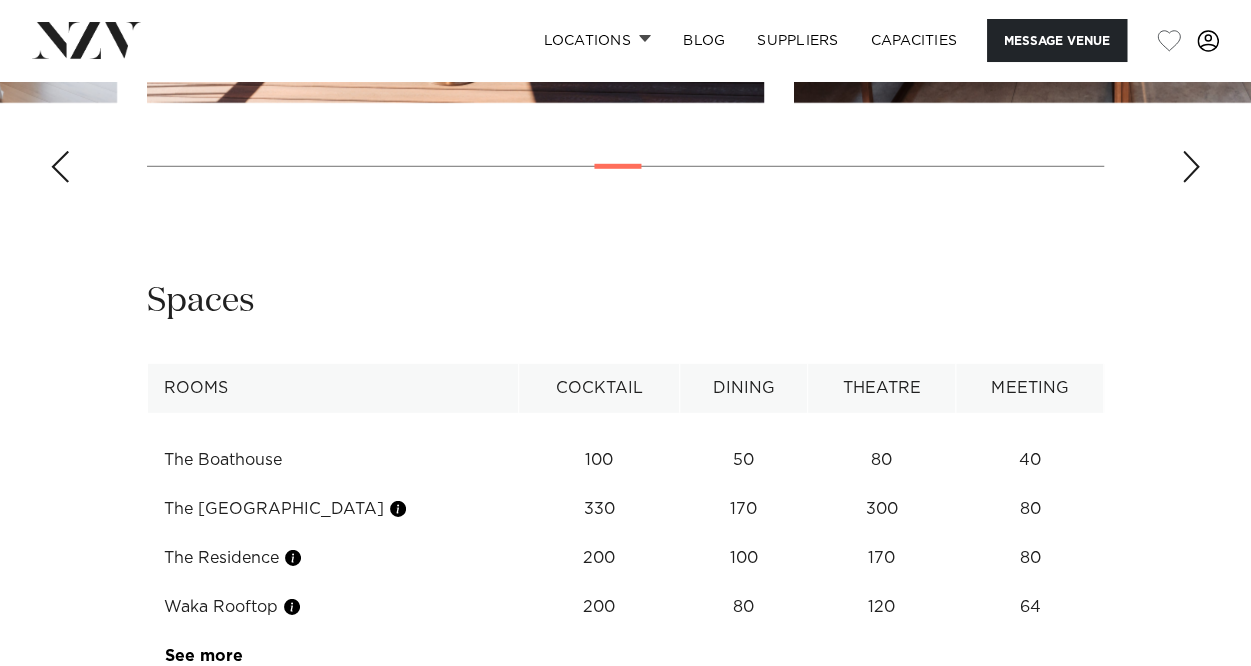 click at bounding box center (1191, 167) 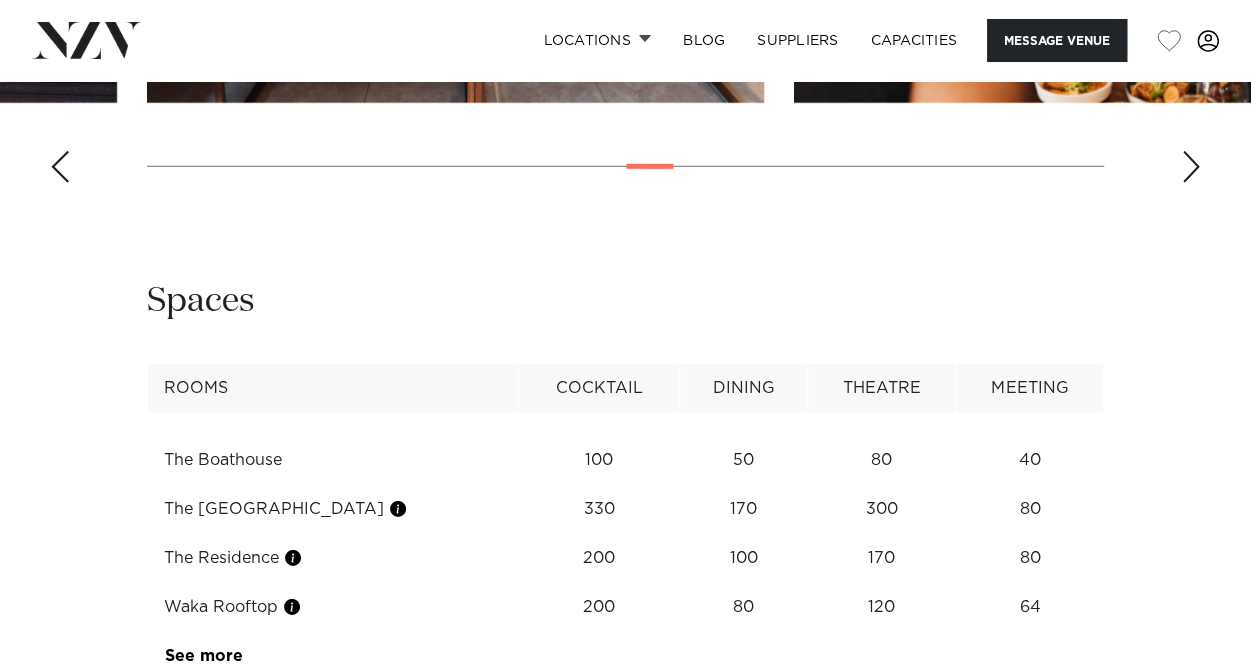 click at bounding box center (1191, 167) 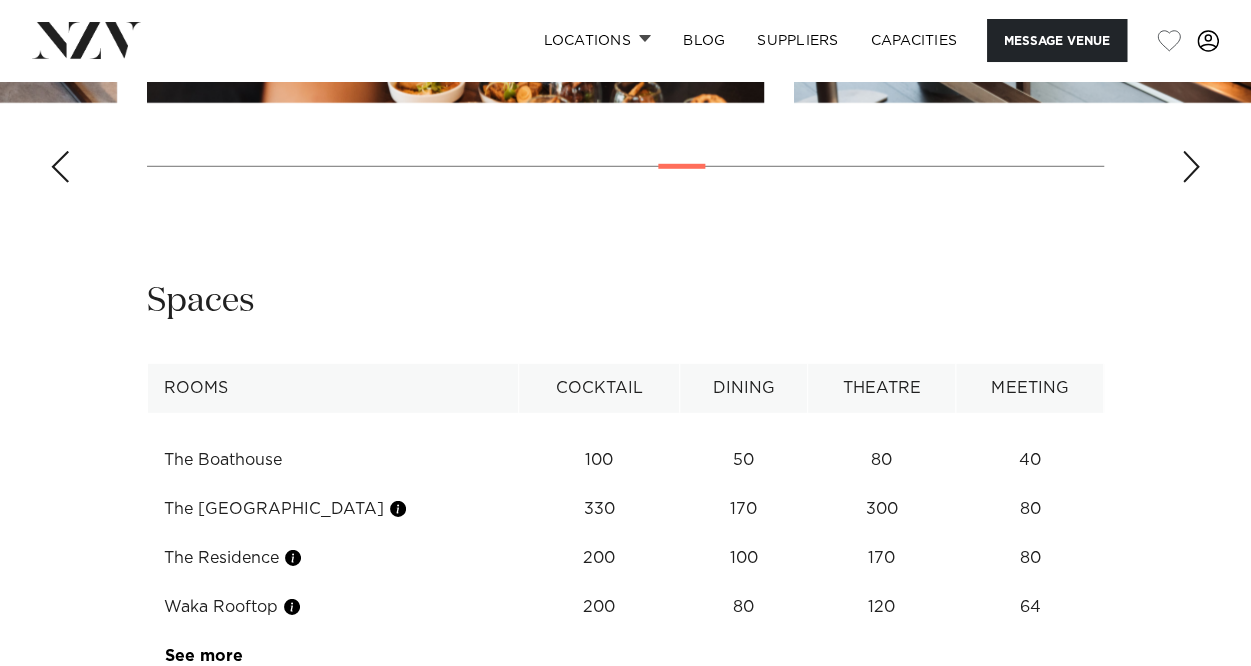 click at bounding box center (1191, 167) 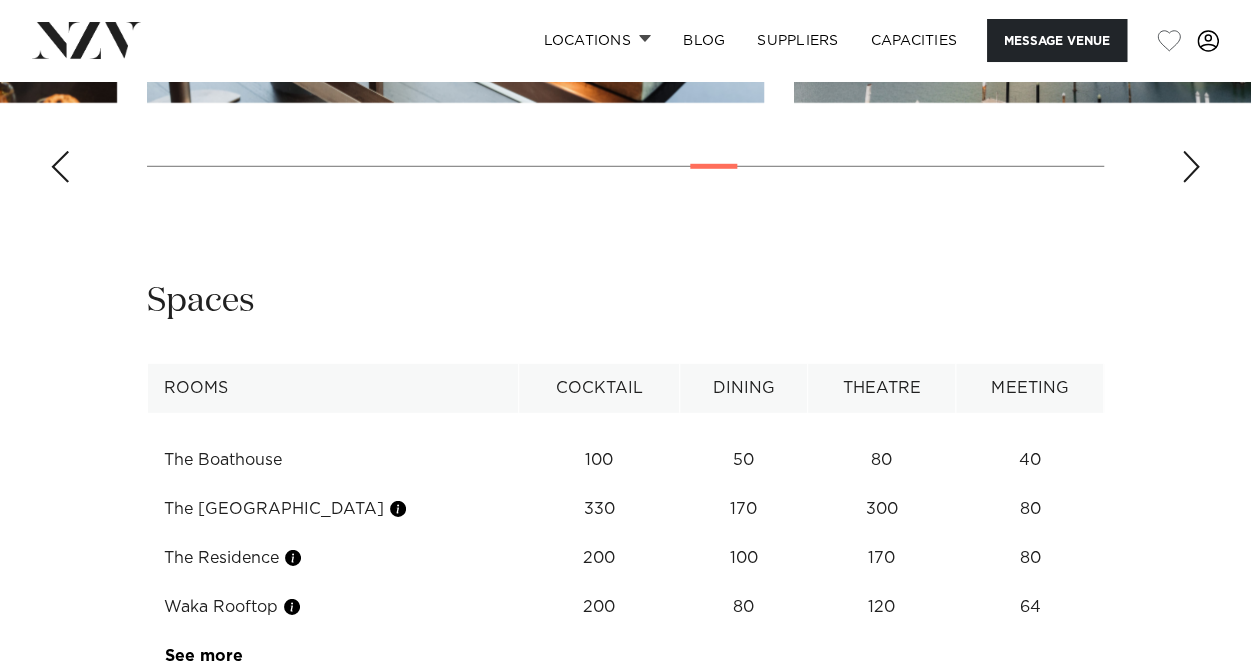 click at bounding box center (1191, 167) 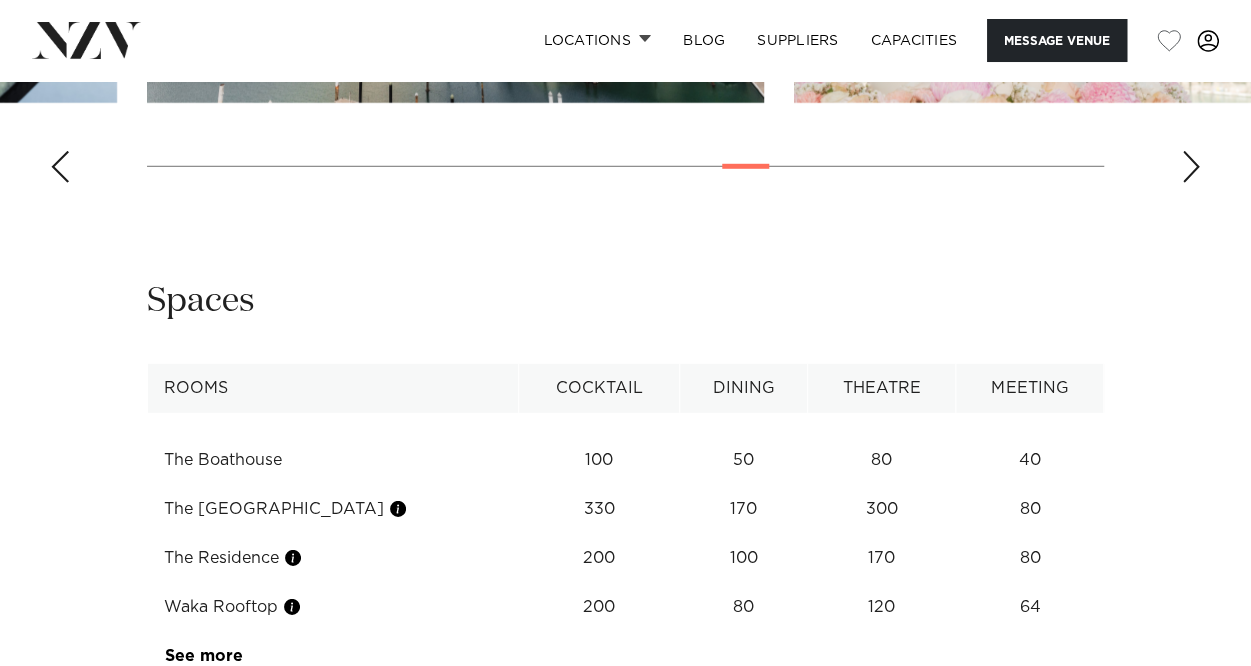 click at bounding box center (1191, 167) 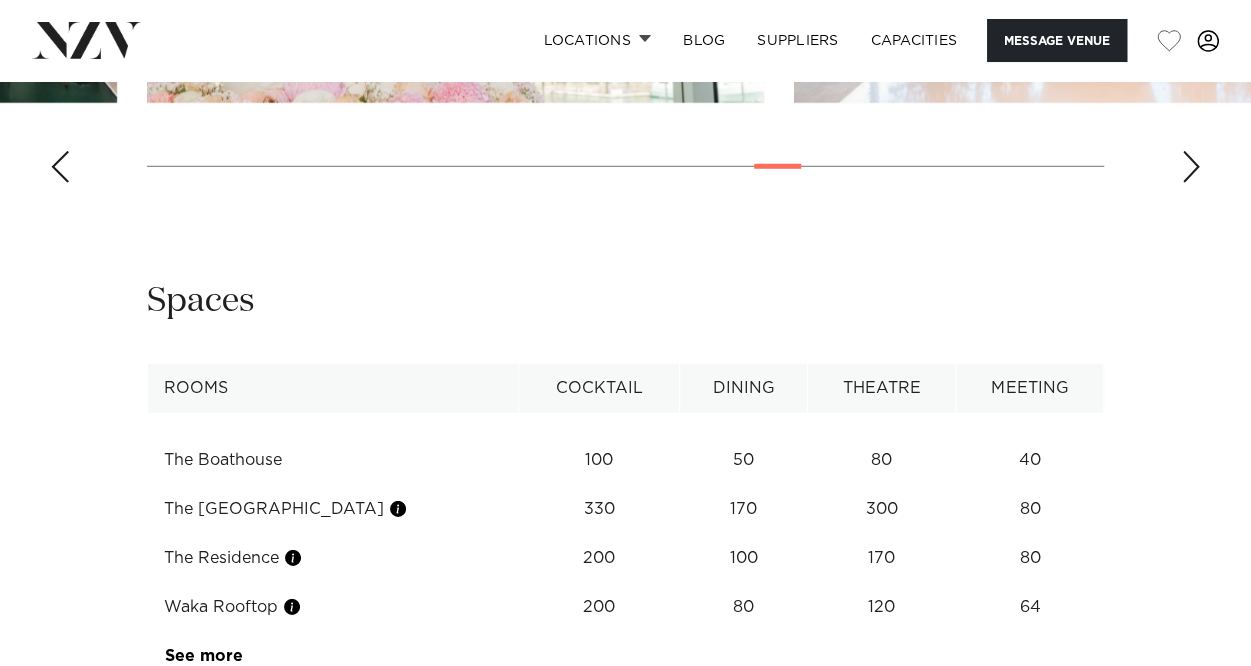click at bounding box center [1191, 167] 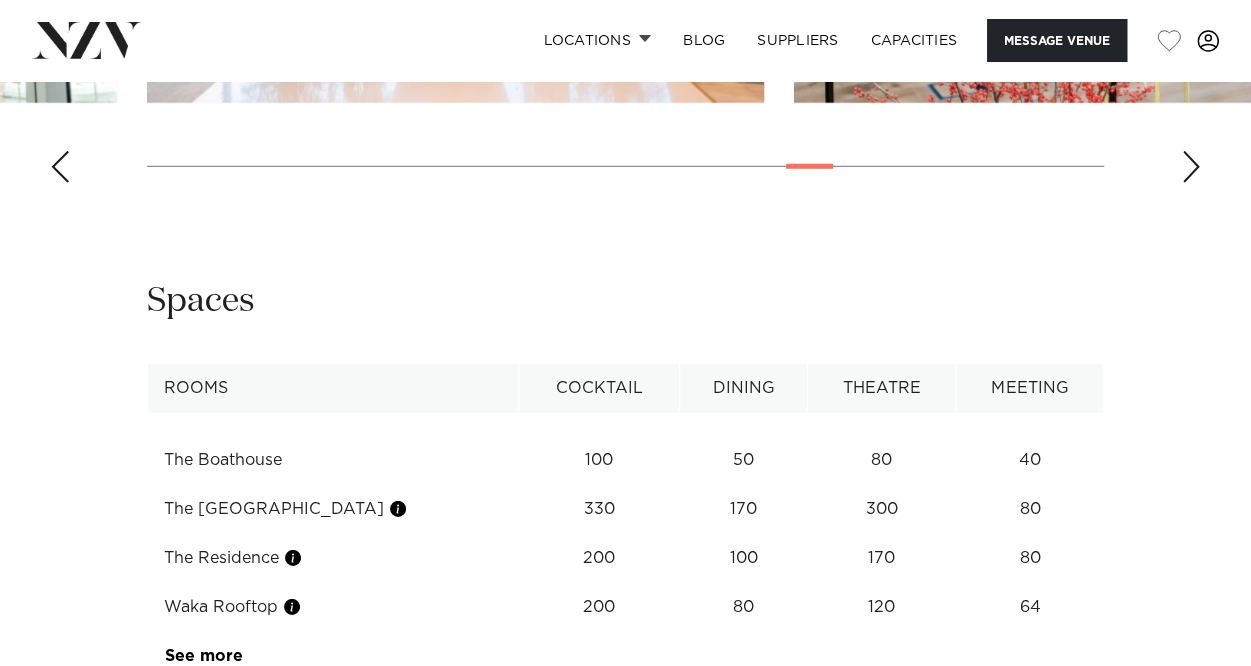 click at bounding box center [1191, 167] 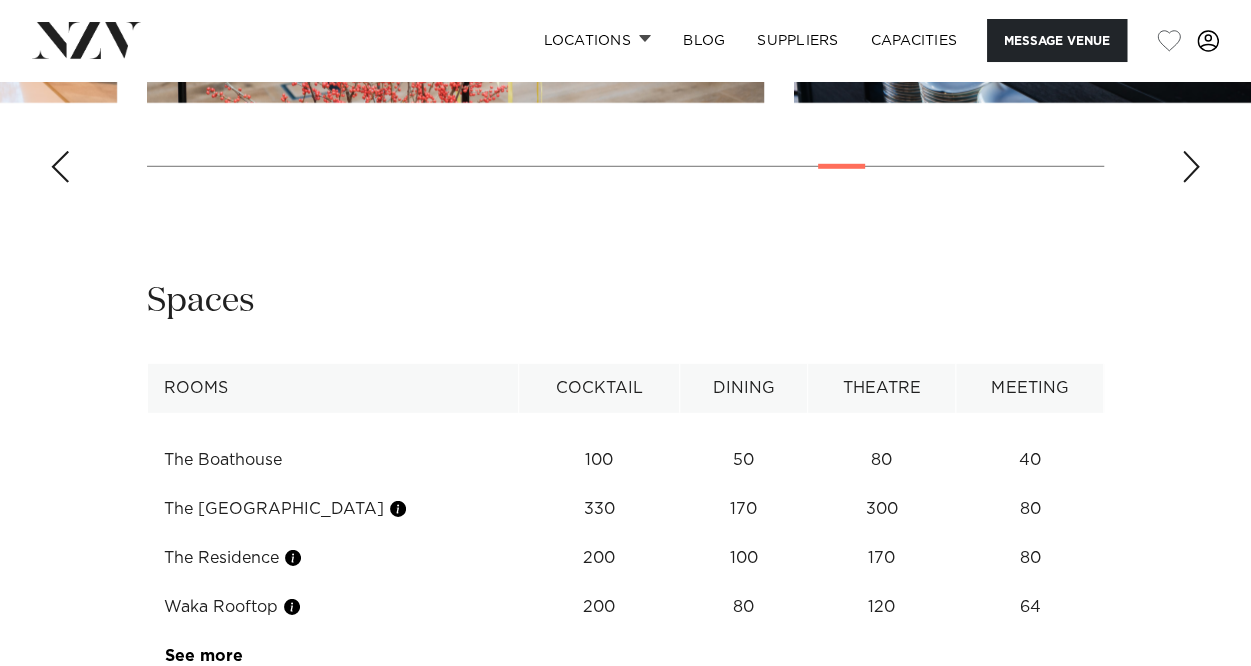 click at bounding box center [1191, 167] 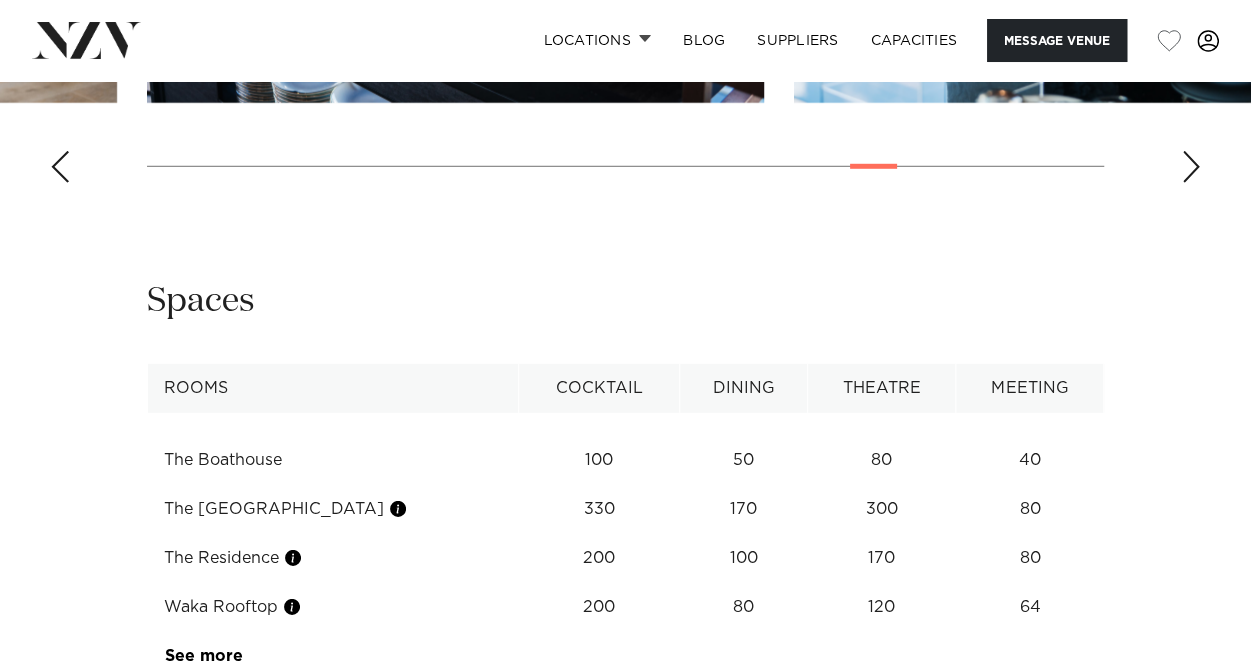 click at bounding box center (1191, 167) 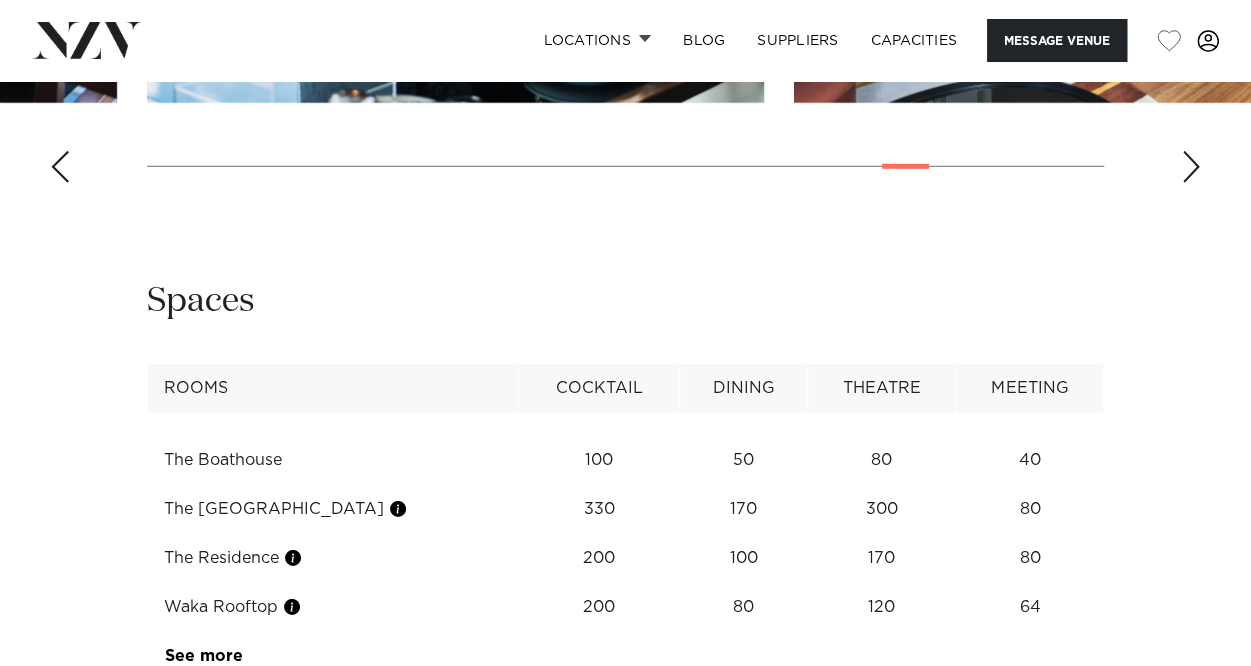 click at bounding box center [1191, 167] 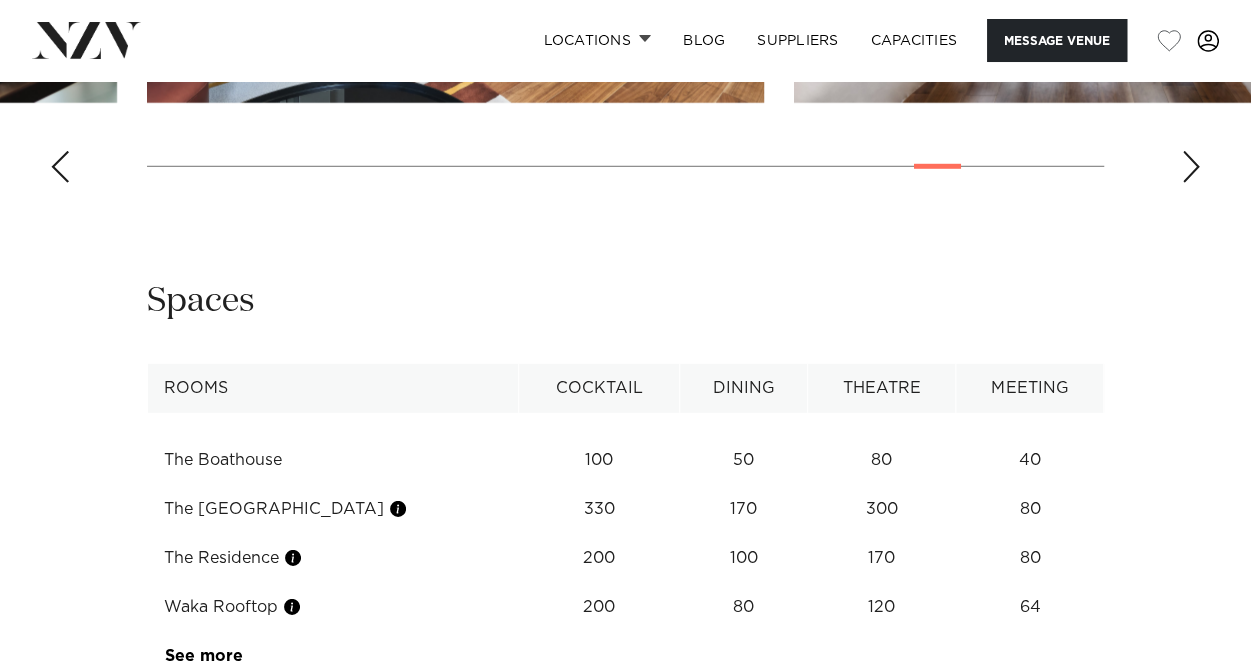 click at bounding box center [1191, 167] 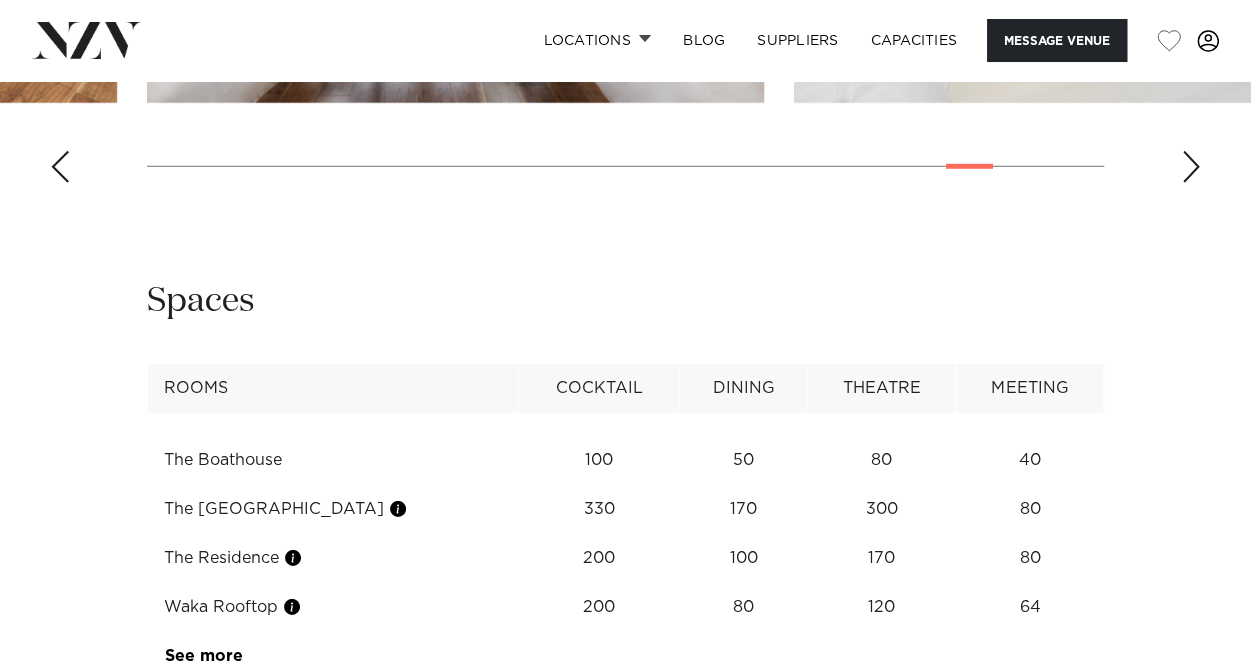 click at bounding box center [1191, 167] 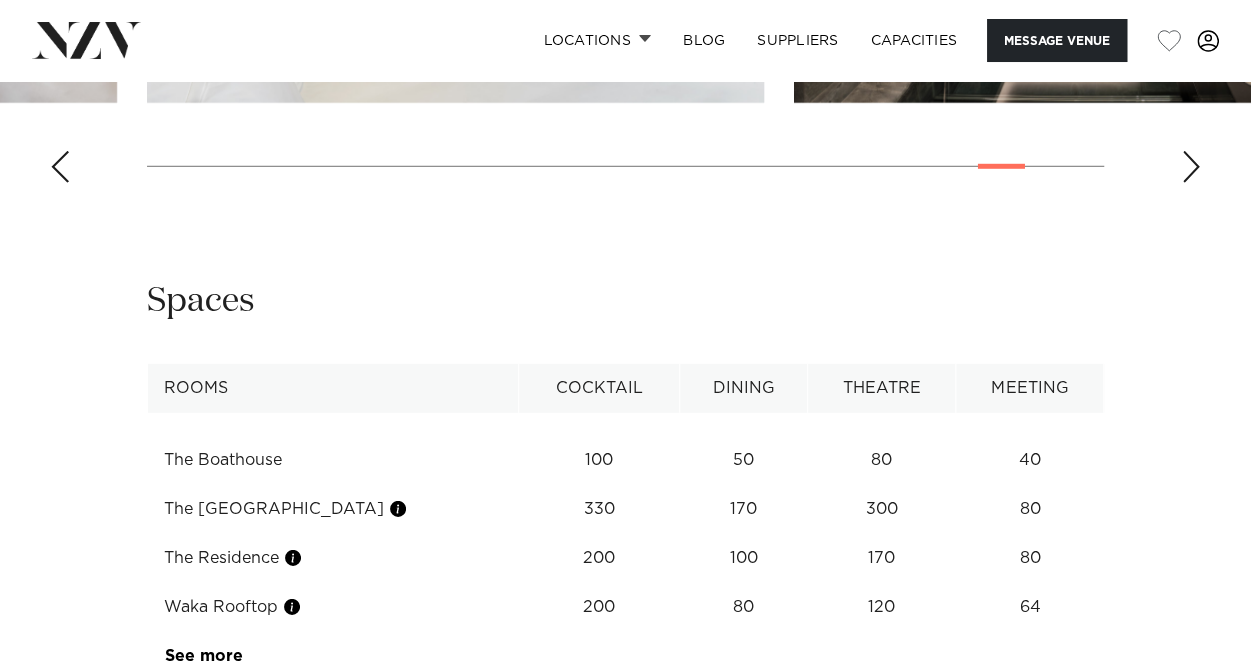 click at bounding box center (1191, 167) 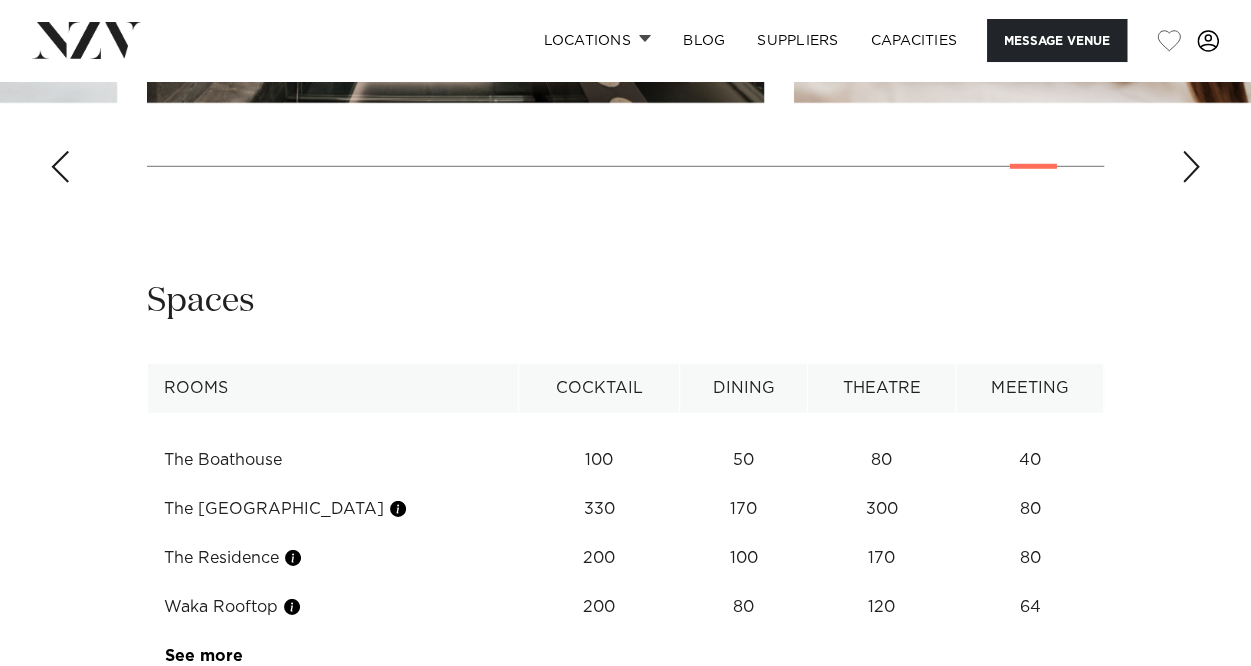 click at bounding box center (1191, 167) 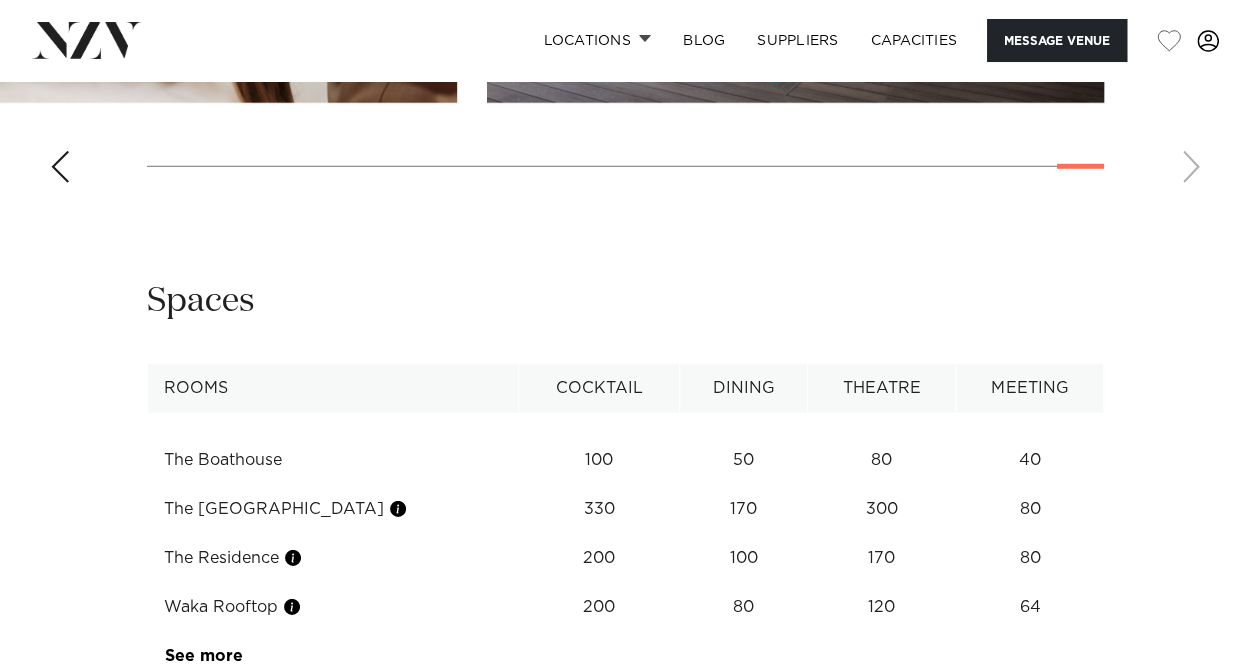 click at bounding box center [625, -76] 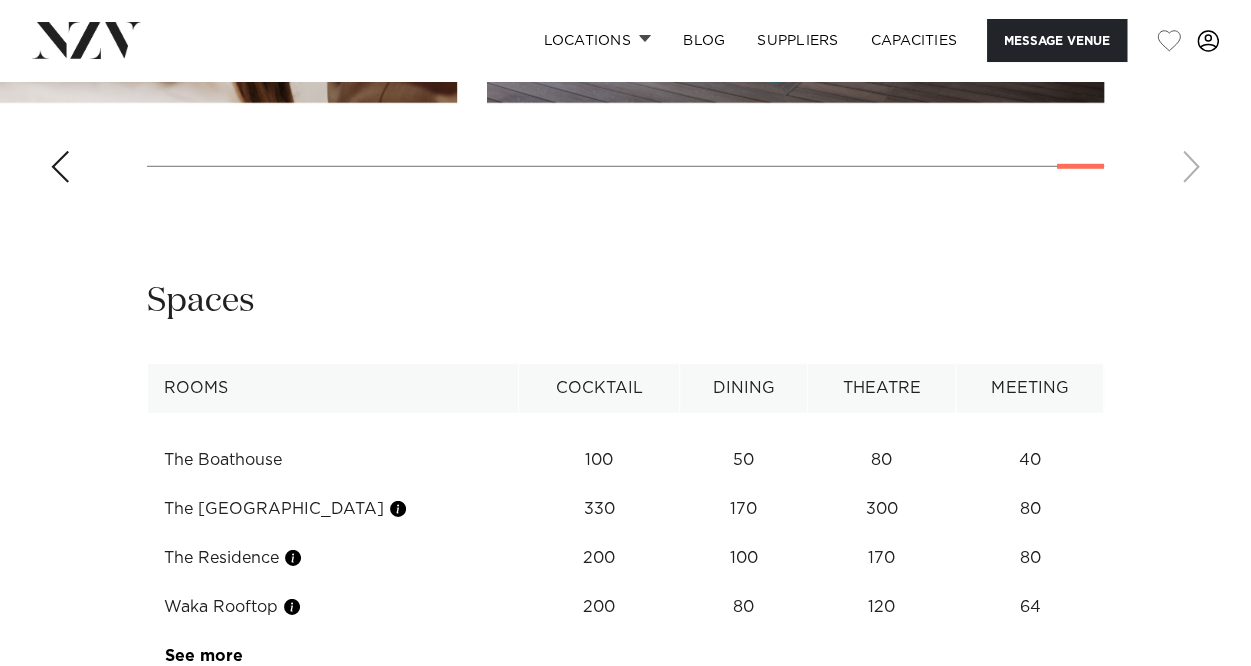 click at bounding box center (625, -76) 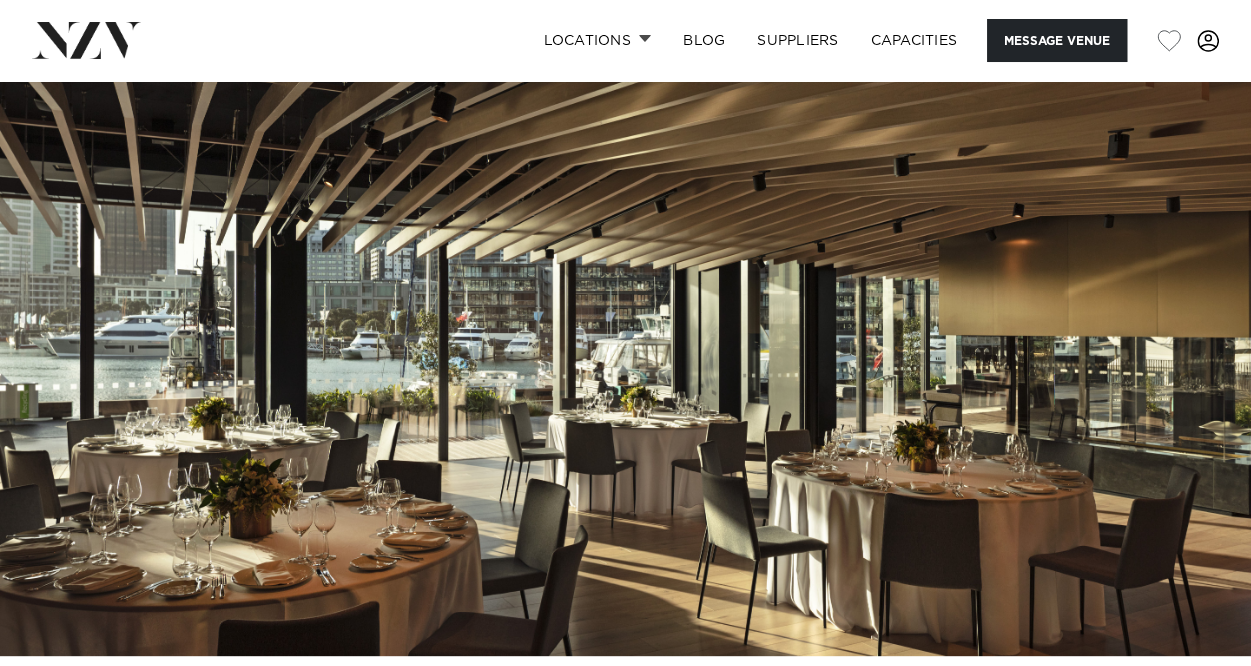 scroll, scrollTop: 0, scrollLeft: 0, axis: both 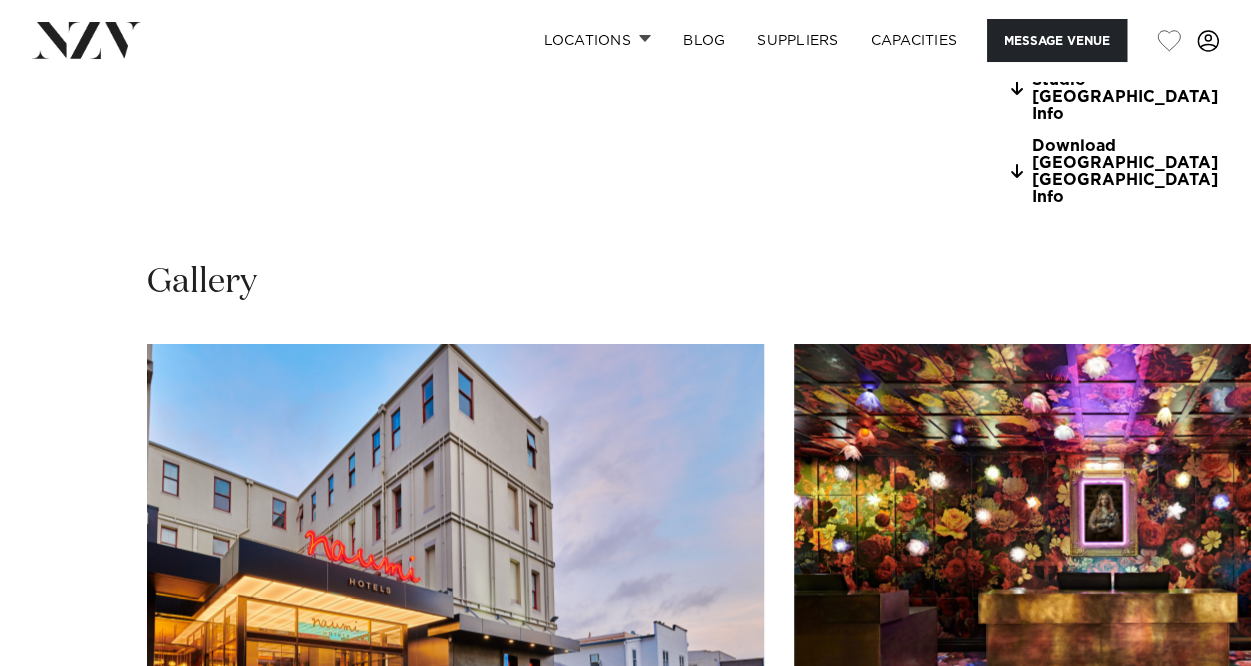 click at bounding box center (1191, 861) 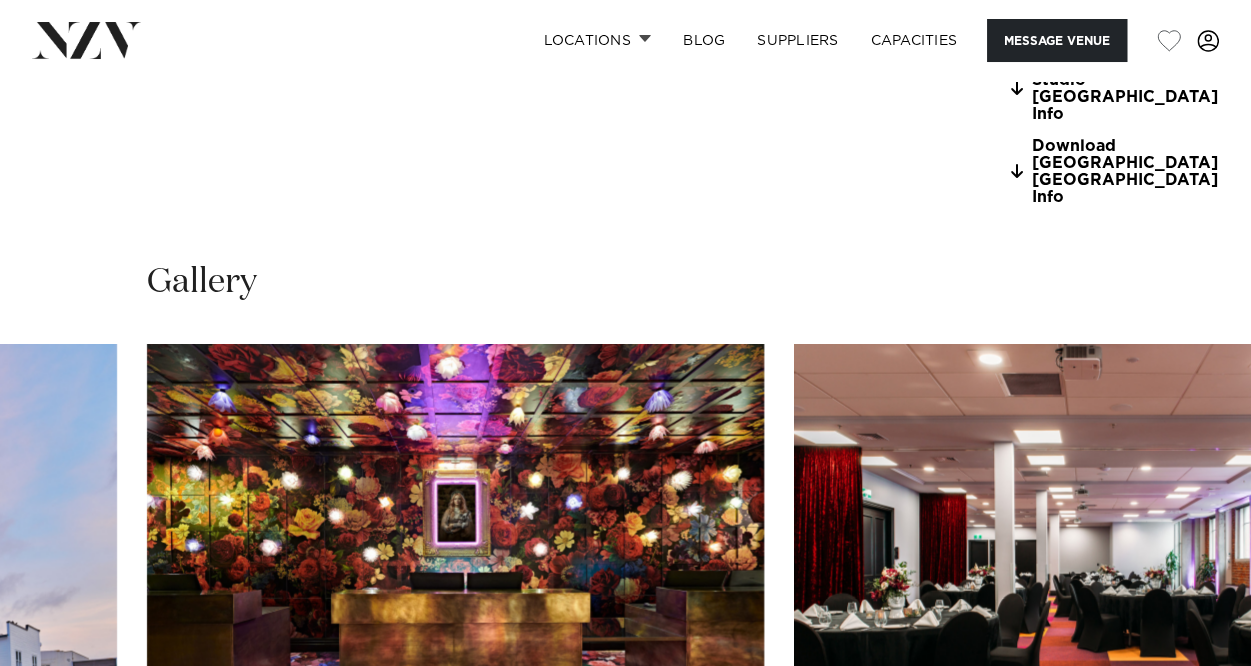 click at bounding box center [1191, 861] 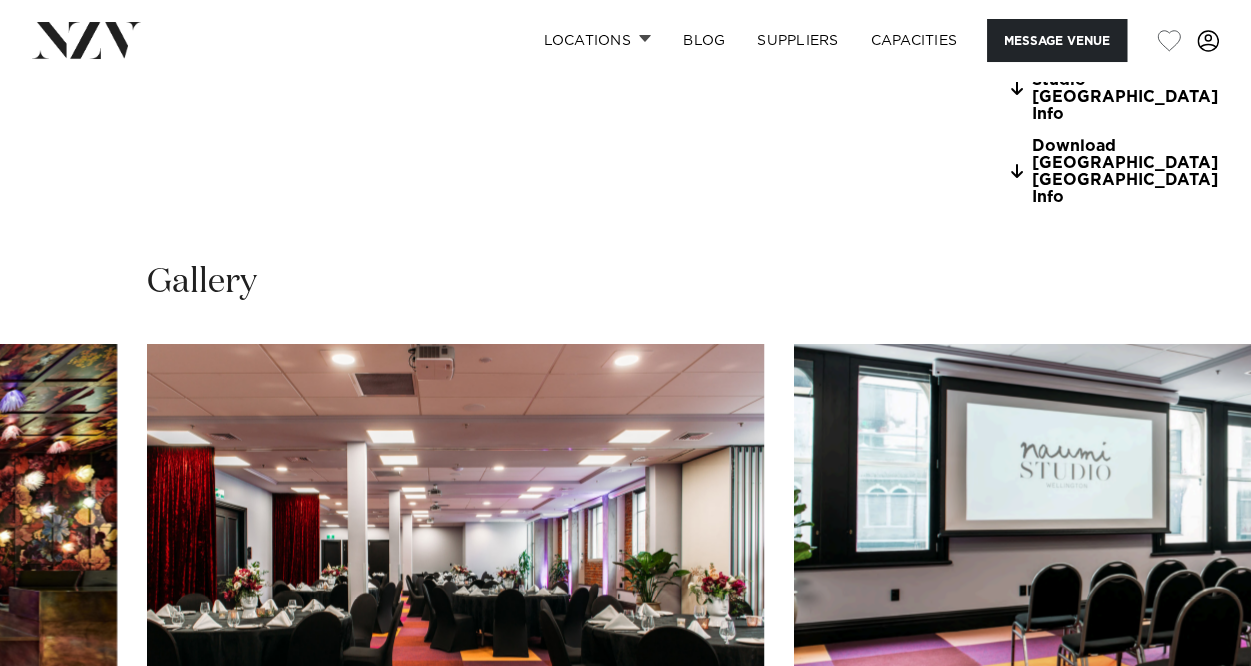 click at bounding box center (1191, 861) 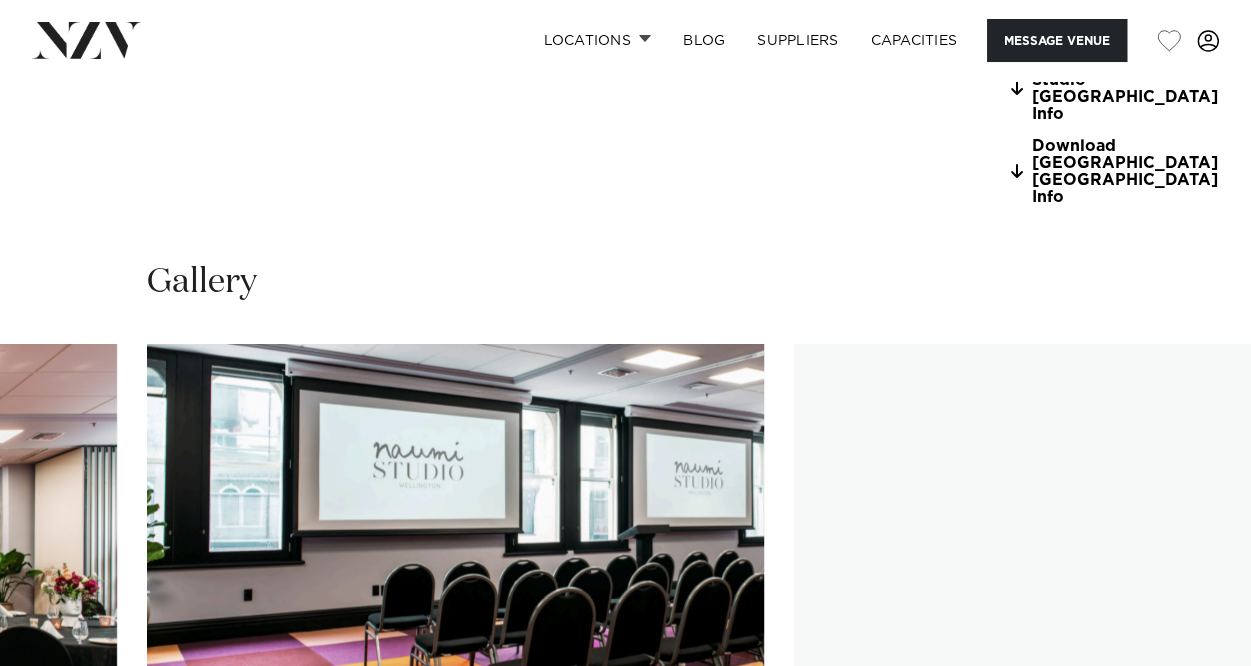 click at bounding box center (1191, 861) 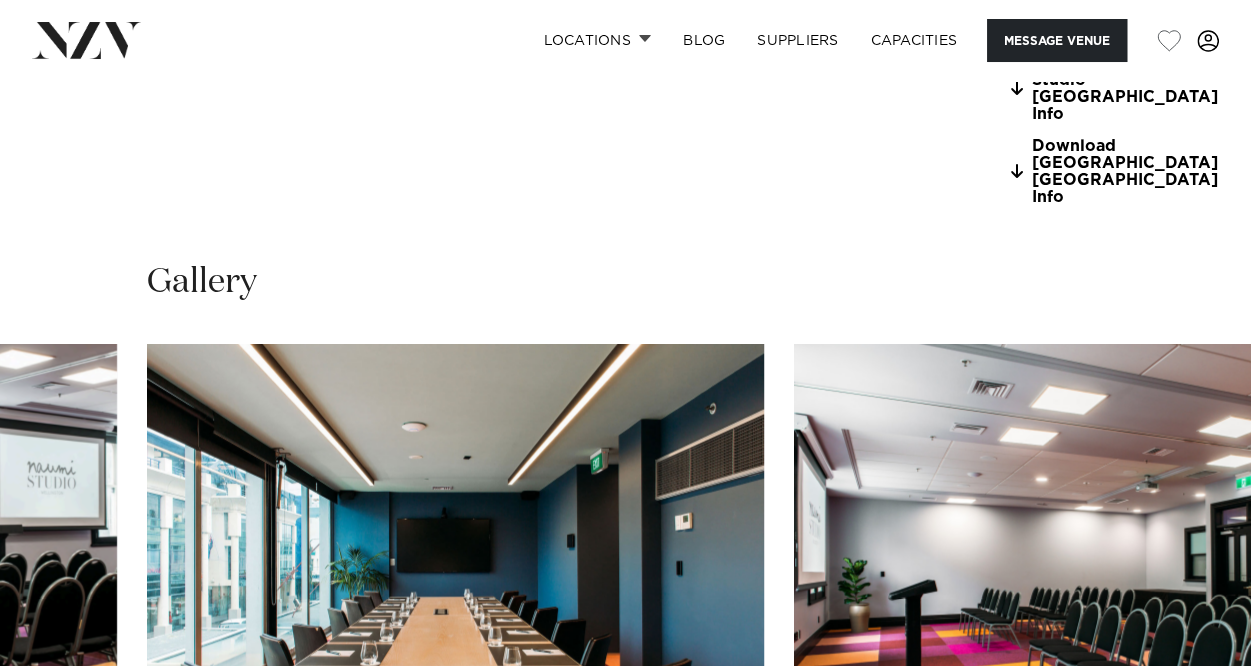 click at bounding box center [1191, 861] 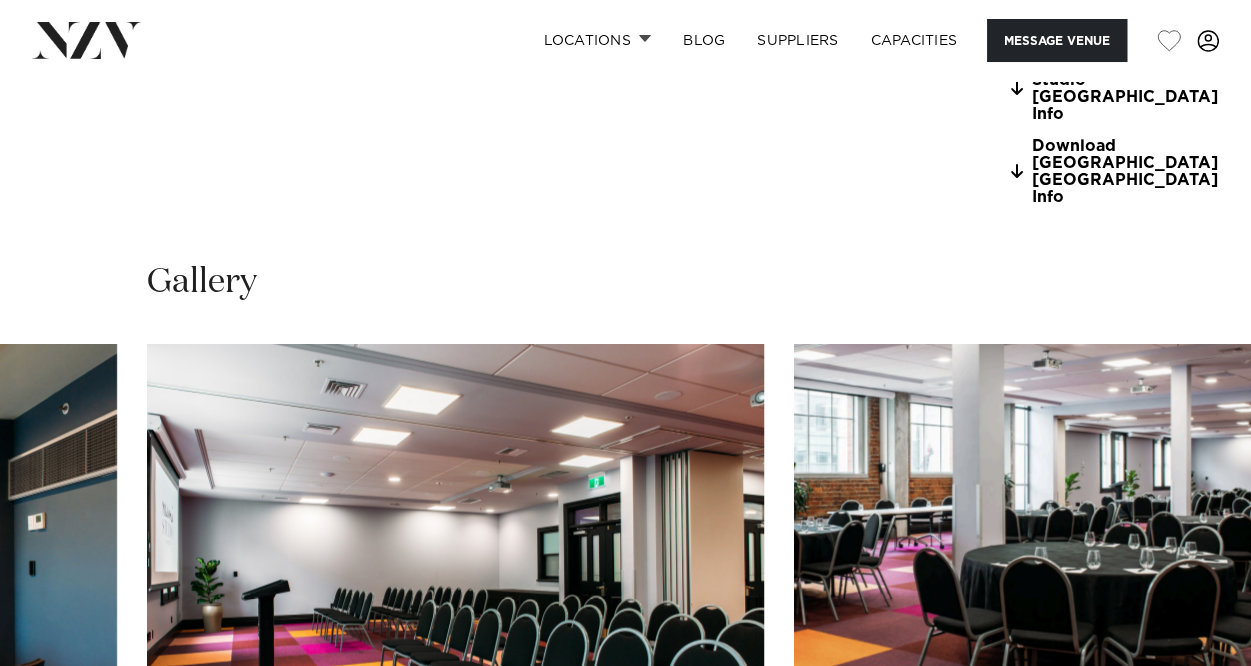 click at bounding box center [1191, 861] 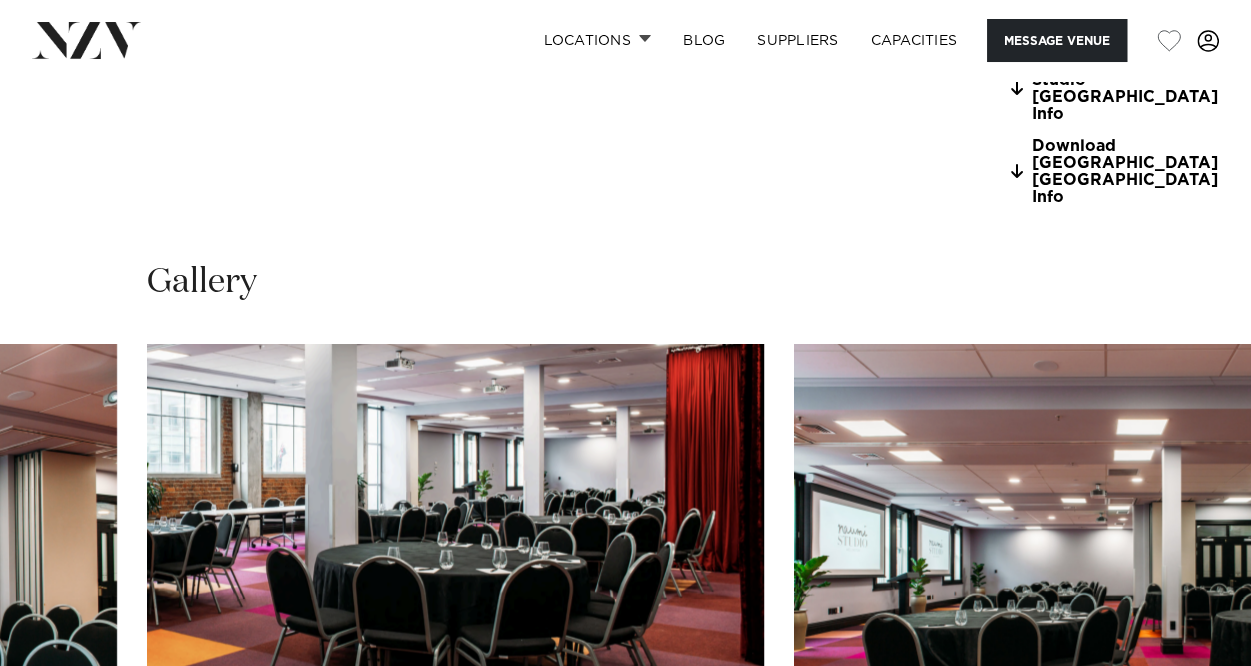 click at bounding box center [1191, 861] 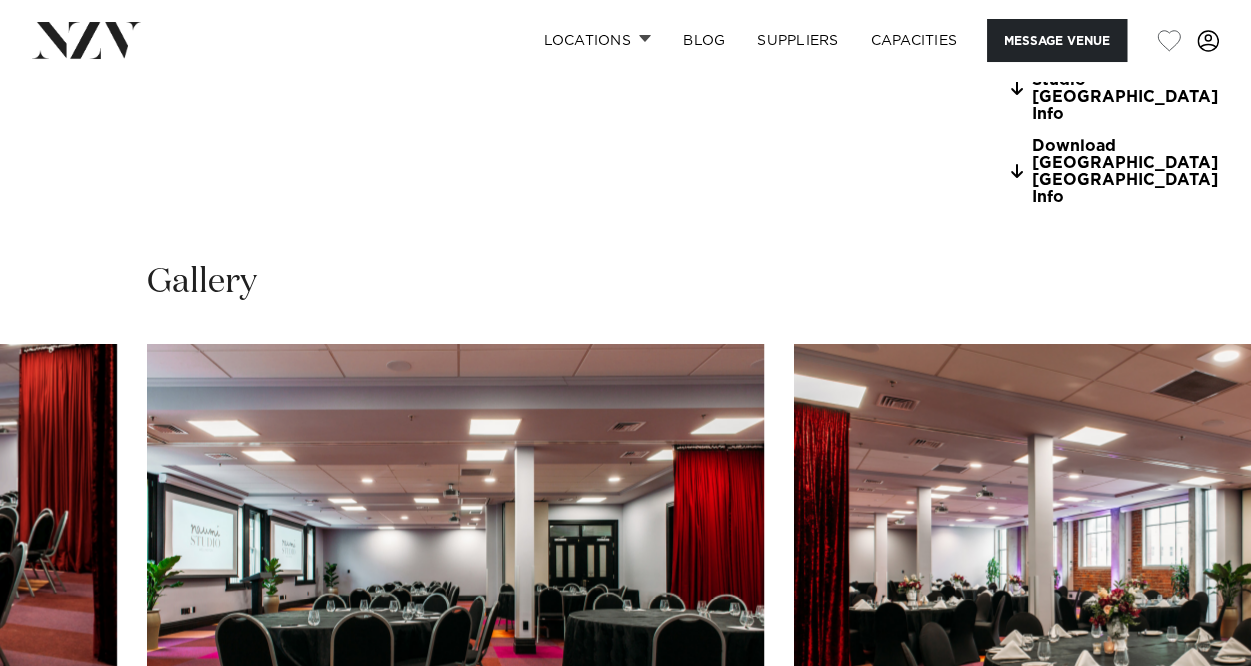 click at bounding box center (1191, 861) 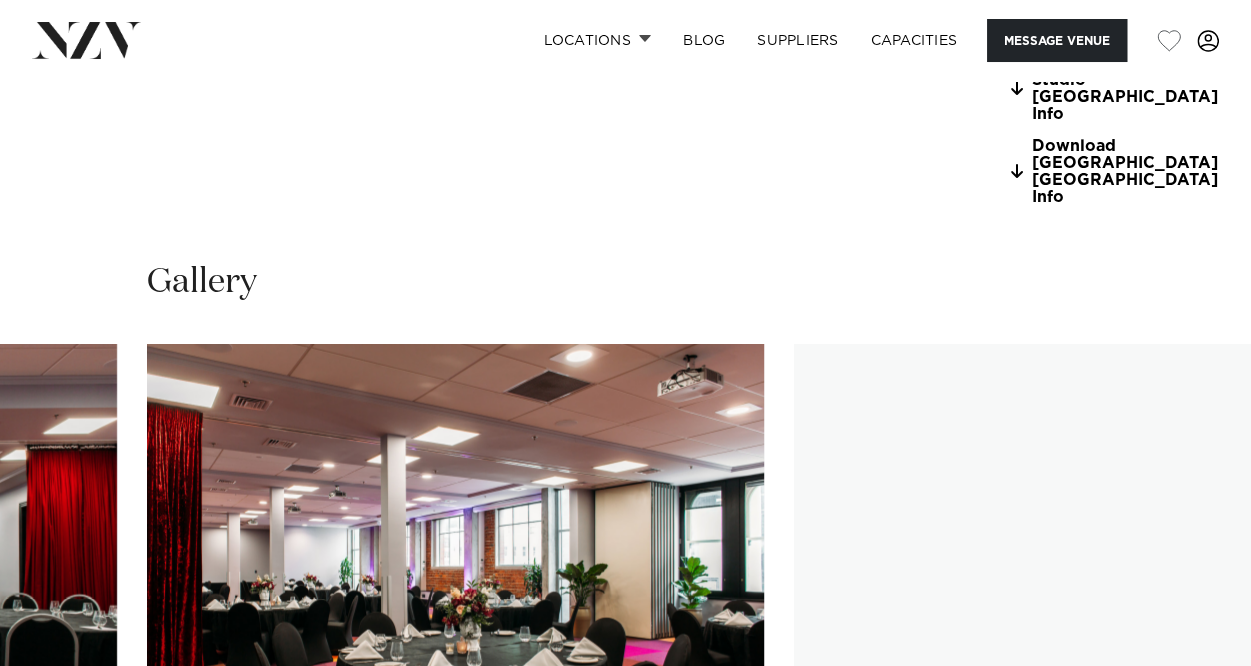 click at bounding box center (1191, 861) 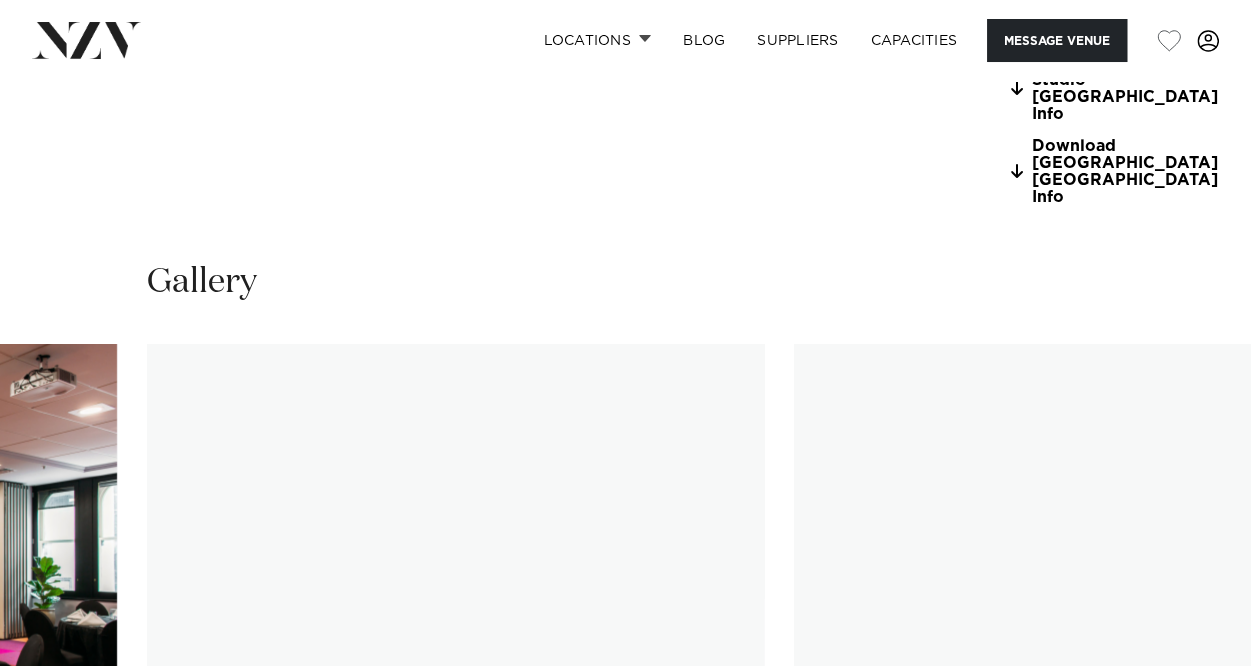 click at bounding box center (1191, 861) 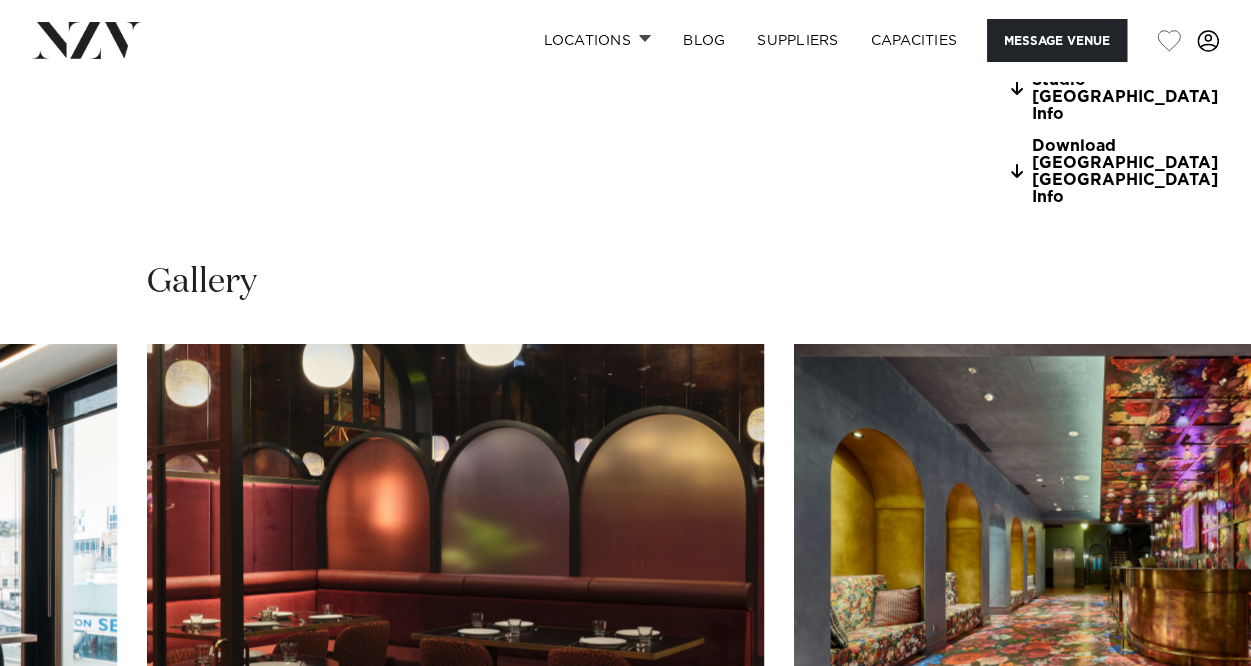 click at bounding box center (1191, 861) 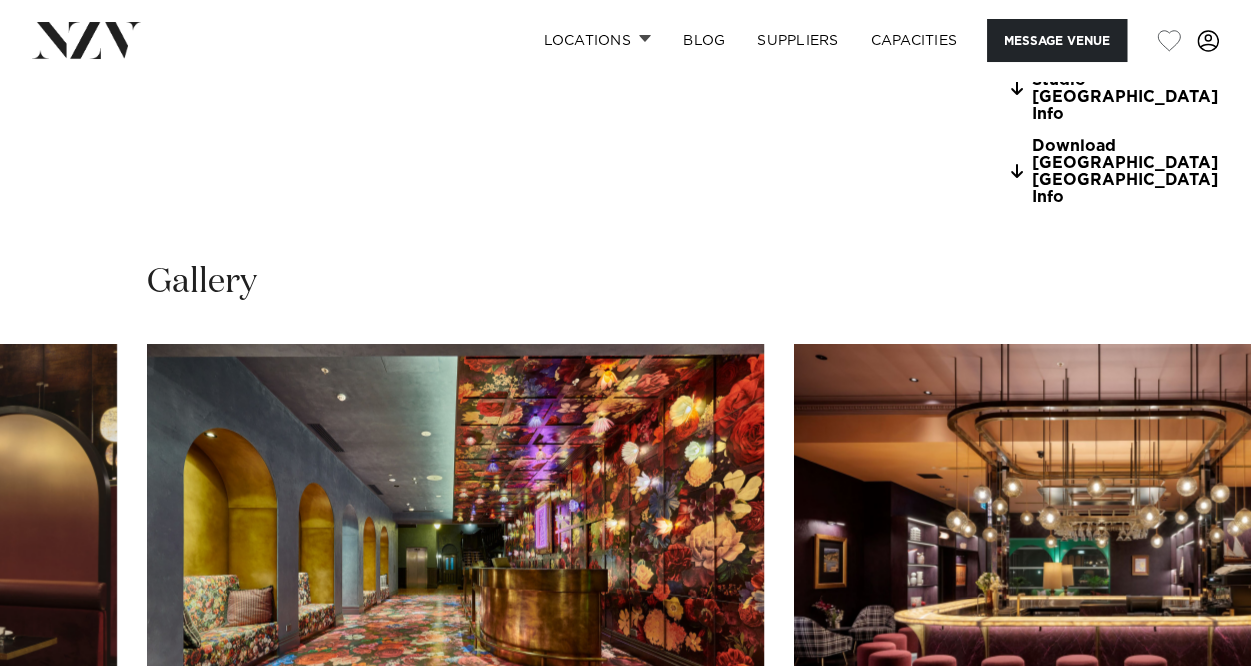 click at bounding box center [1191, 861] 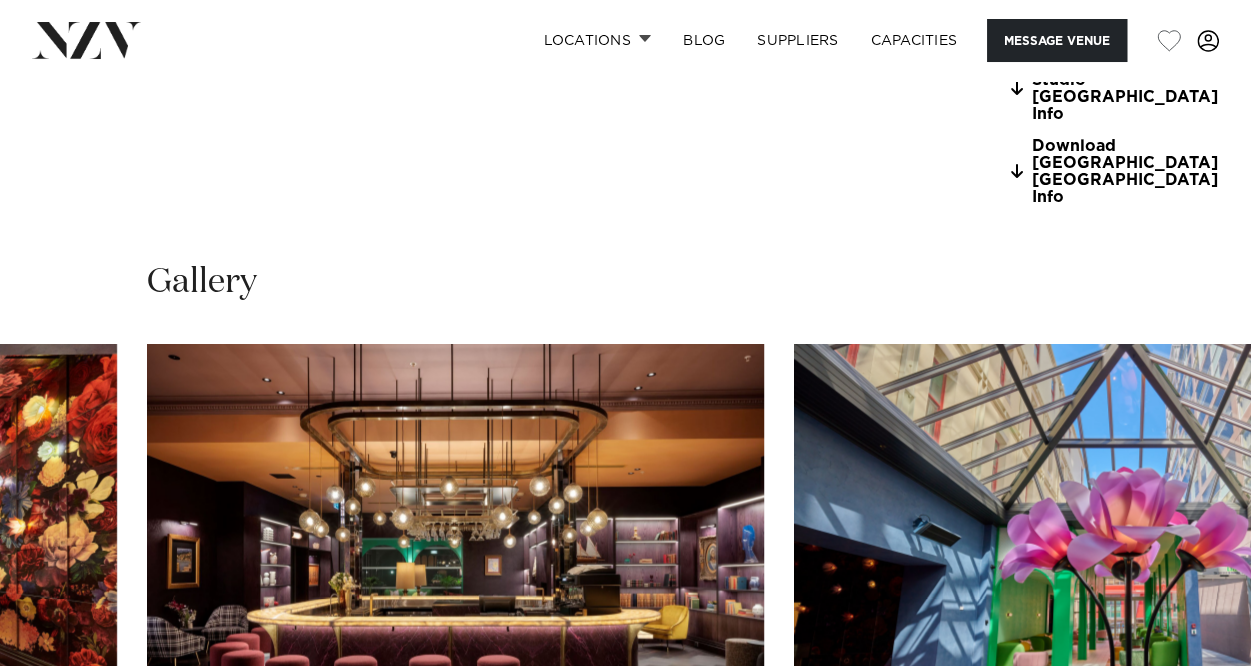click at bounding box center (1191, 861) 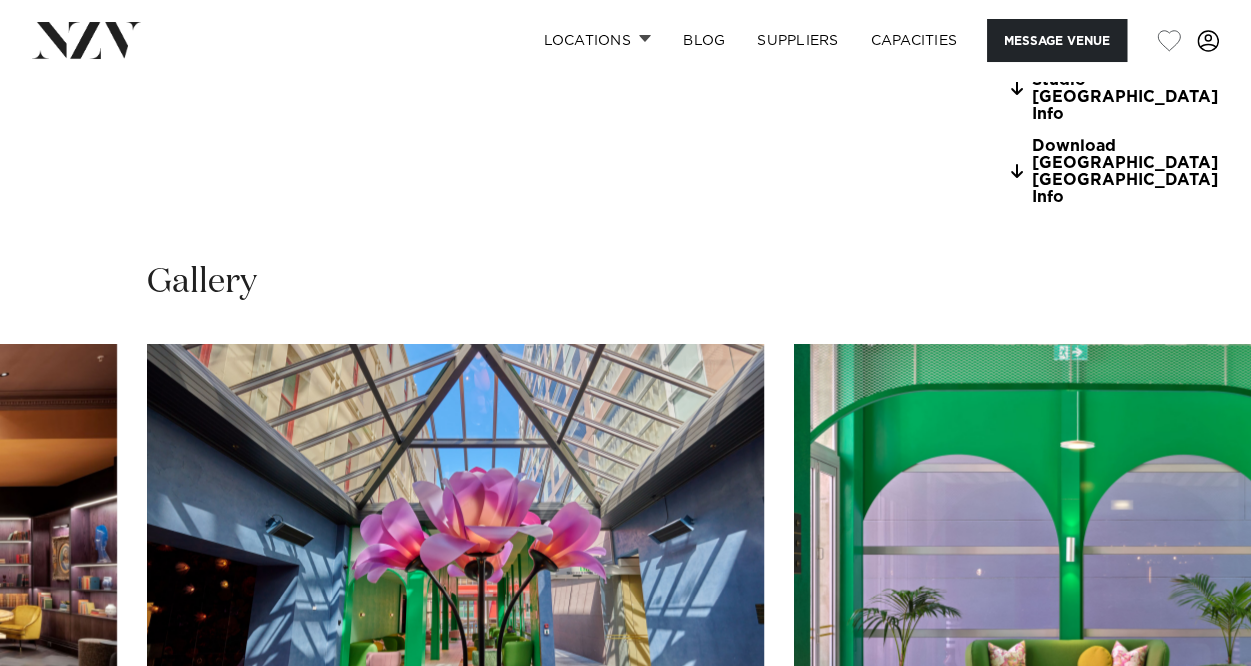click at bounding box center [1191, 861] 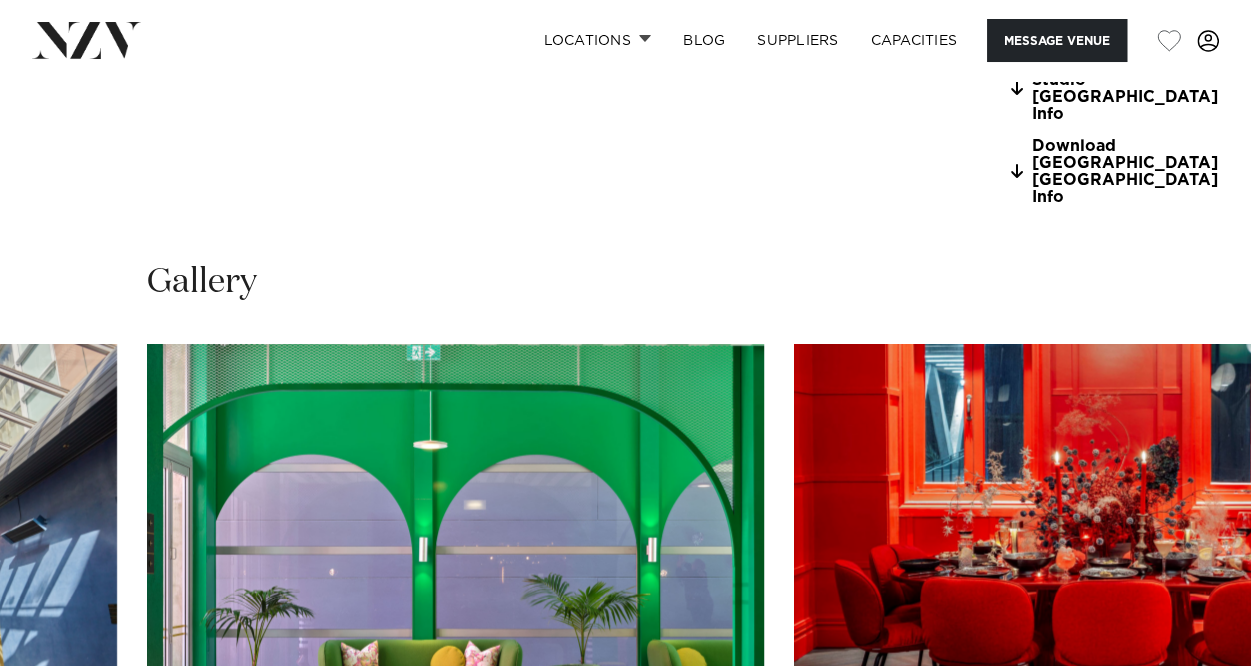 click at bounding box center (1191, 861) 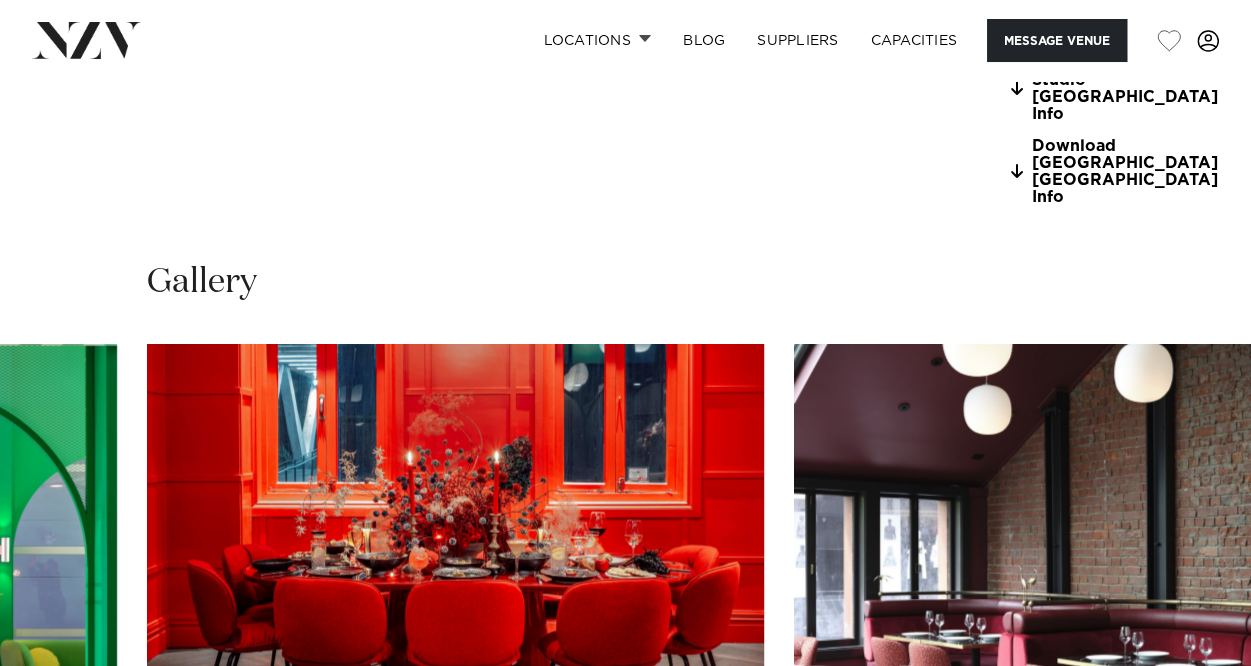 click at bounding box center [1191, 861] 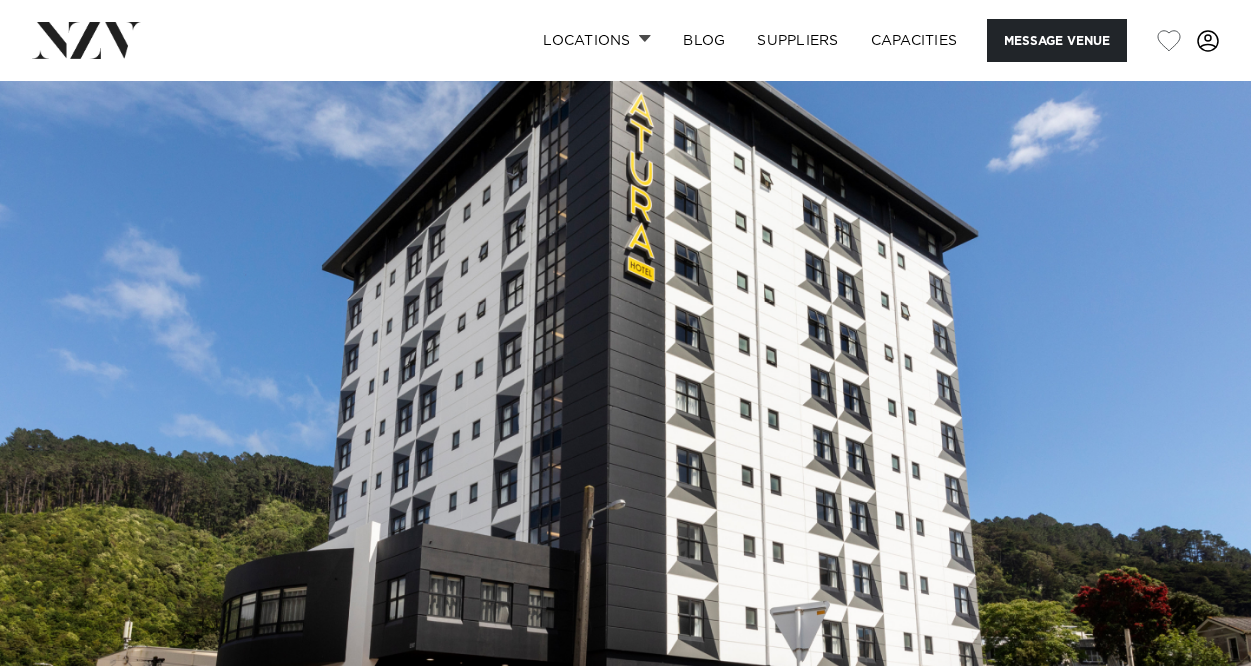 scroll, scrollTop: 0, scrollLeft: 0, axis: both 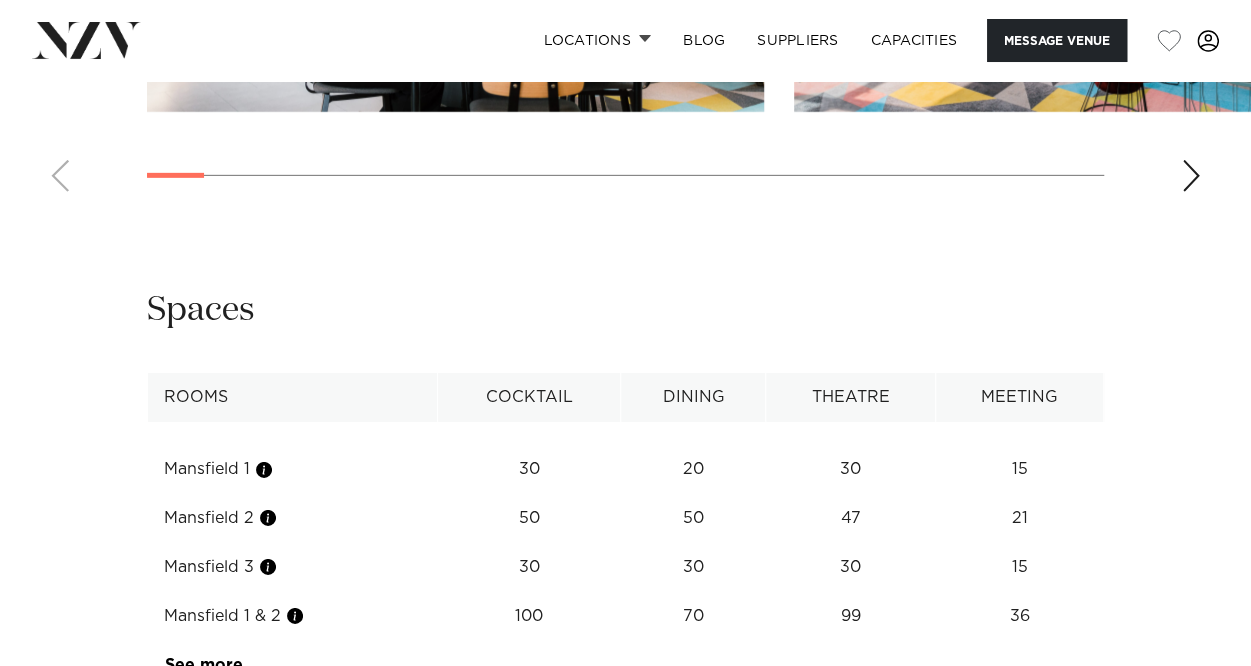 click at bounding box center (1191, 176) 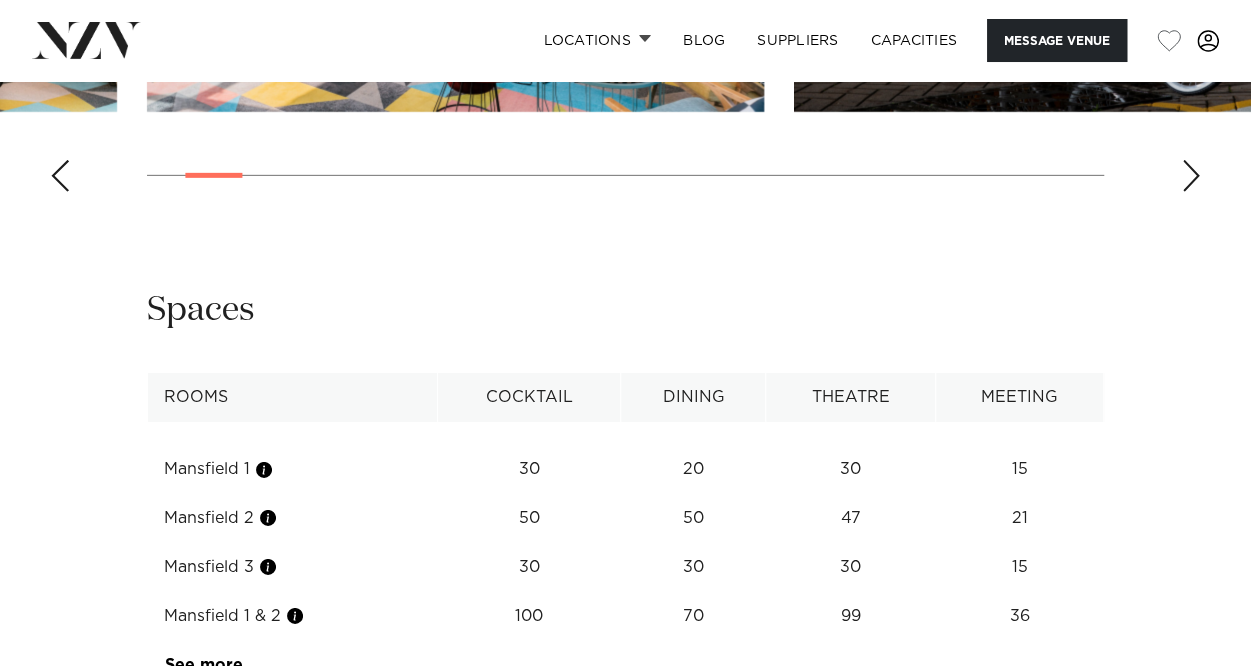 click at bounding box center (1191, 176) 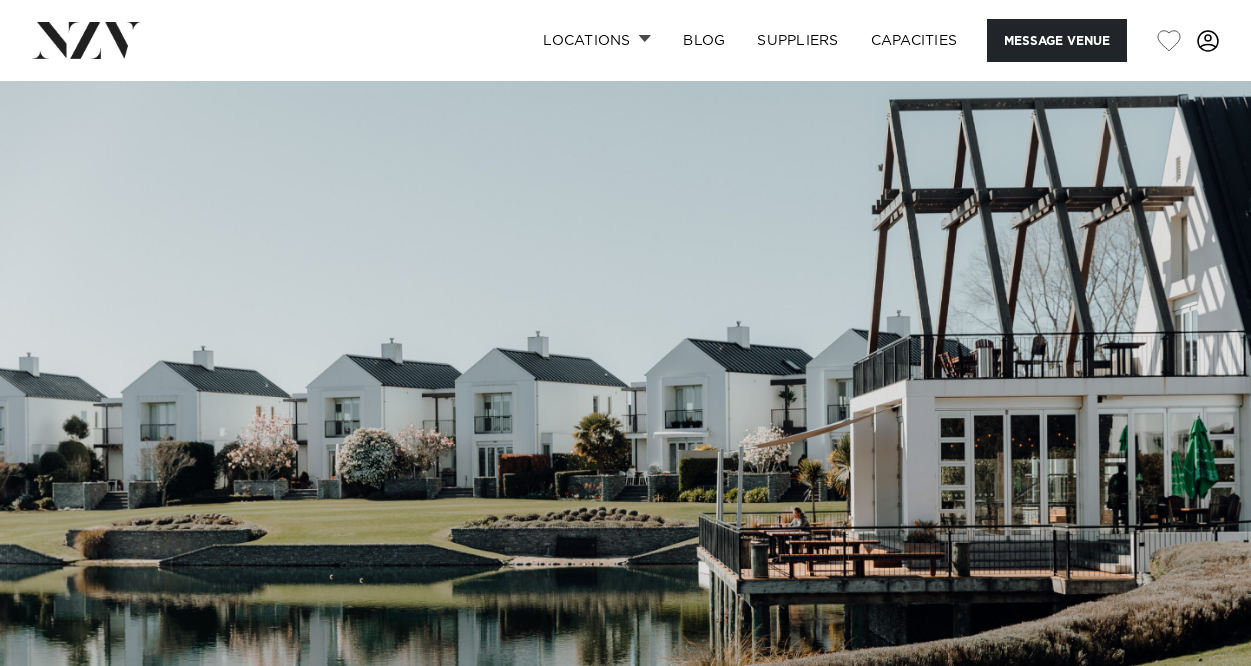 scroll, scrollTop: 0, scrollLeft: 0, axis: both 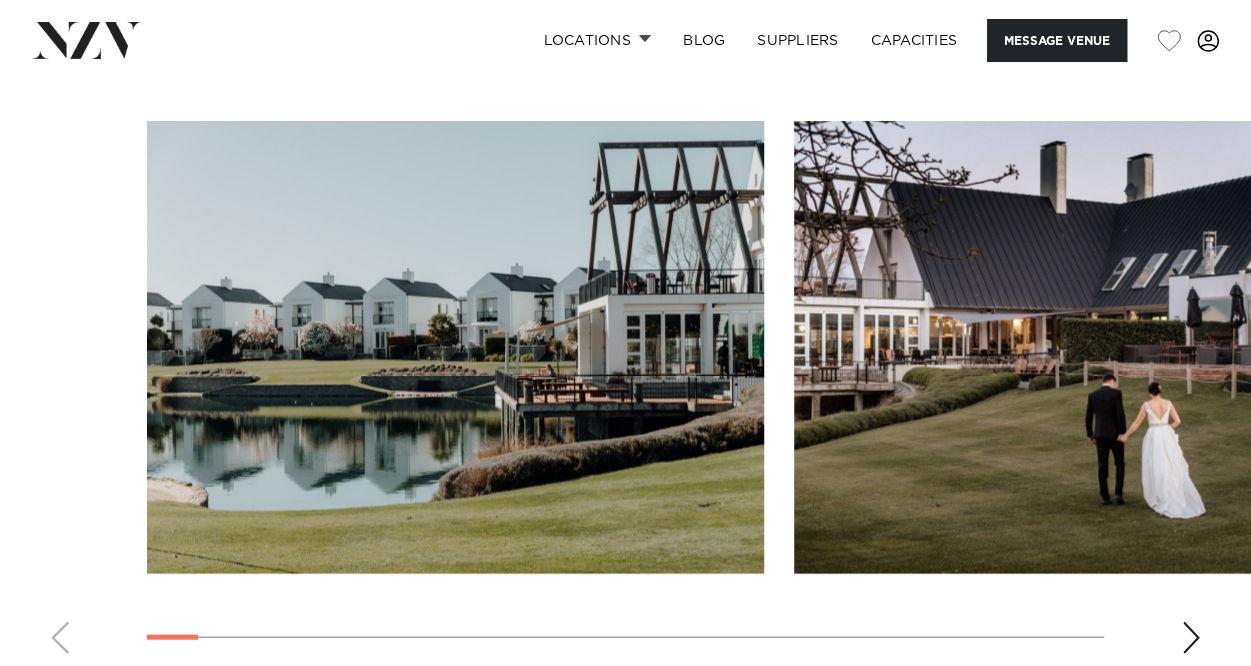 click at bounding box center [1191, 637] 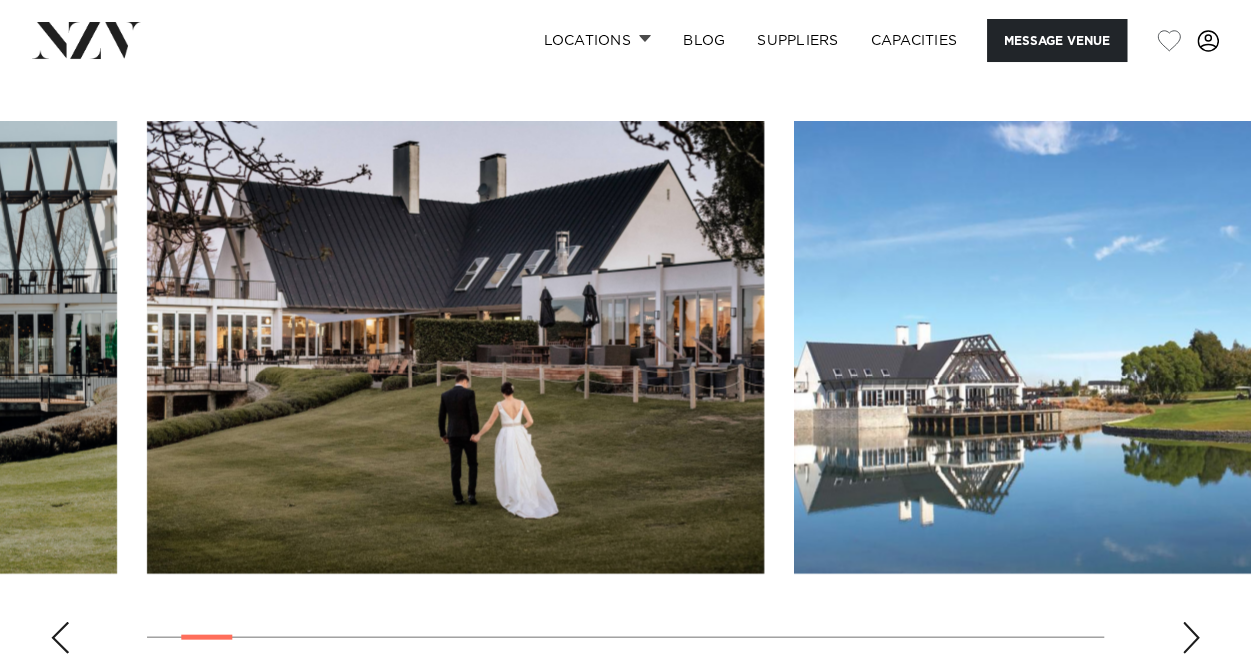 click at bounding box center [1191, 637] 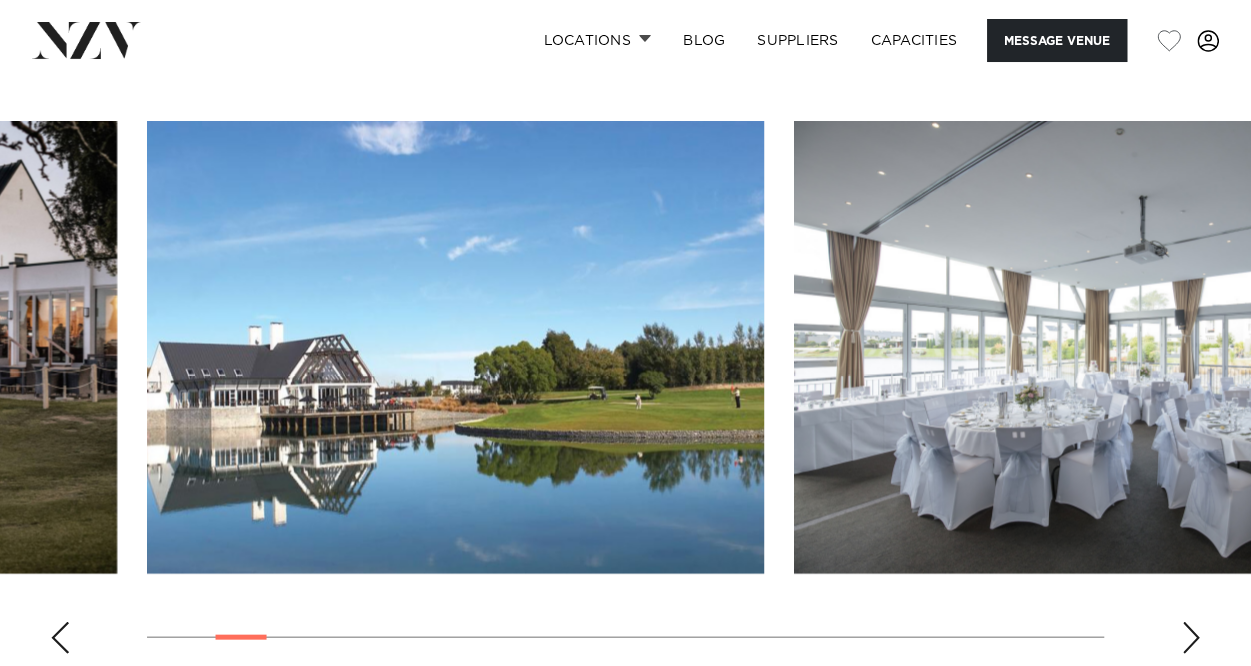 click at bounding box center (1191, 637) 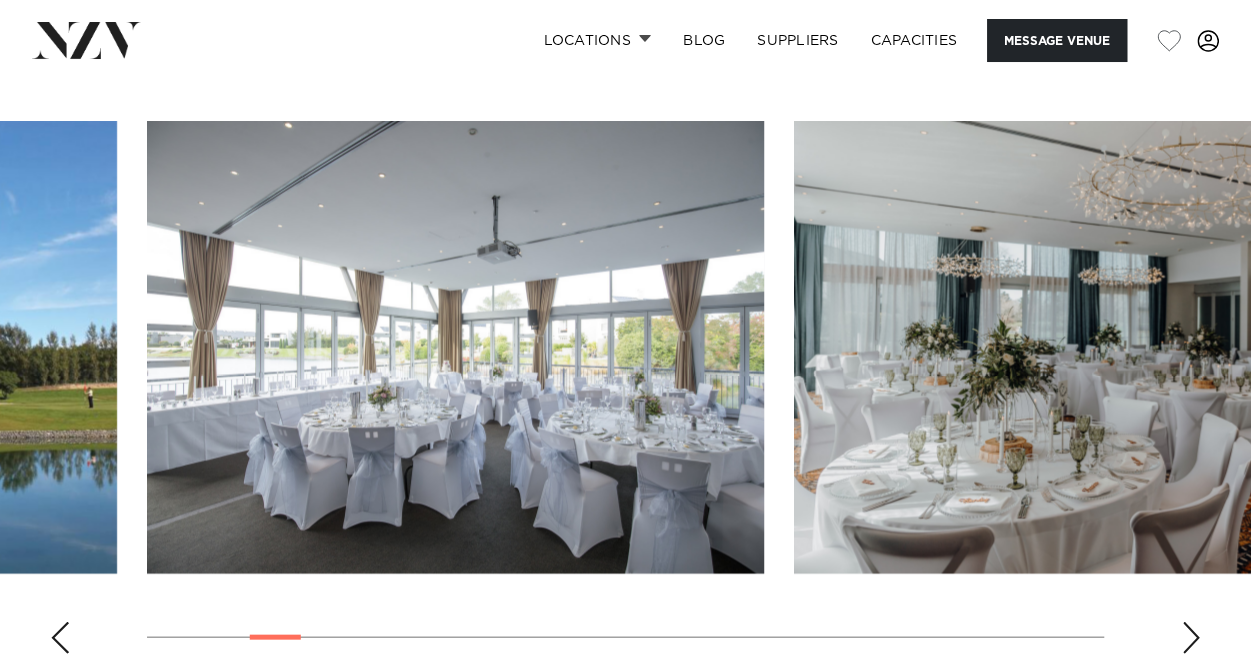 click at bounding box center (1191, 637) 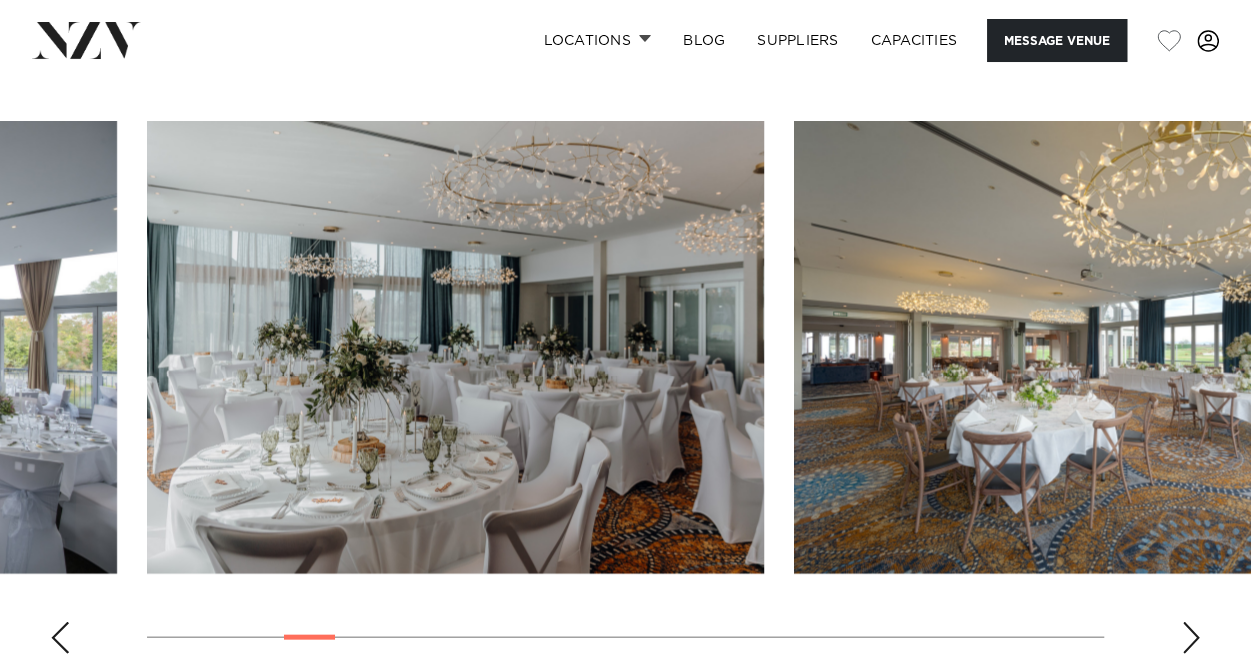 click at bounding box center [1191, 637] 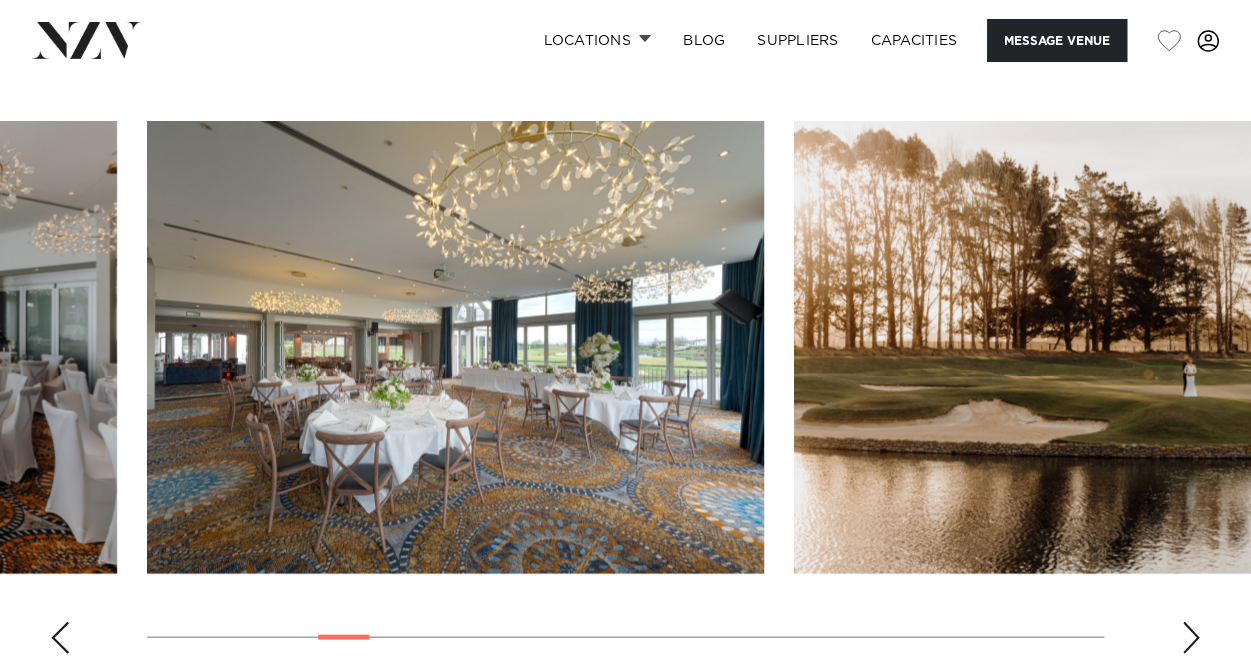 click at bounding box center (1191, 637) 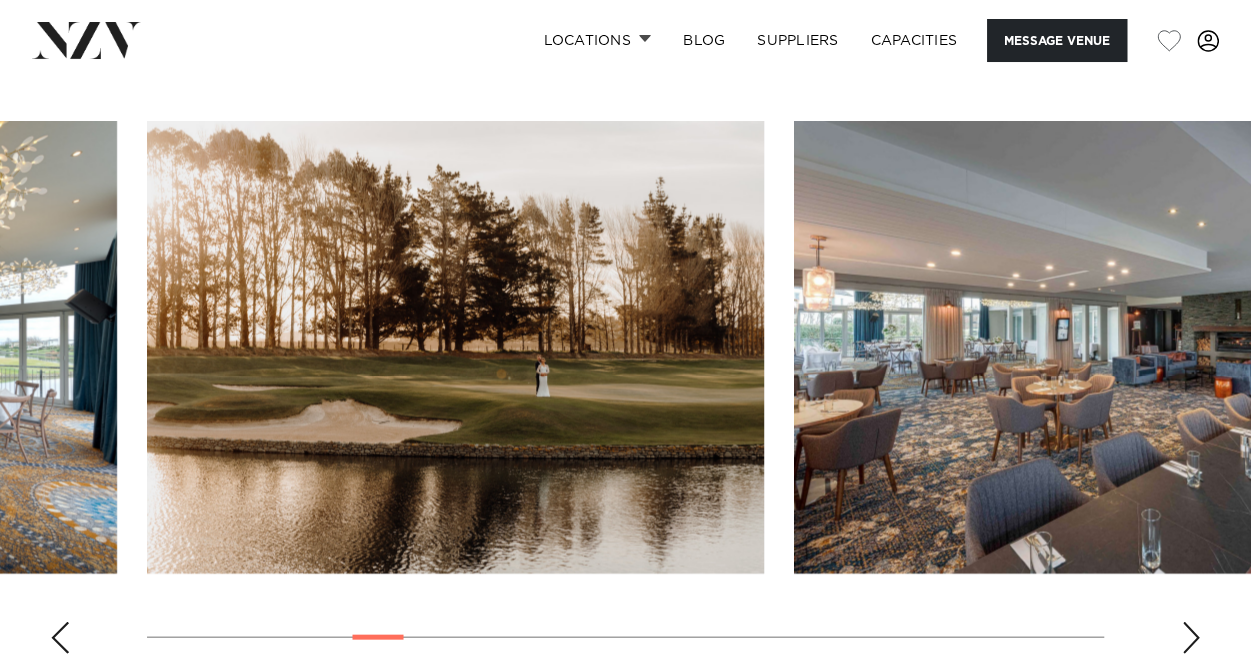 click at bounding box center [1191, 637] 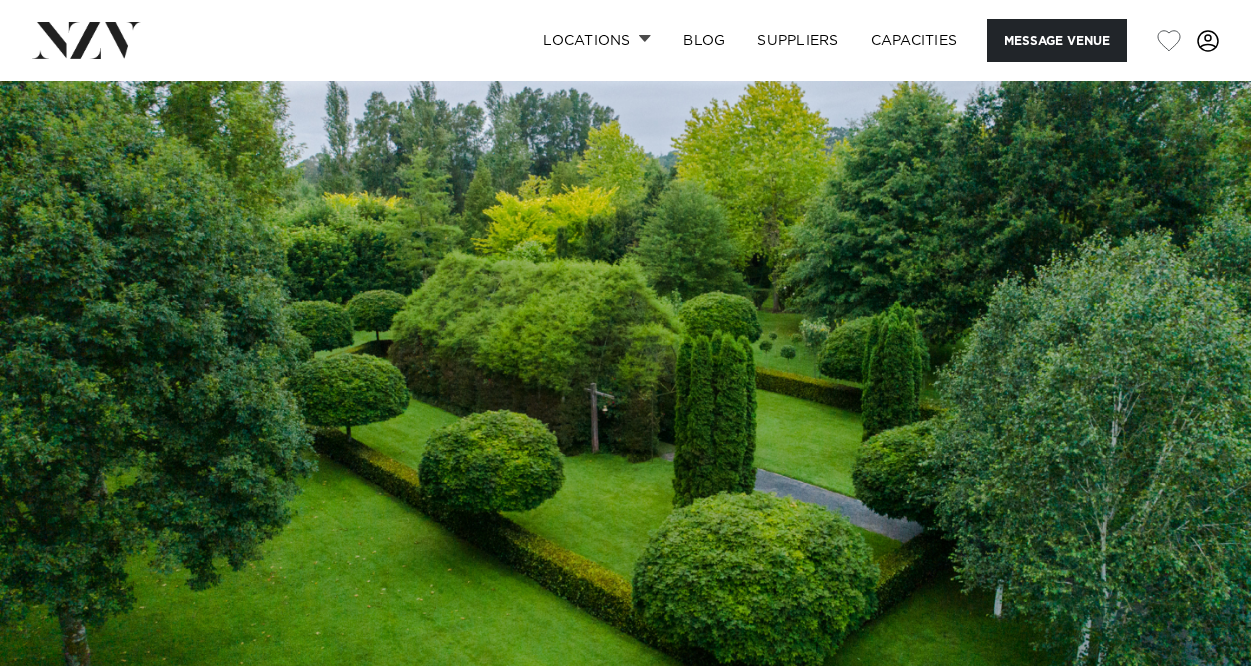 scroll, scrollTop: 0, scrollLeft: 0, axis: both 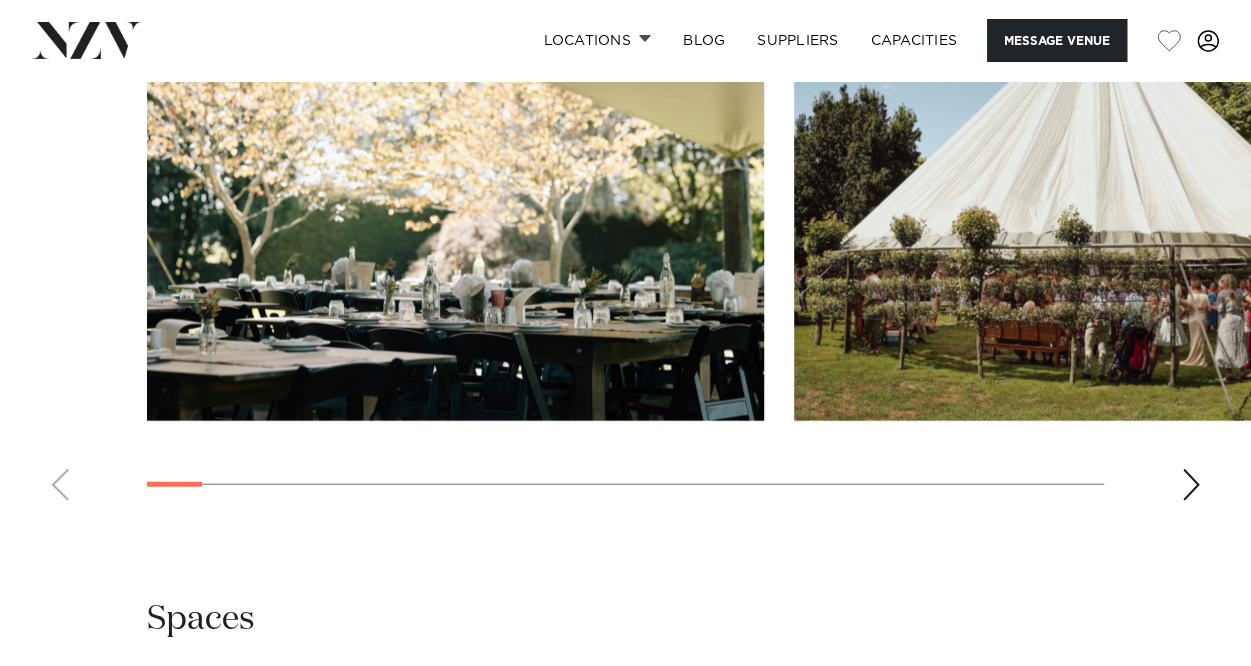 click at bounding box center [1191, 485] 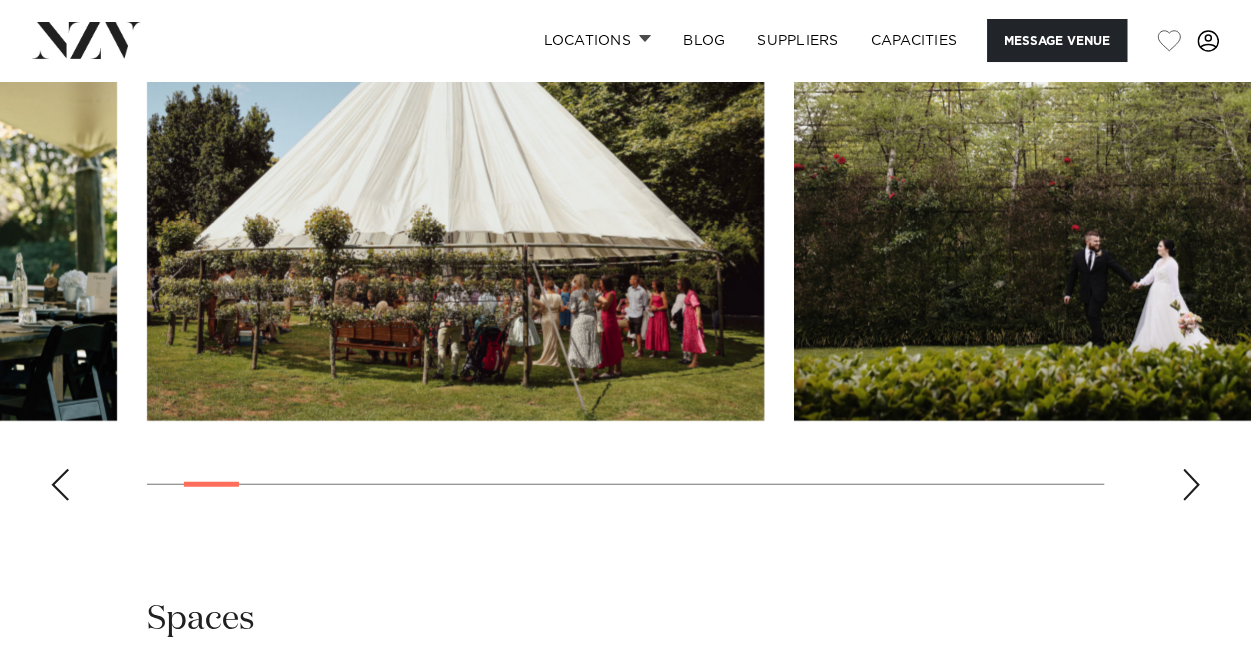 click at bounding box center [1191, 485] 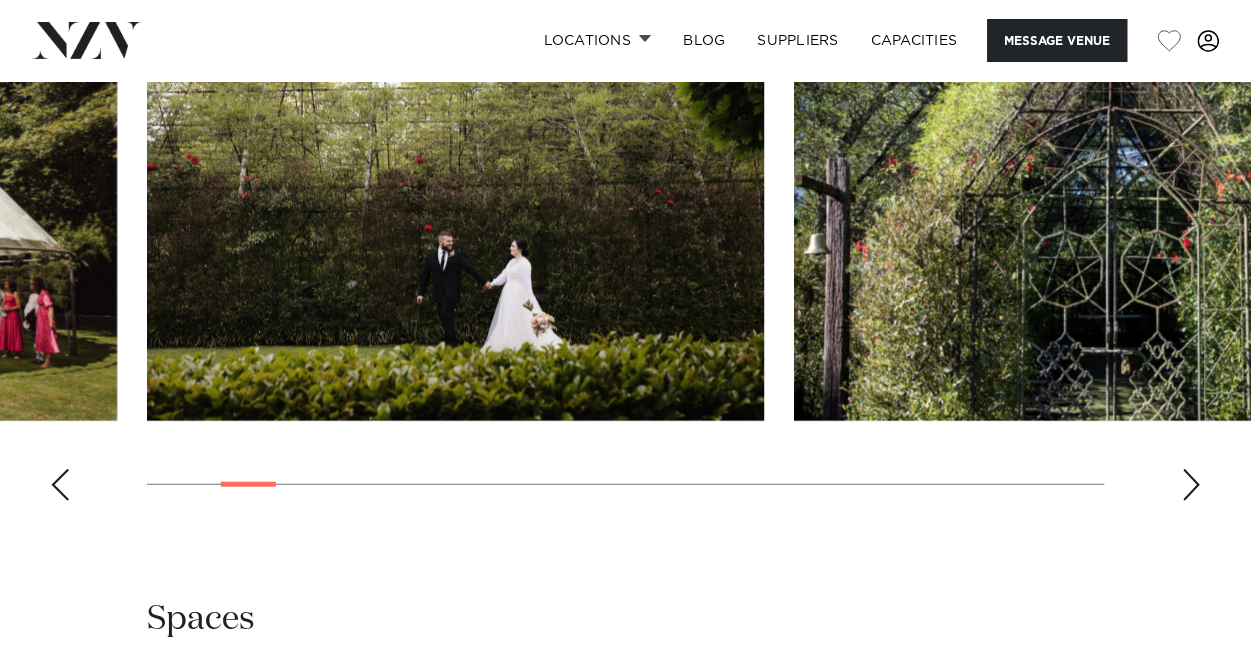 click at bounding box center (1191, 485) 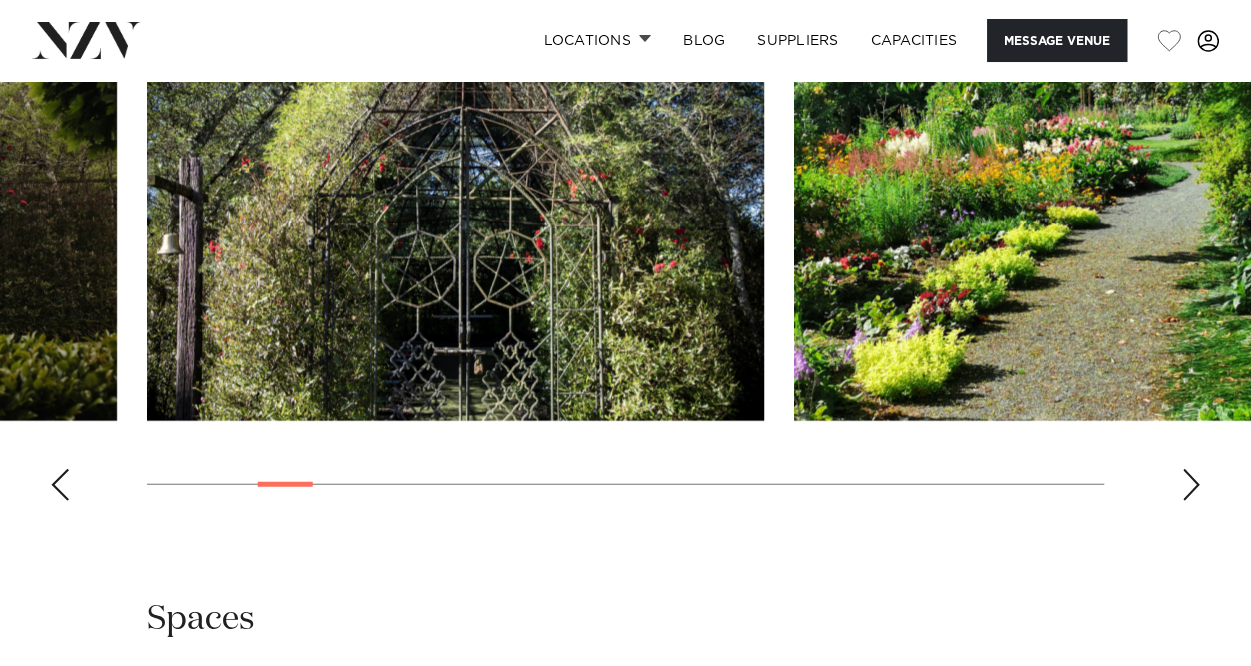click at bounding box center [1191, 485] 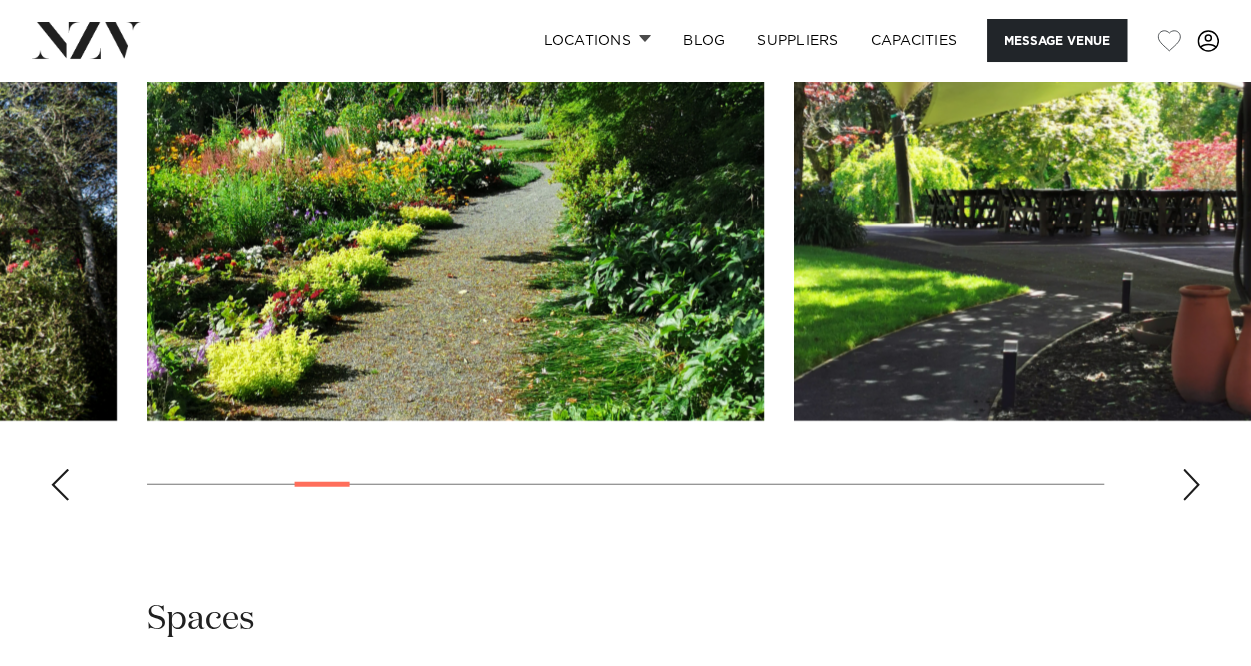 click at bounding box center (1191, 485) 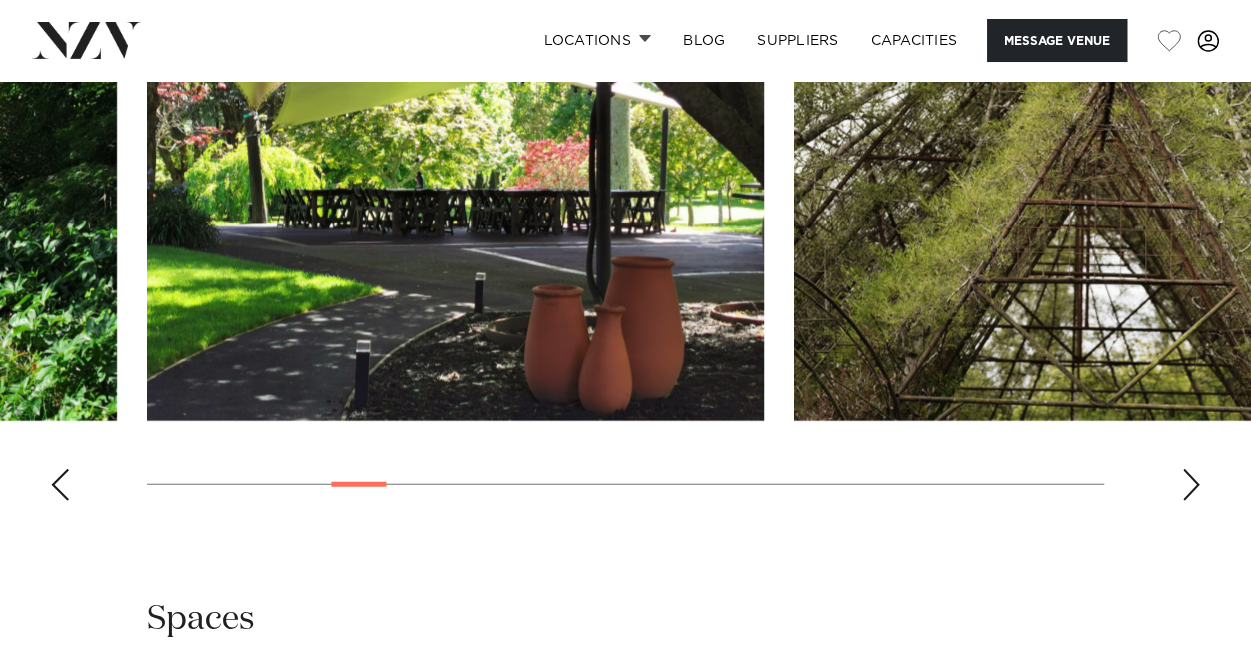 click at bounding box center [1191, 485] 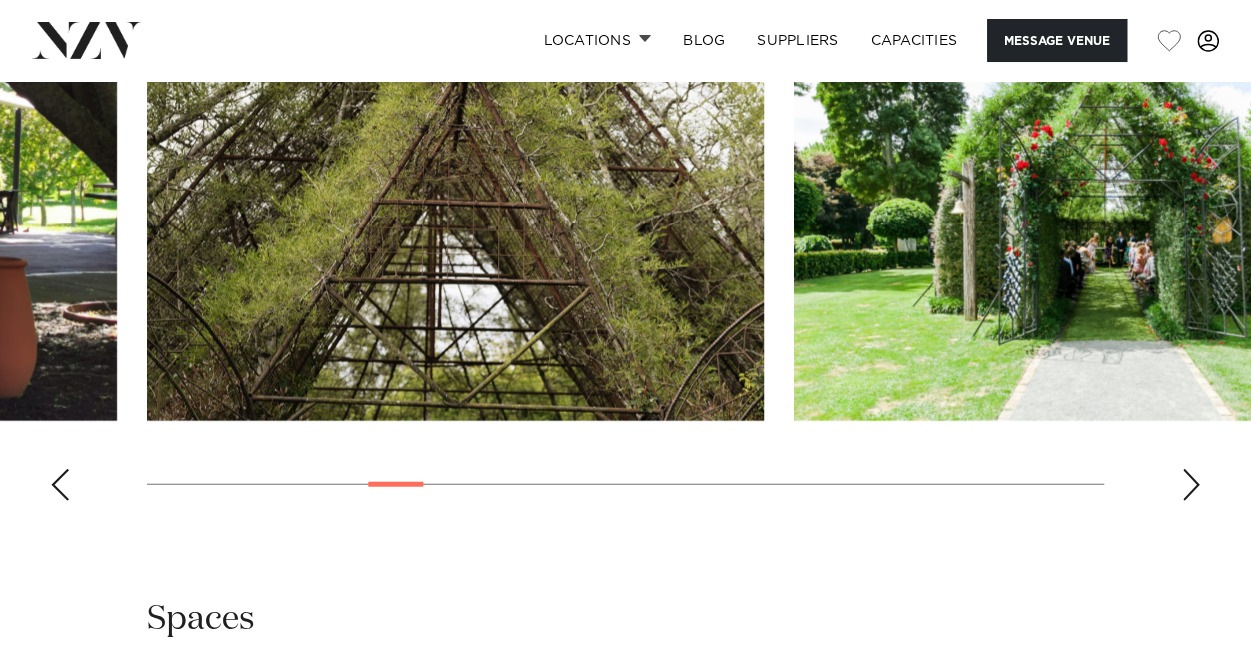 click at bounding box center (1191, 485) 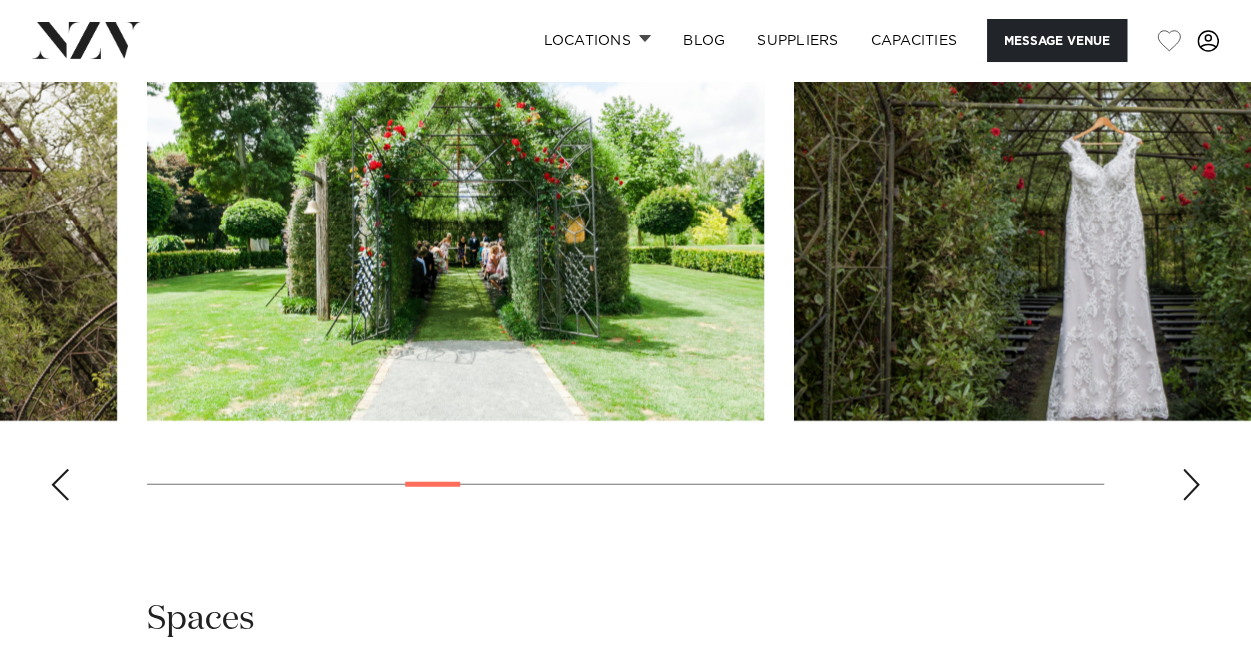 click at bounding box center [1191, 485] 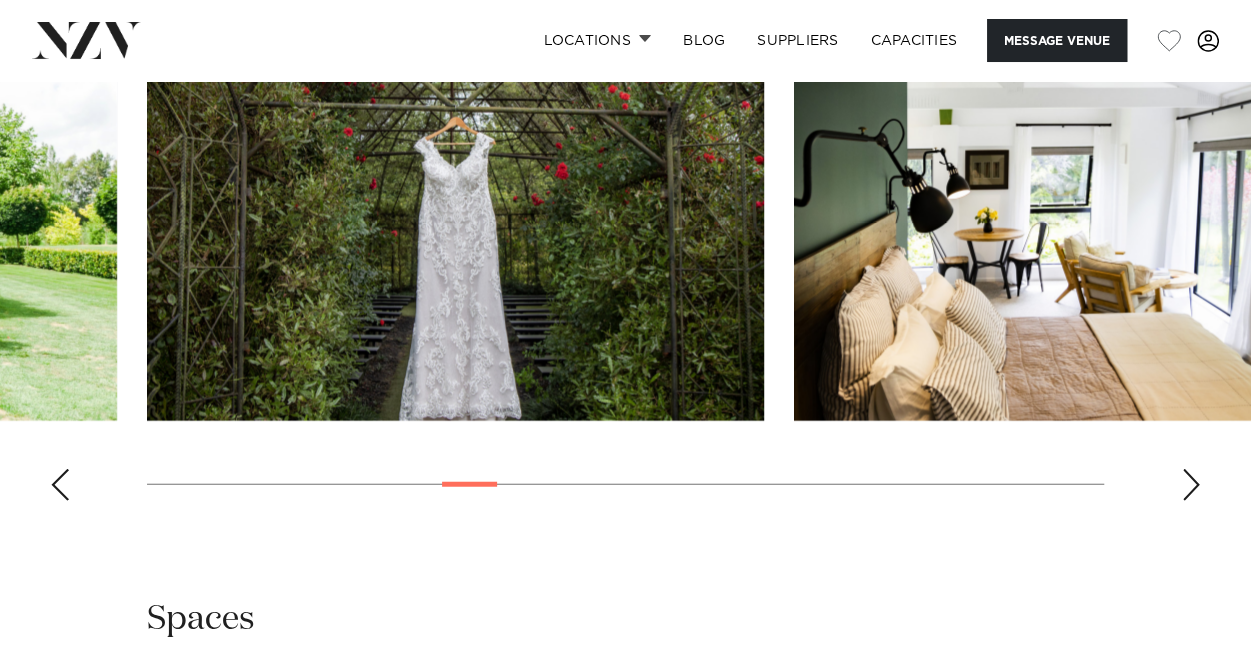 click at bounding box center (1191, 485) 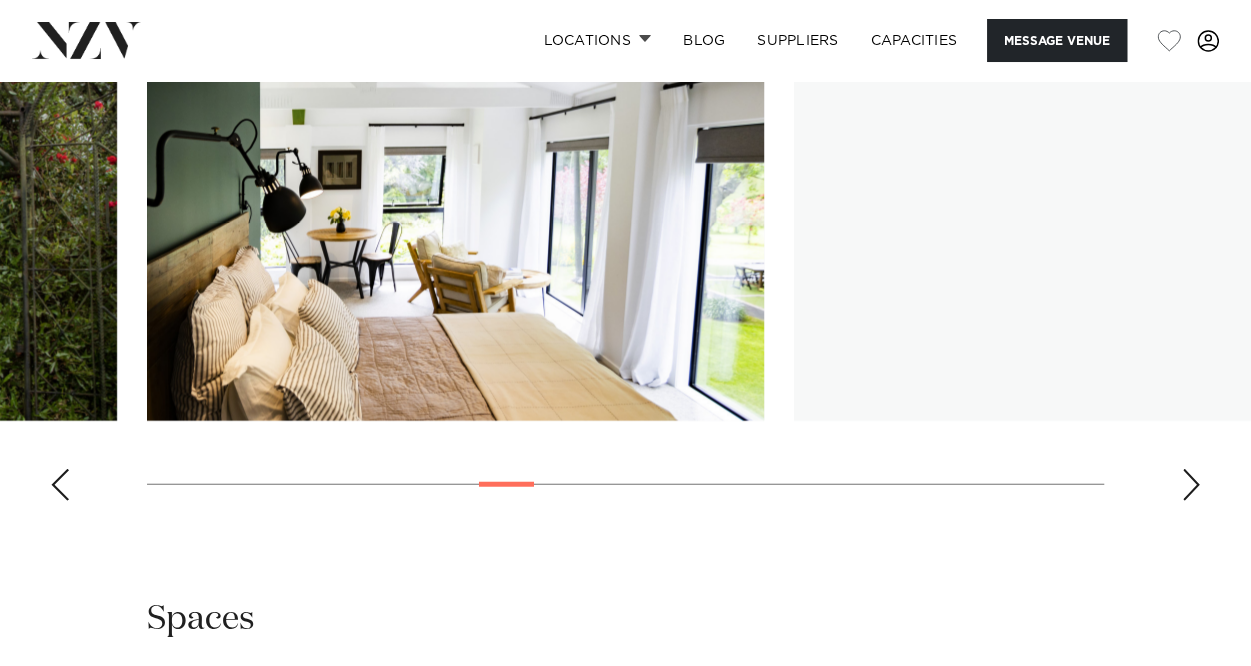 click at bounding box center (1191, 485) 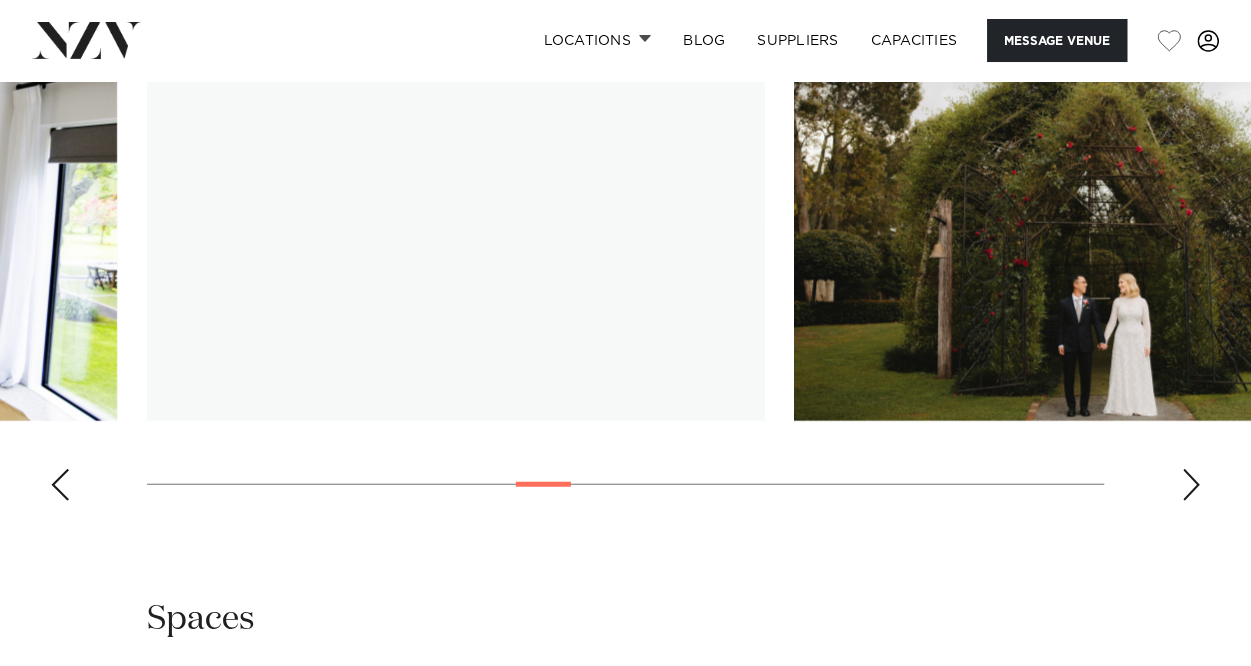 click at bounding box center [1191, 485] 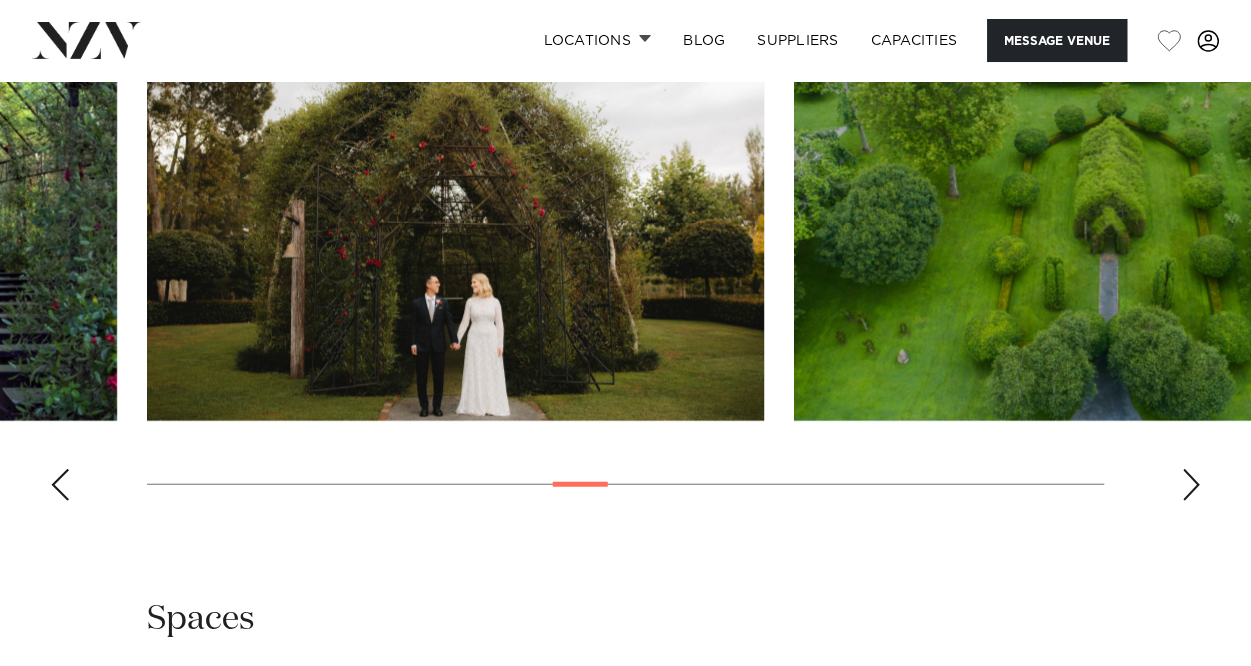 click at bounding box center [1191, 485] 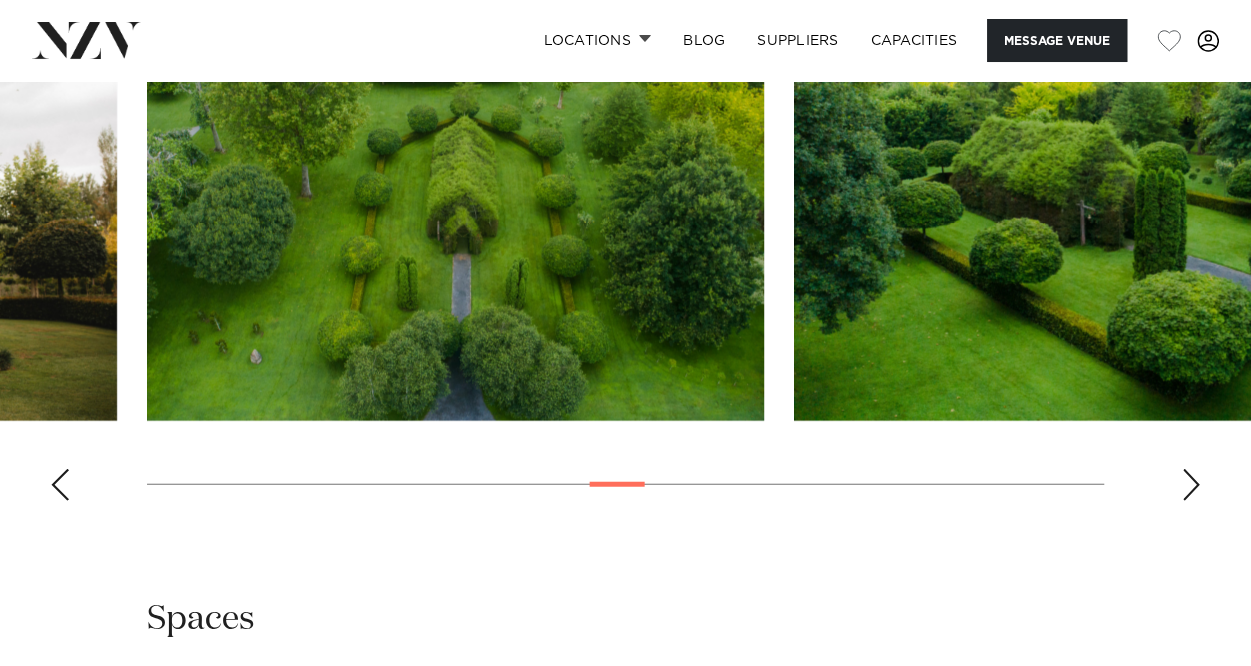 click at bounding box center [1191, 485] 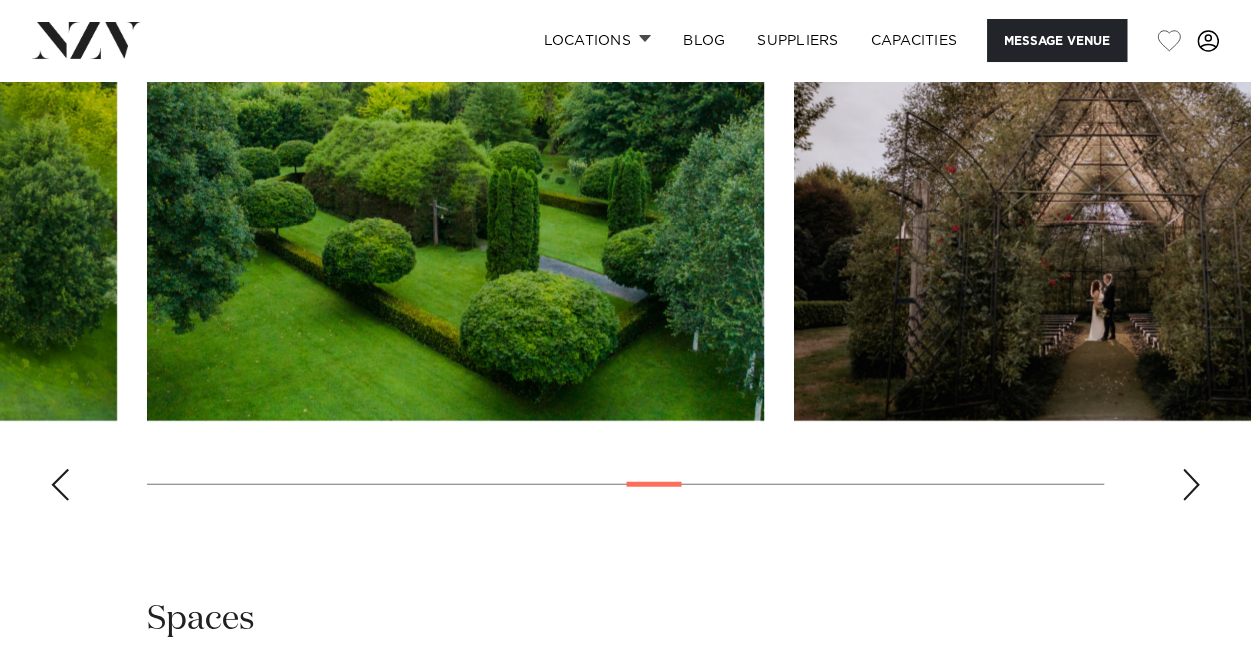 click at bounding box center [1191, 485] 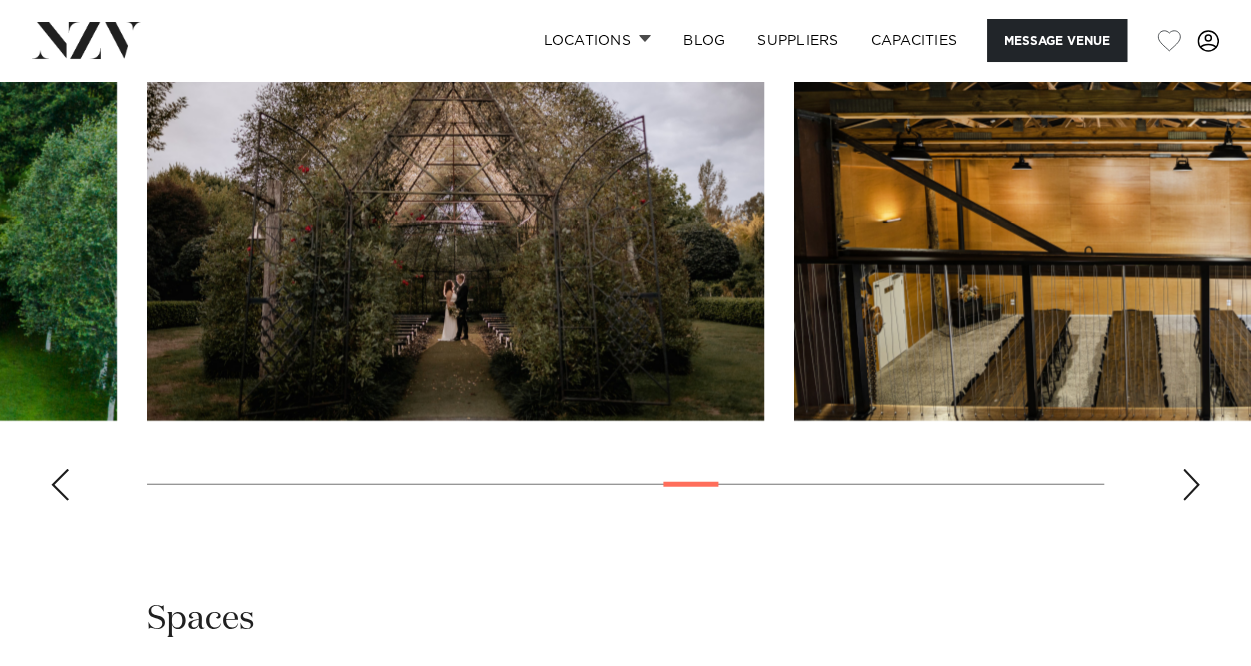 click at bounding box center [1191, 485] 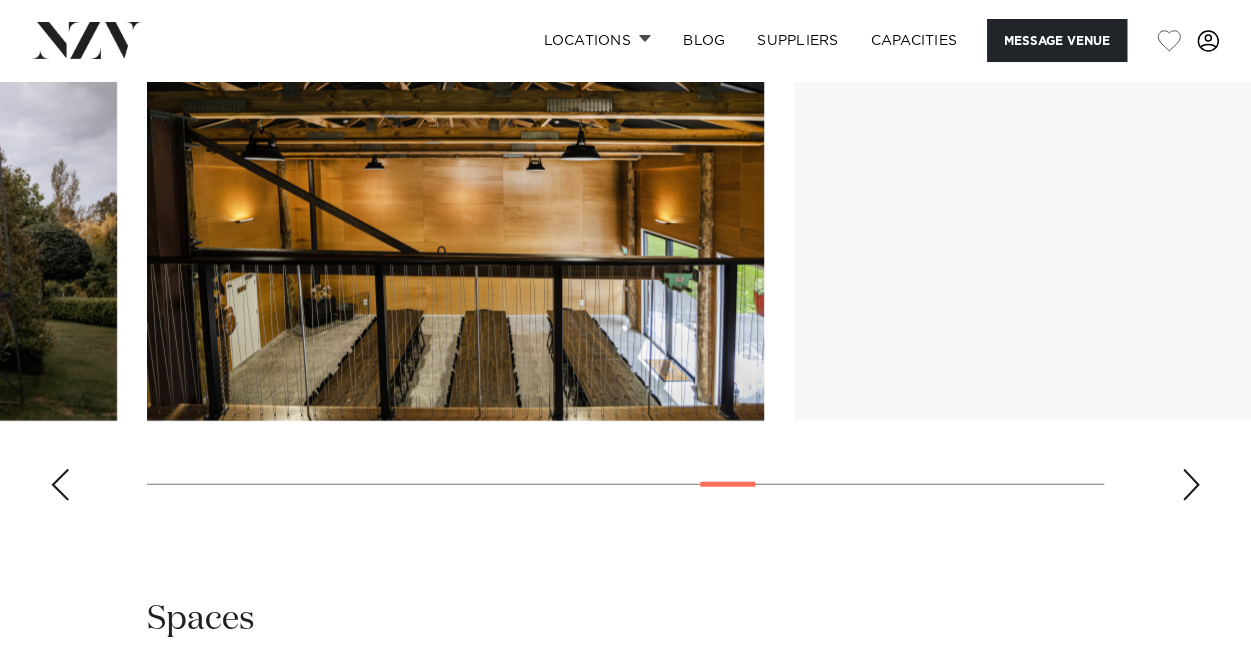 click at bounding box center (1191, 485) 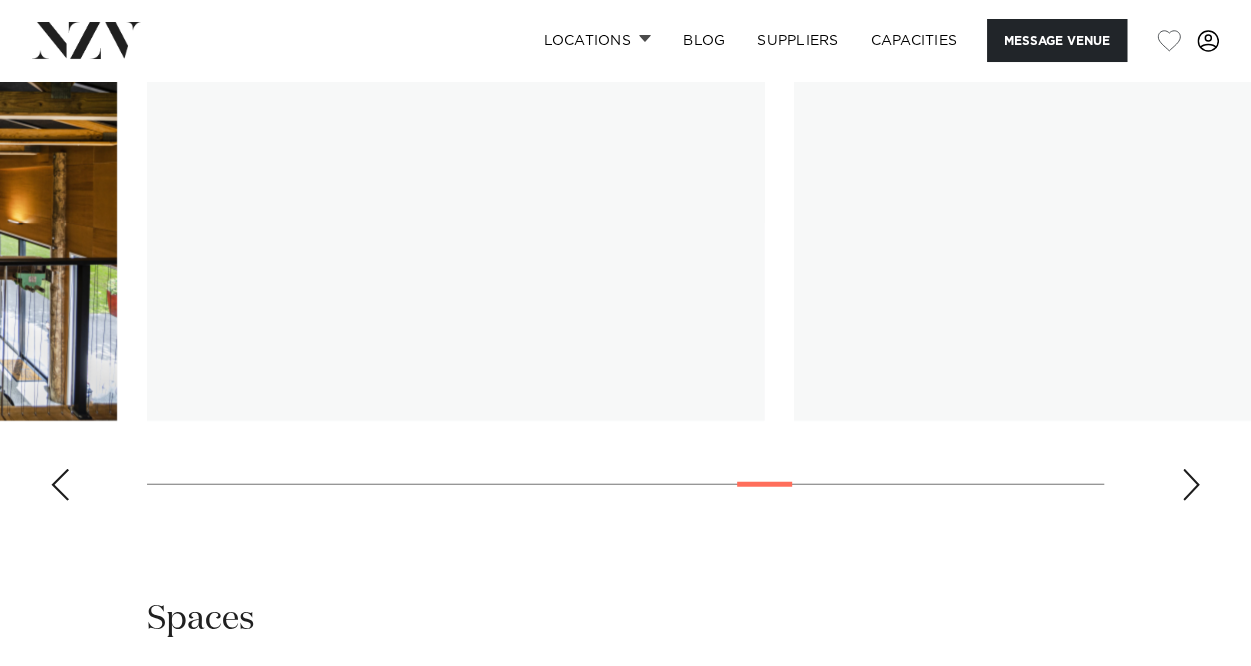 click at bounding box center (1191, 485) 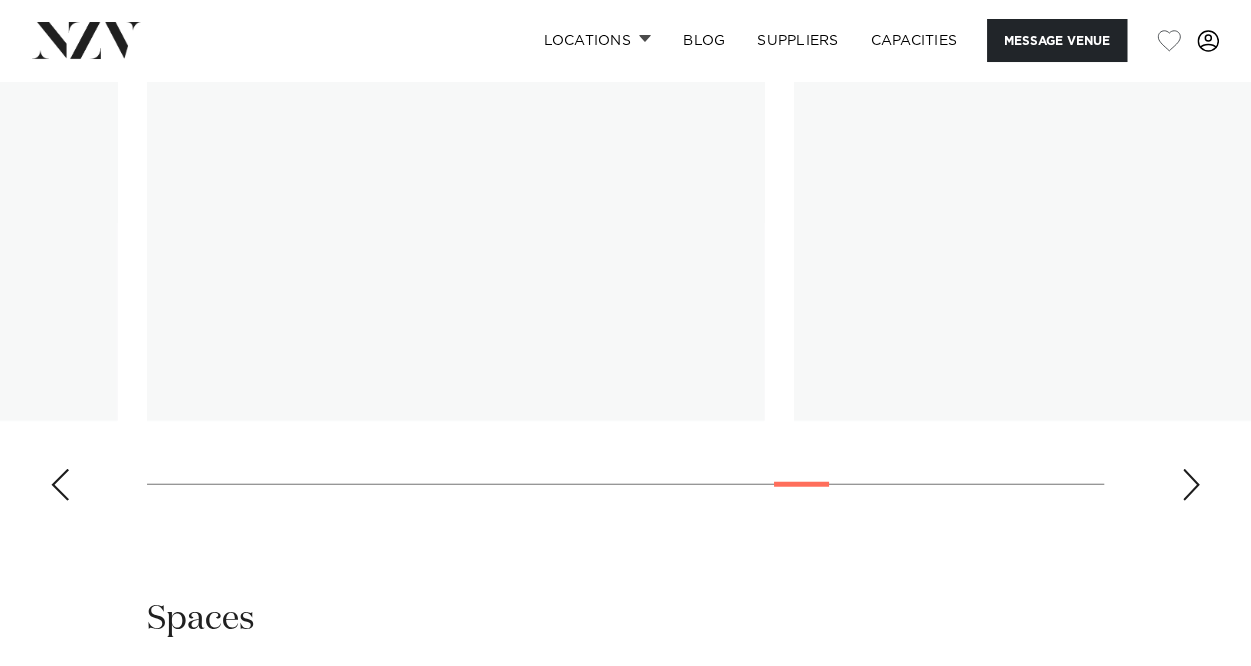 click at bounding box center (1191, 485) 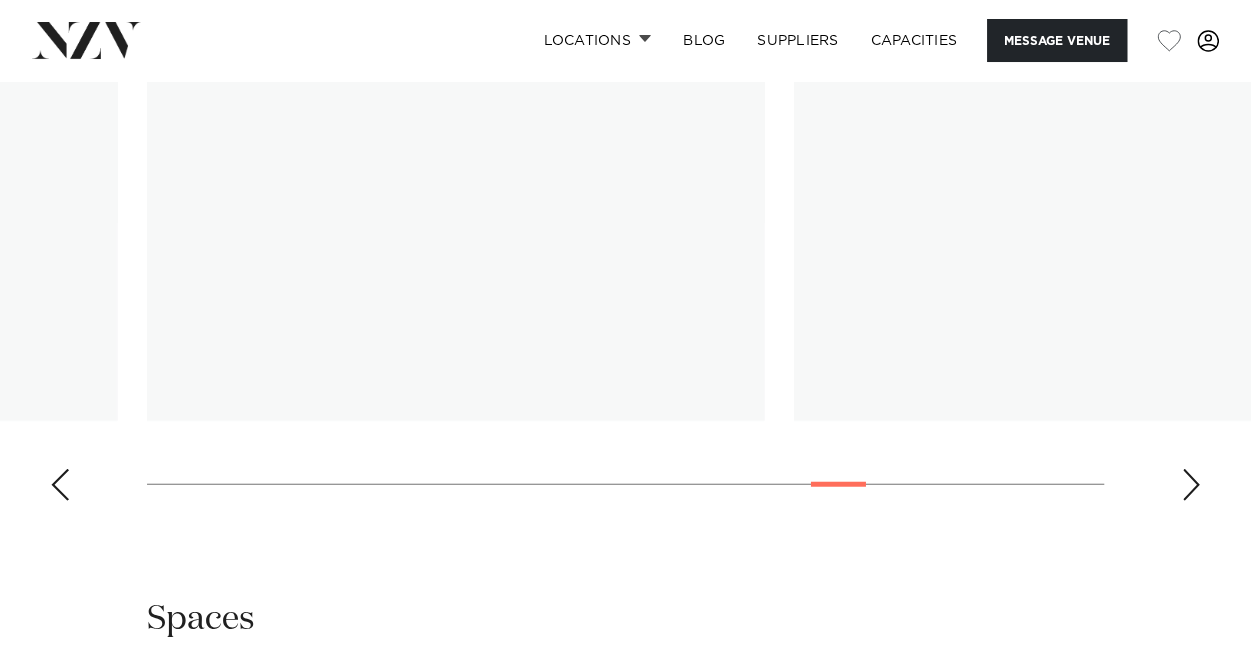 click at bounding box center [1191, 485] 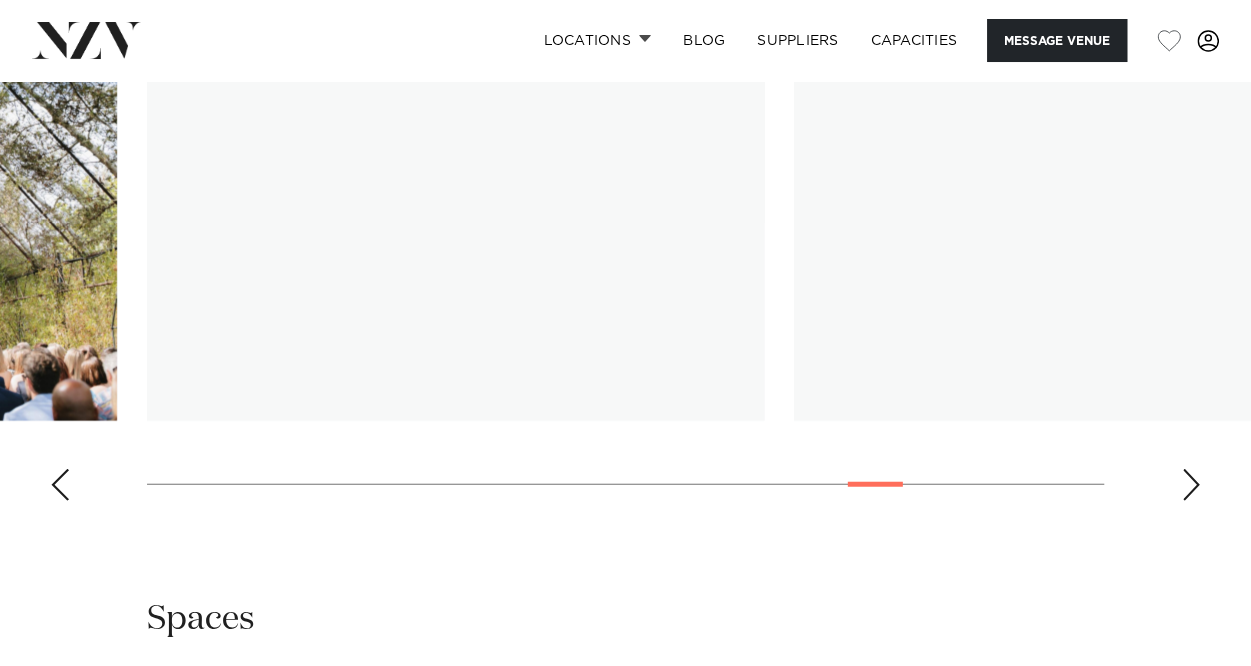 click at bounding box center (1191, 485) 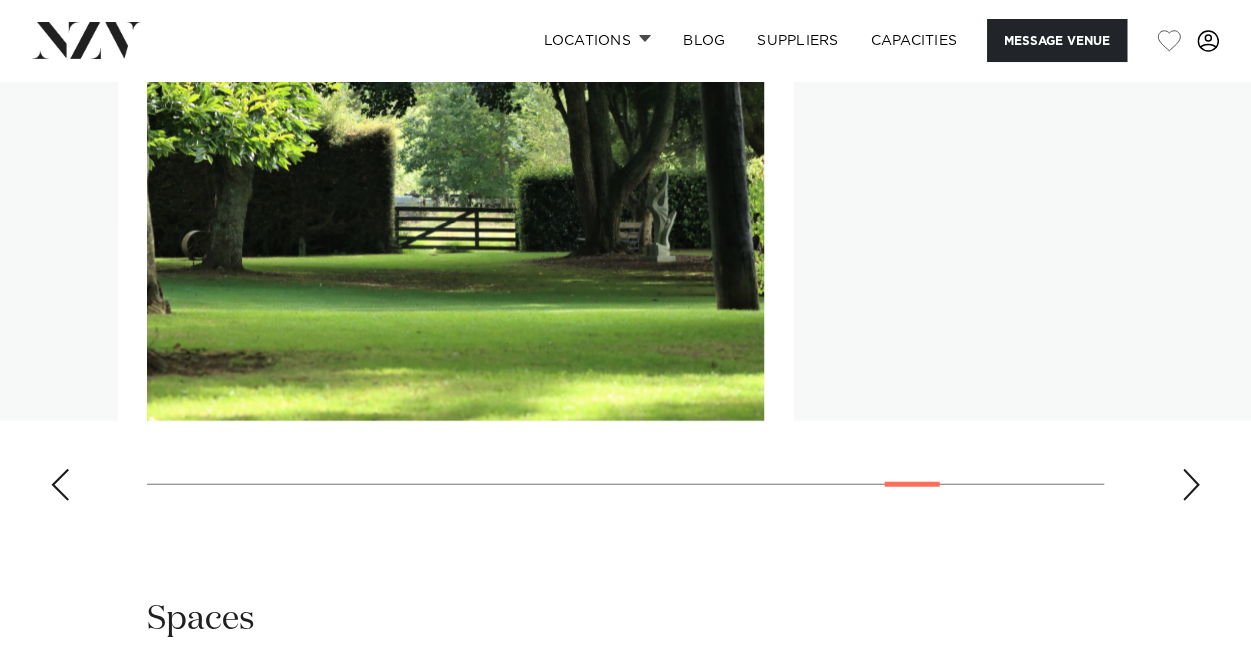 click at bounding box center [1191, 485] 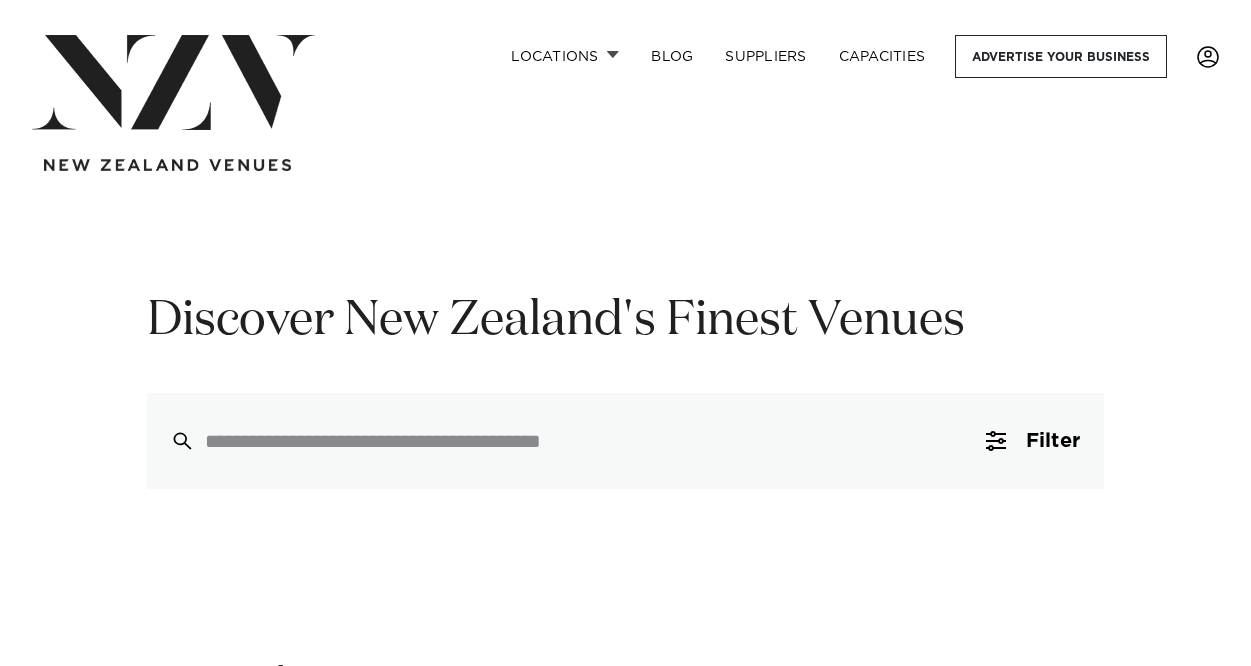 scroll, scrollTop: 0, scrollLeft: 0, axis: both 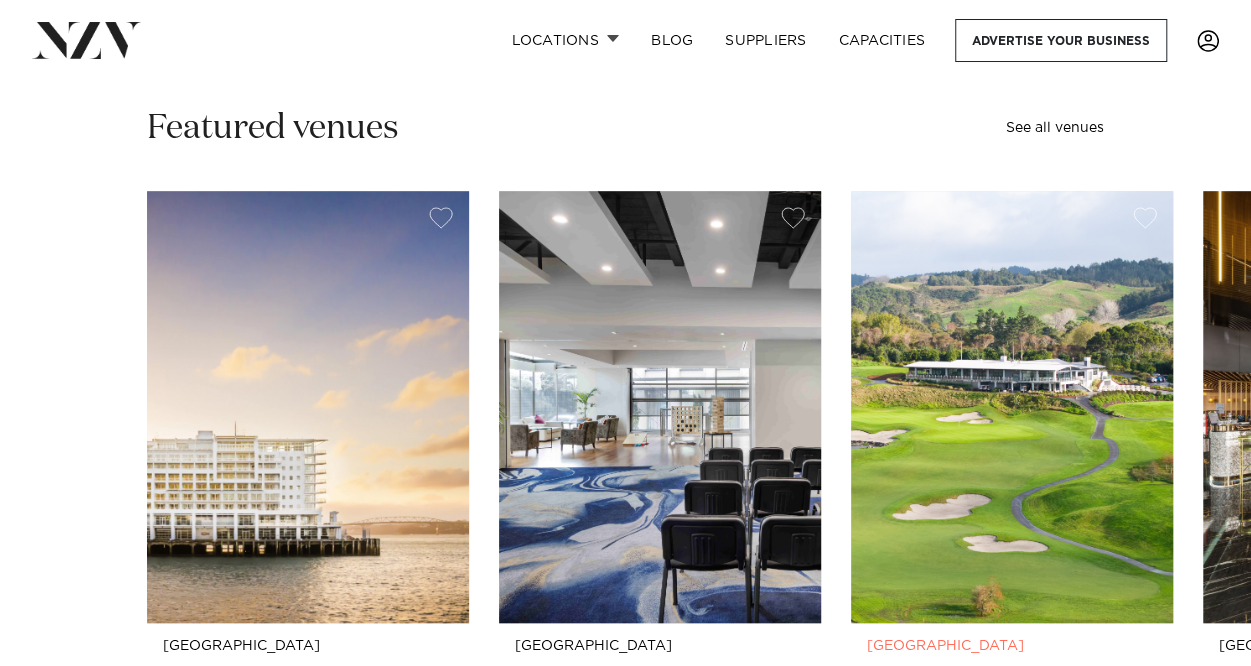 click at bounding box center (1012, 407) 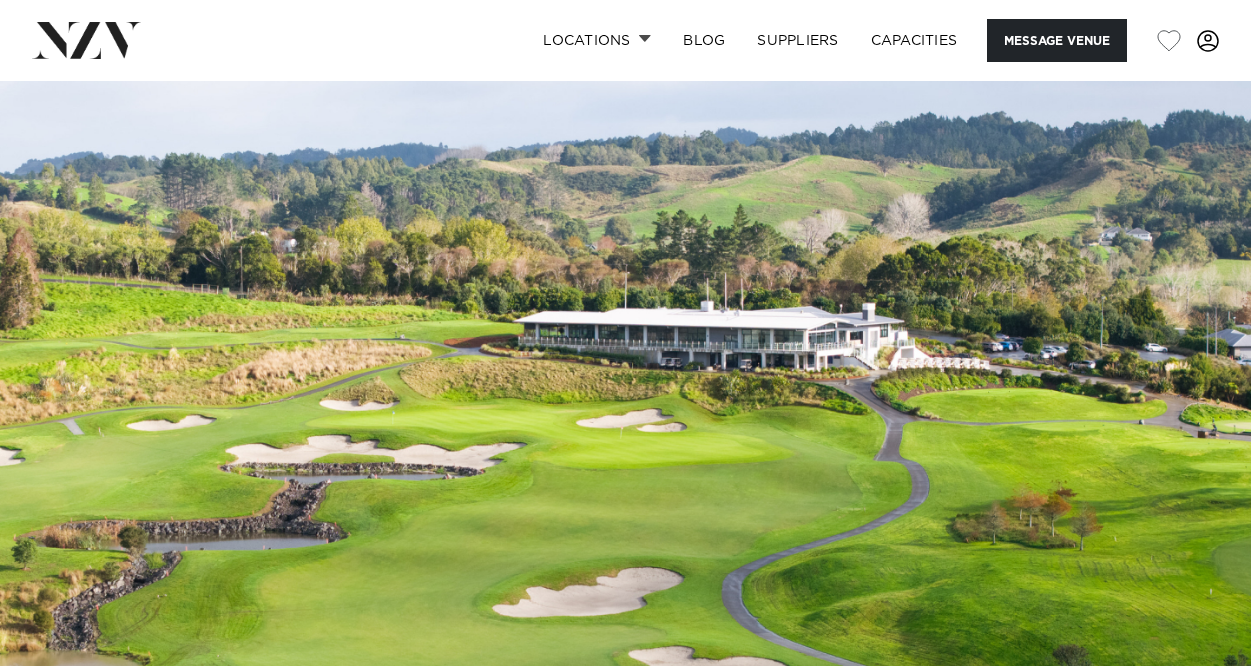 scroll, scrollTop: 0, scrollLeft: 0, axis: both 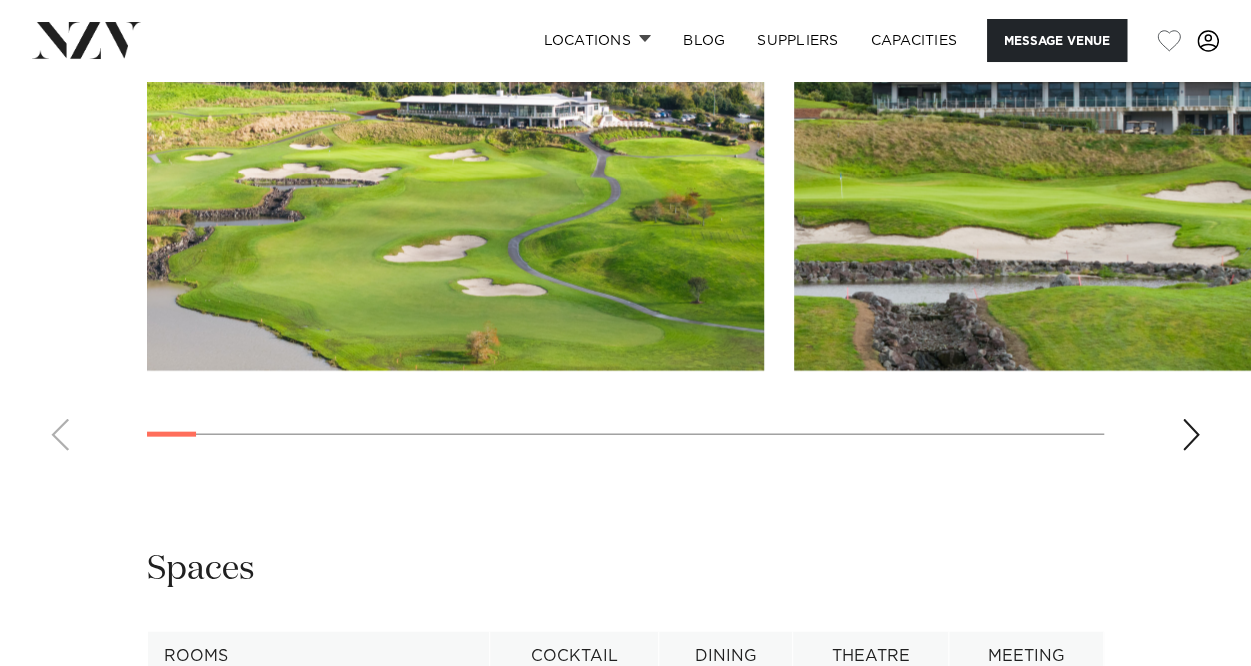 click at bounding box center (1191, 435) 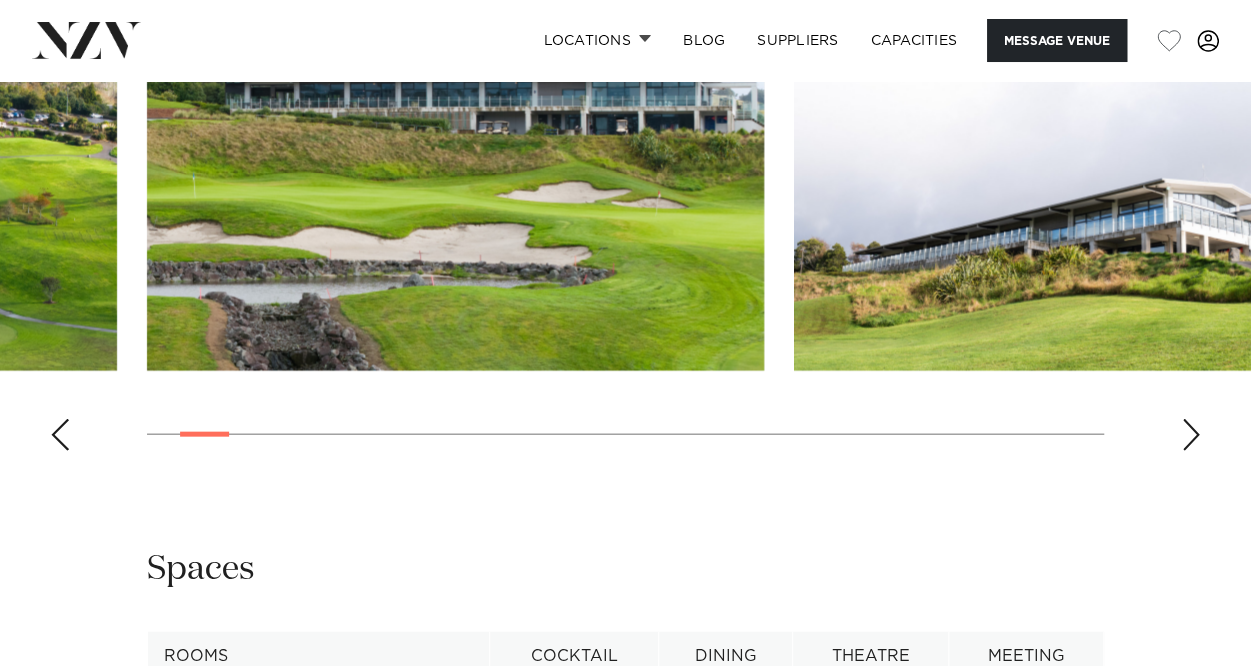 click at bounding box center [1191, 435] 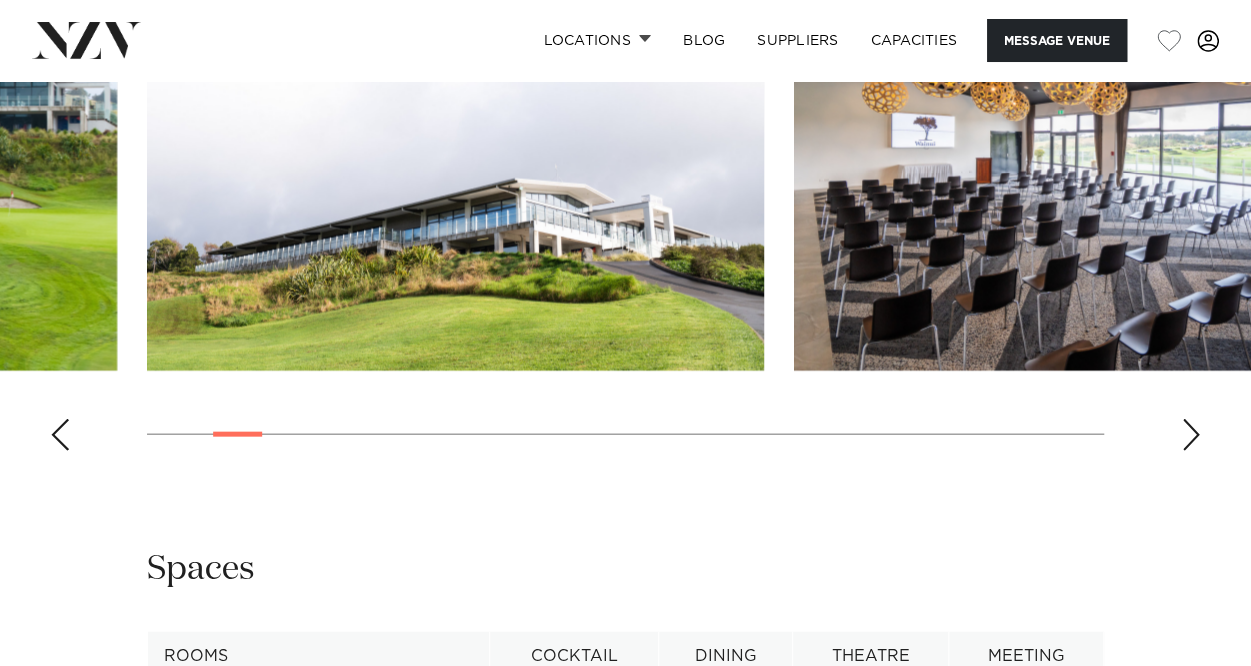 click at bounding box center (1191, 435) 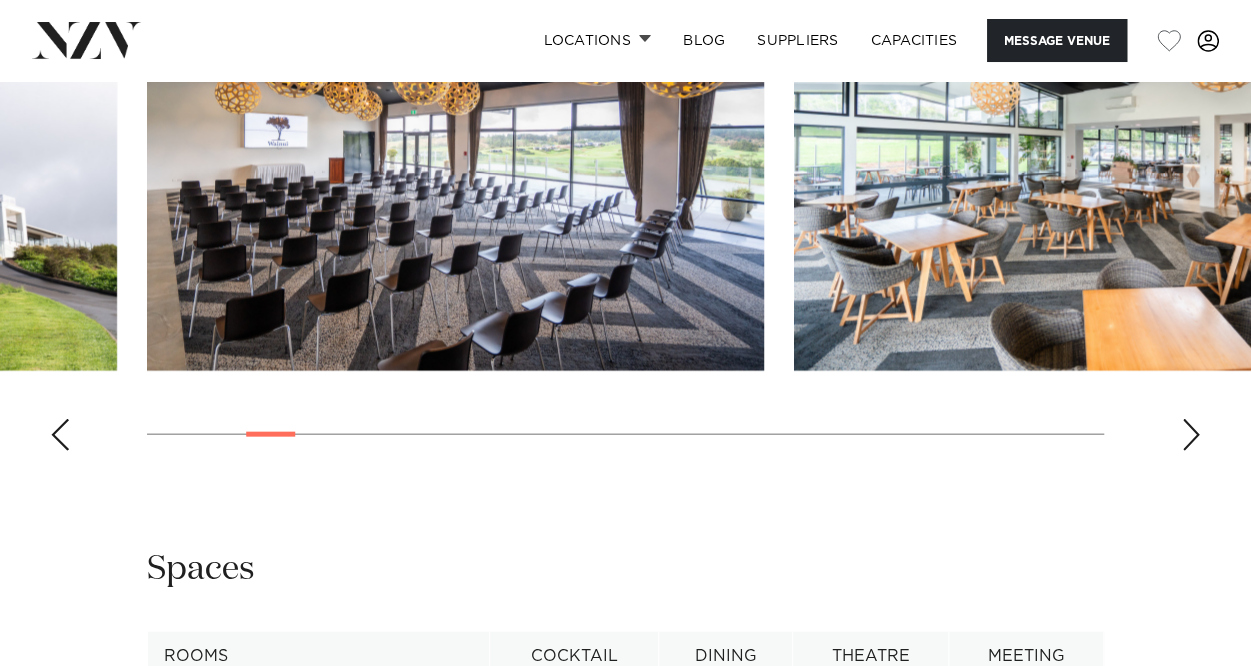 click at bounding box center (1191, 435) 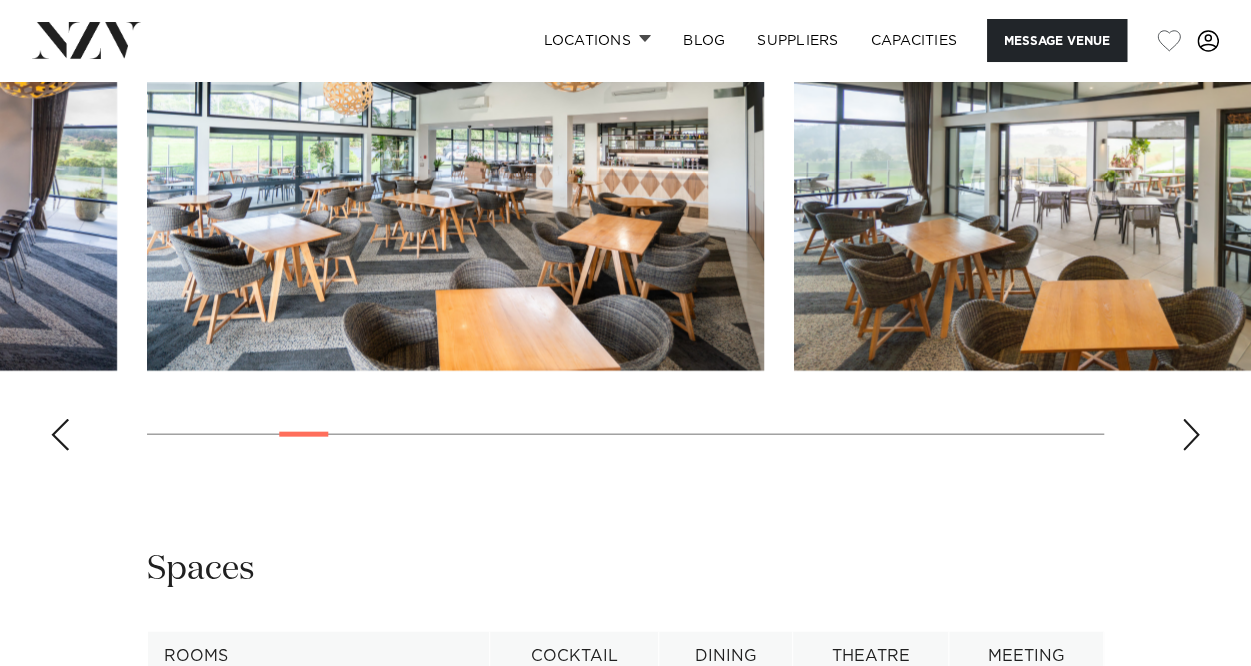 click at bounding box center [1191, 435] 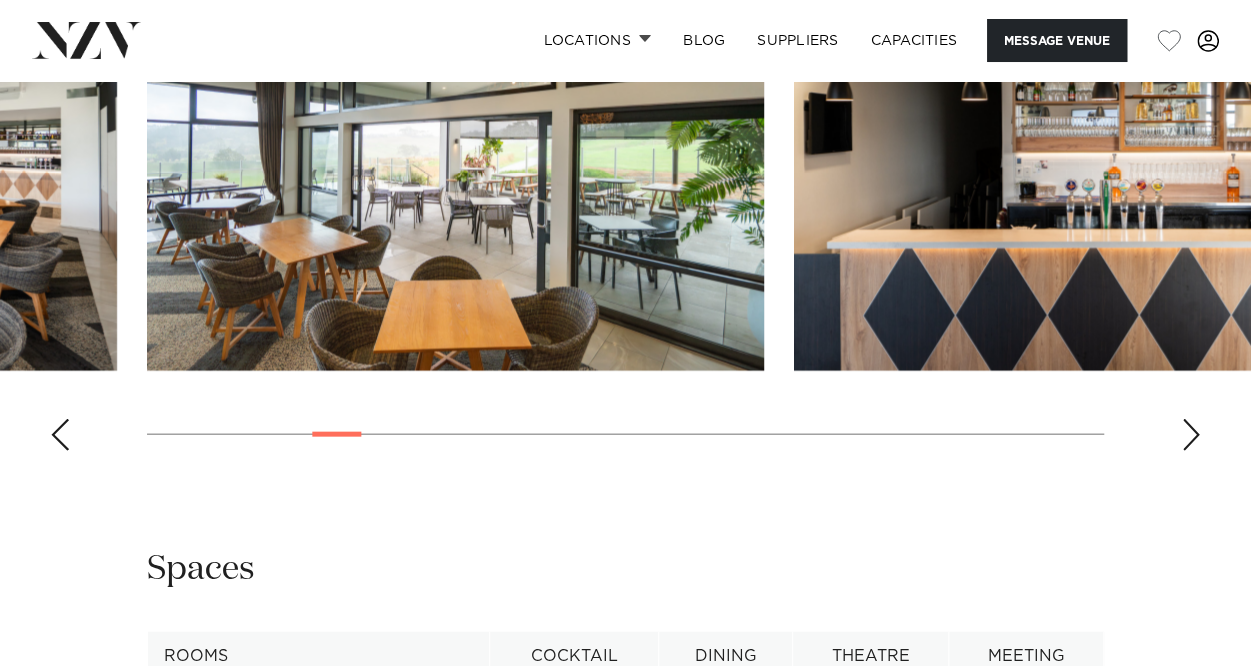 click at bounding box center (1191, 435) 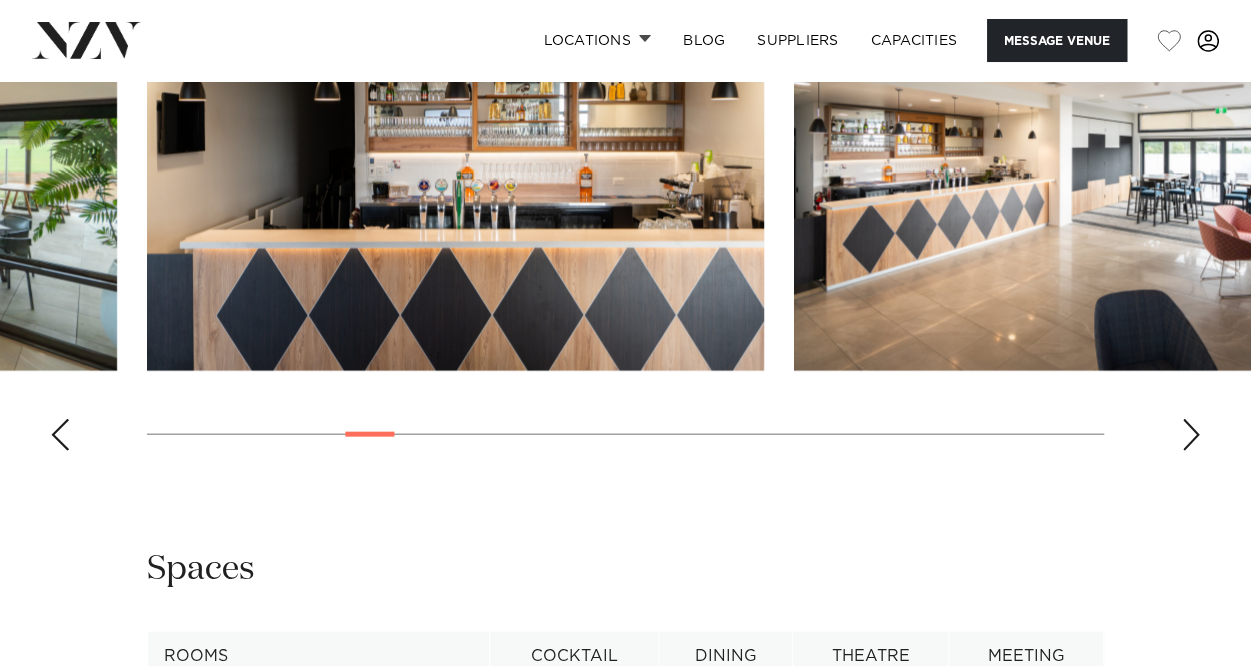 click at bounding box center [1191, 435] 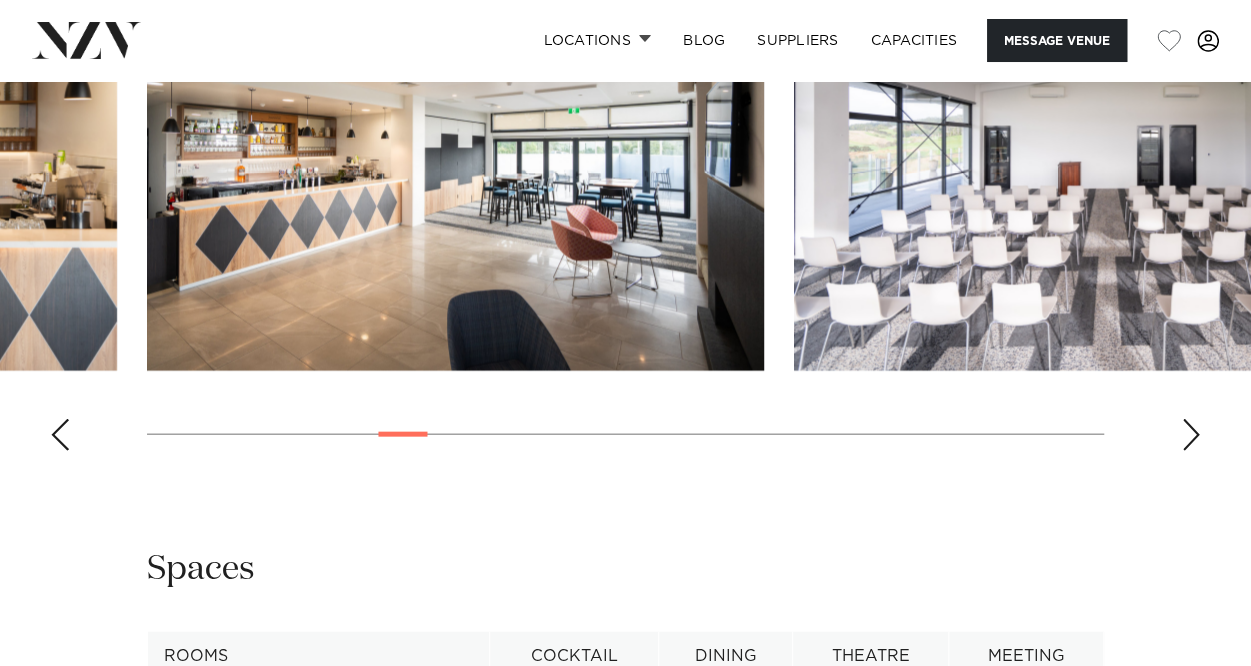 click at bounding box center (1191, 435) 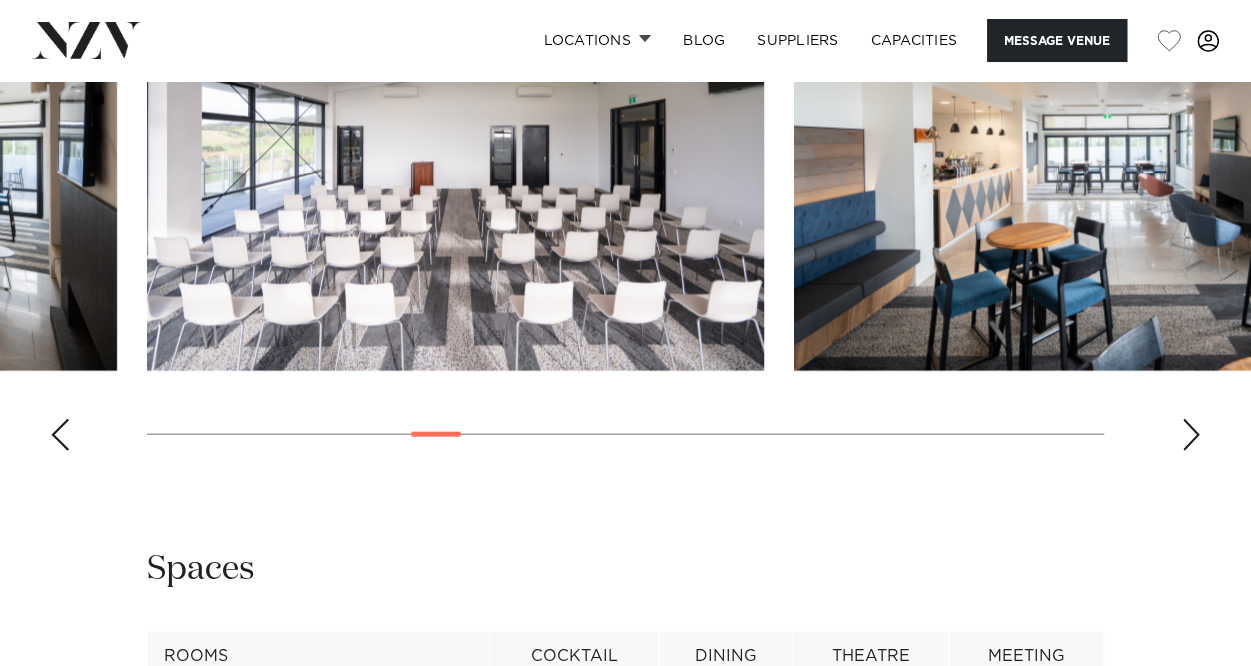 click at bounding box center [1191, 435] 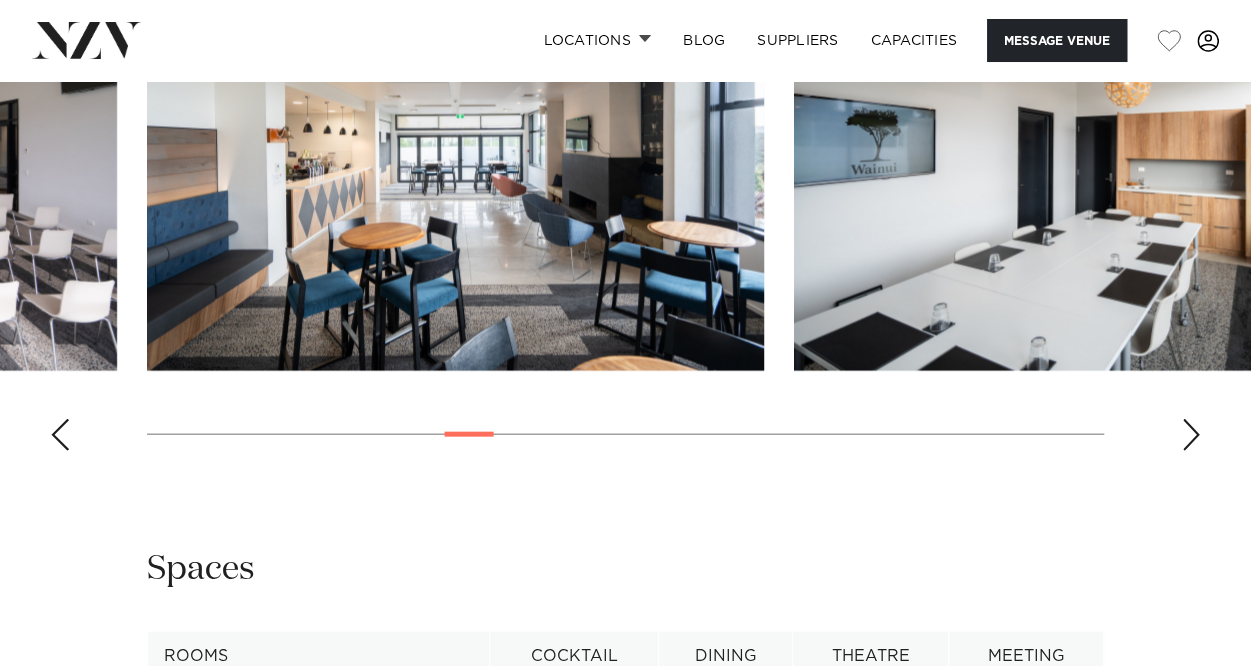 click at bounding box center [1191, 435] 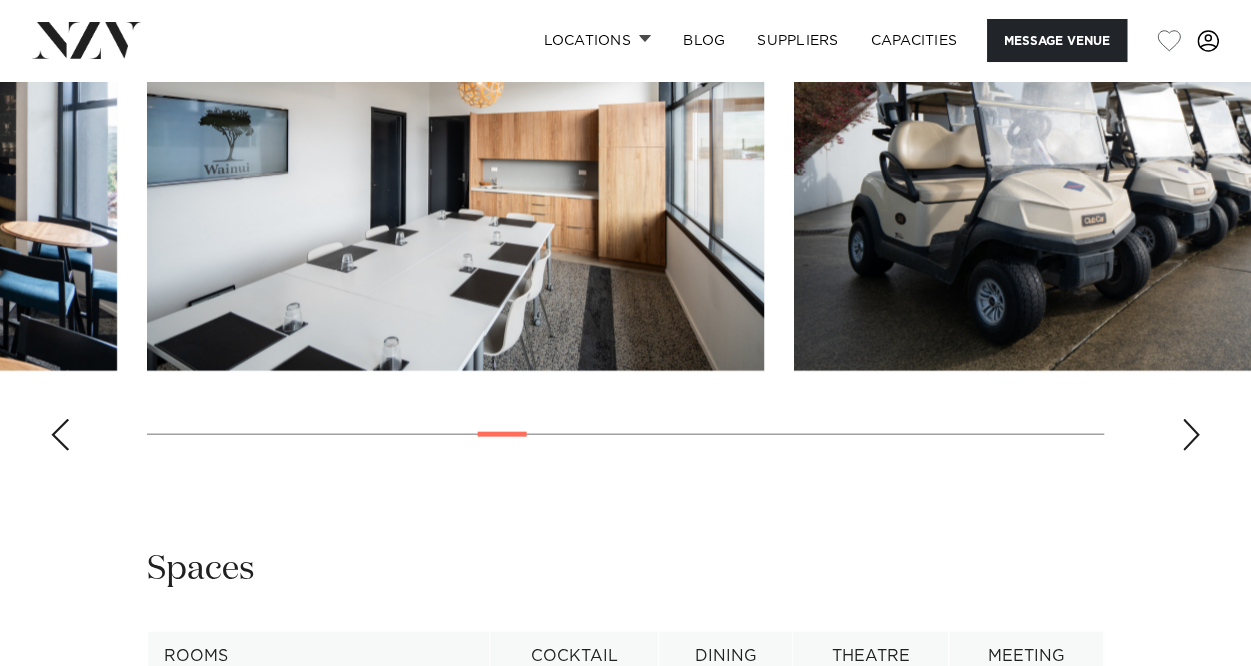 click at bounding box center [1191, 435] 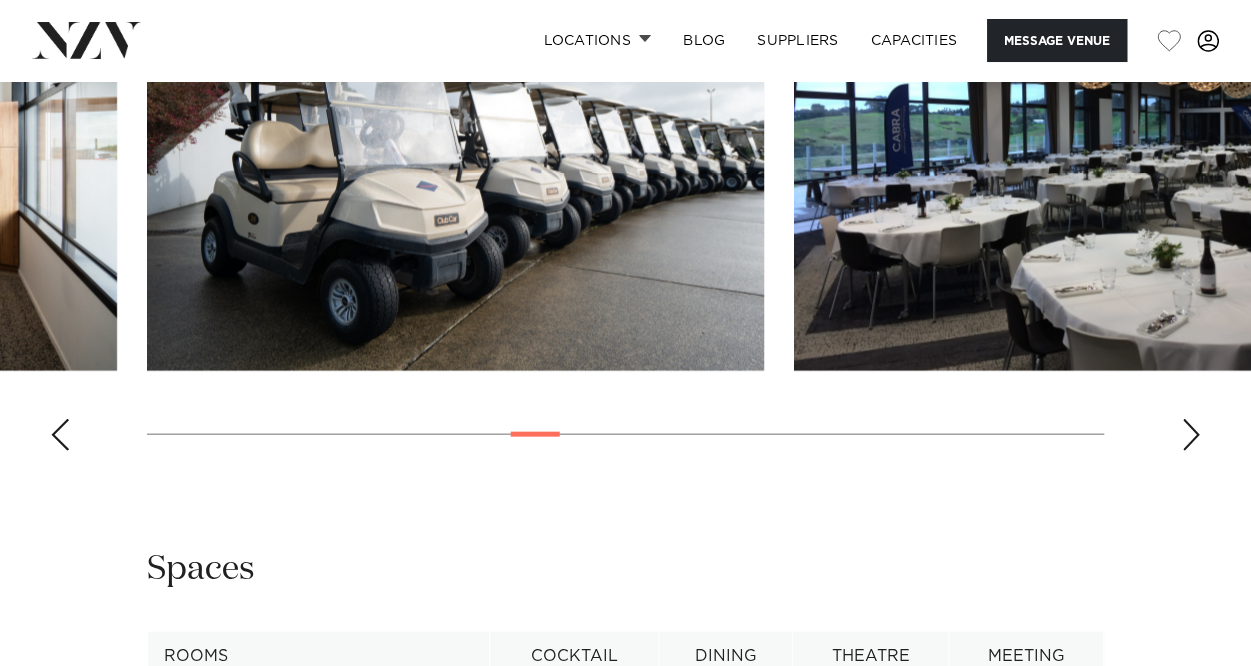 click at bounding box center [1191, 435] 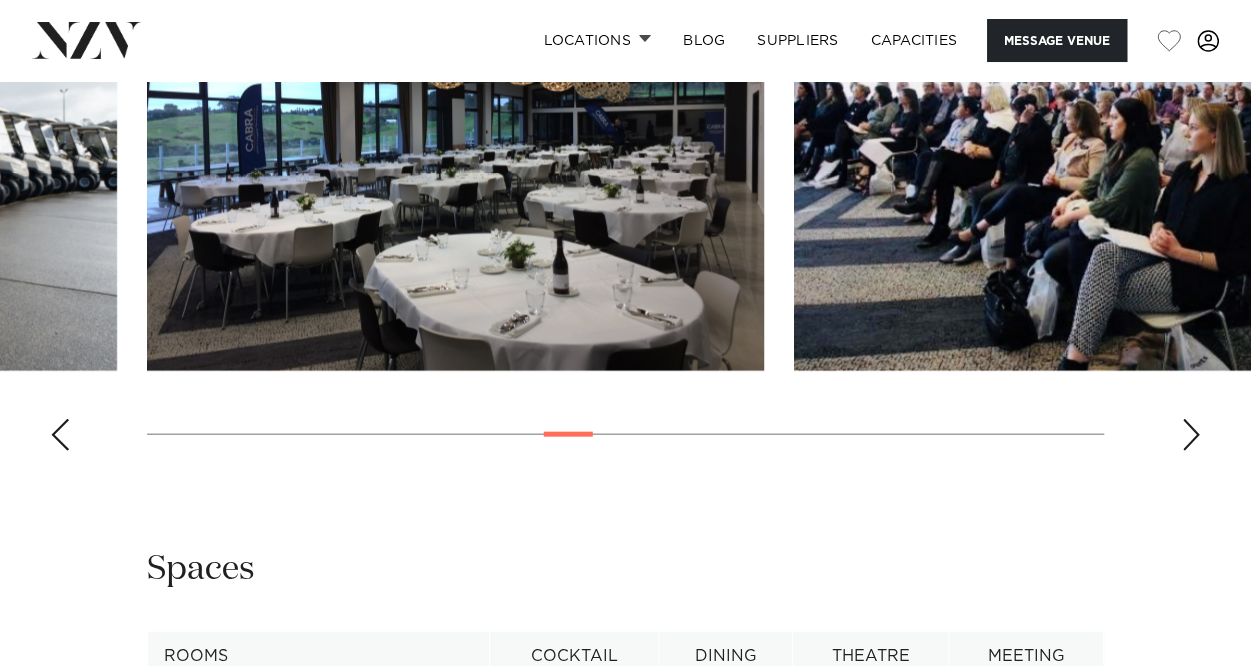 click at bounding box center [1191, 435] 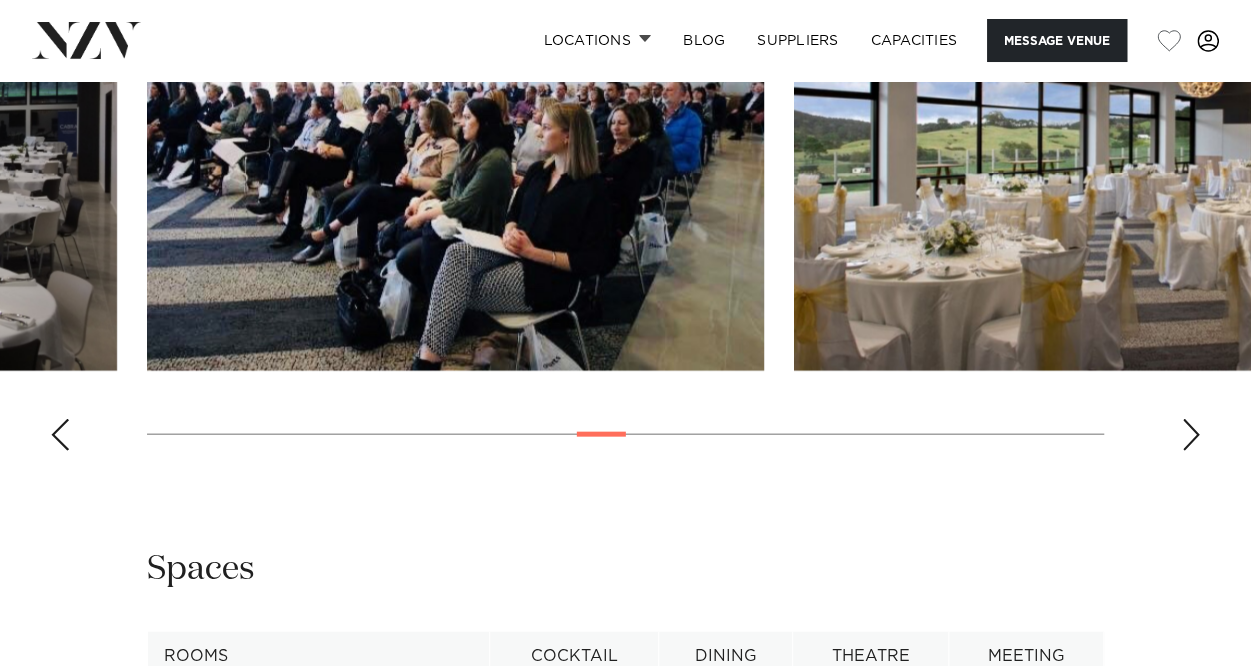 click at bounding box center (1191, 435) 